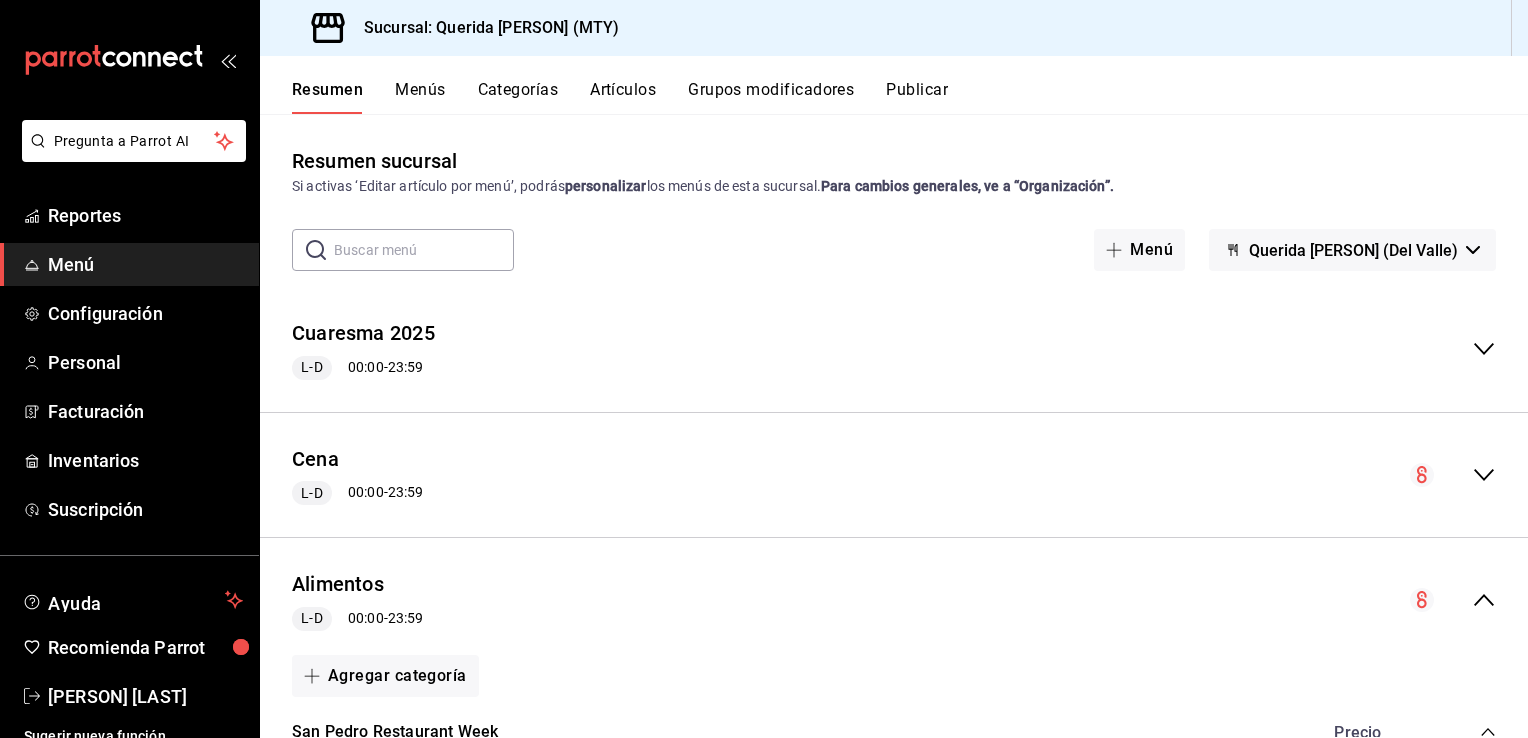 scroll, scrollTop: 0, scrollLeft: 0, axis: both 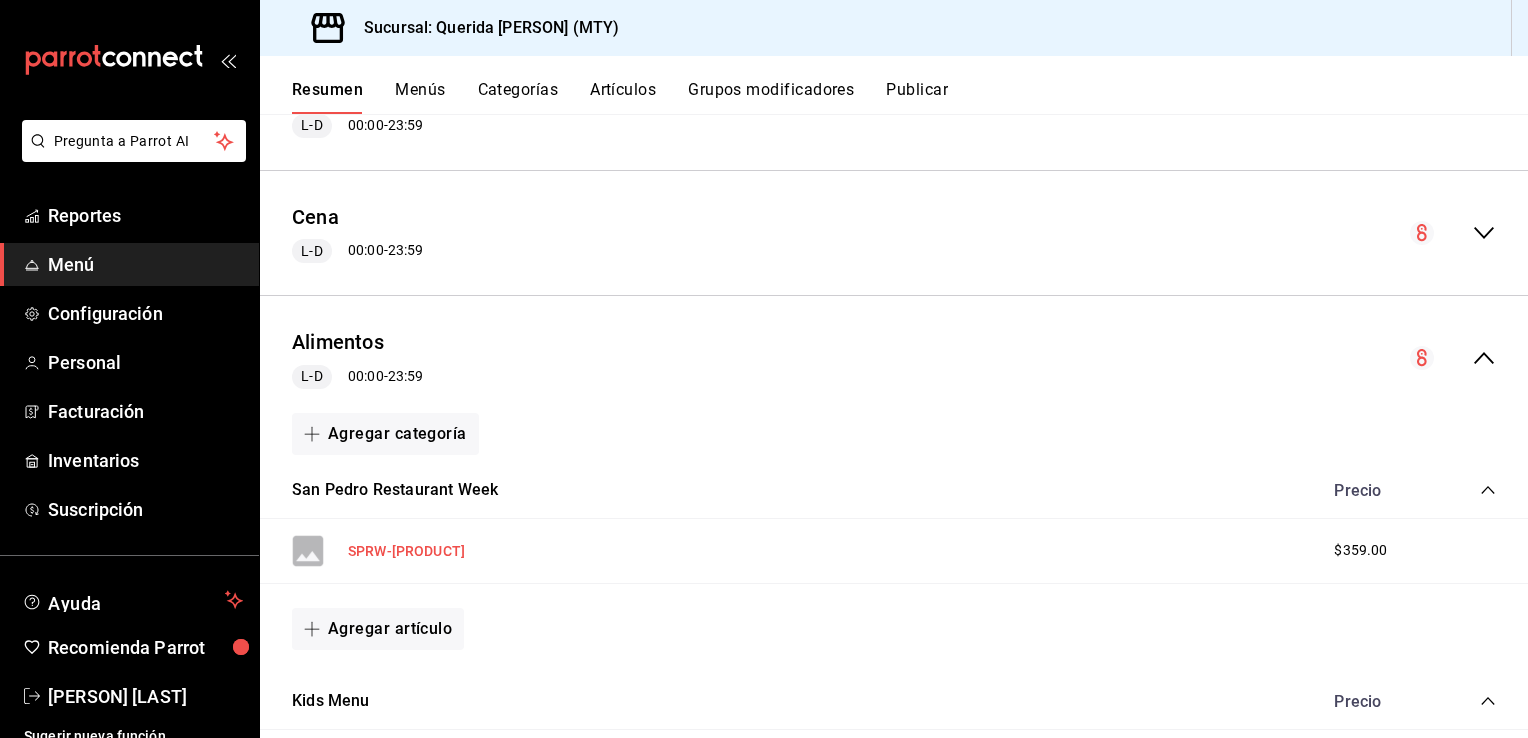 click on "SPRW-[PRODUCT]" at bounding box center (406, 551) 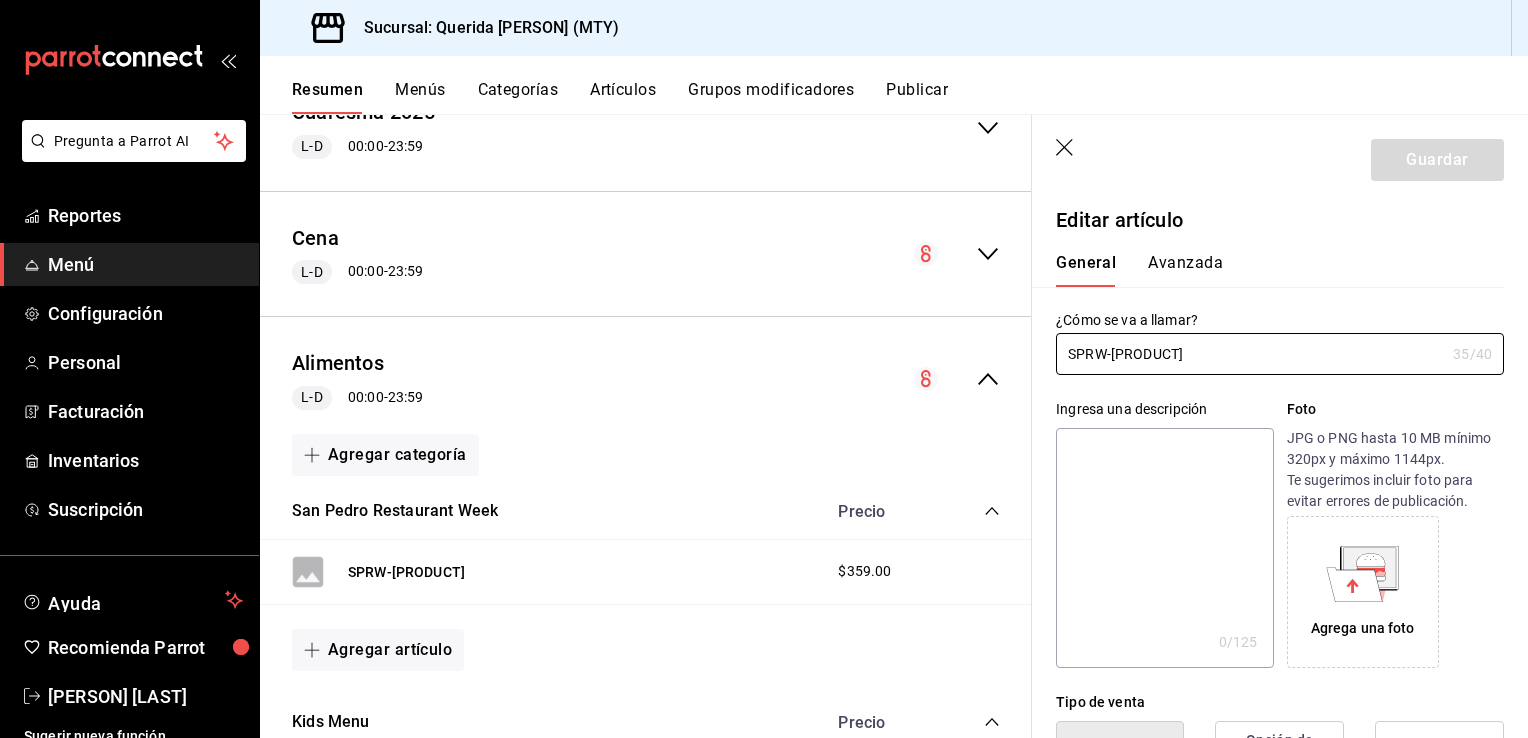type on "$359.00" 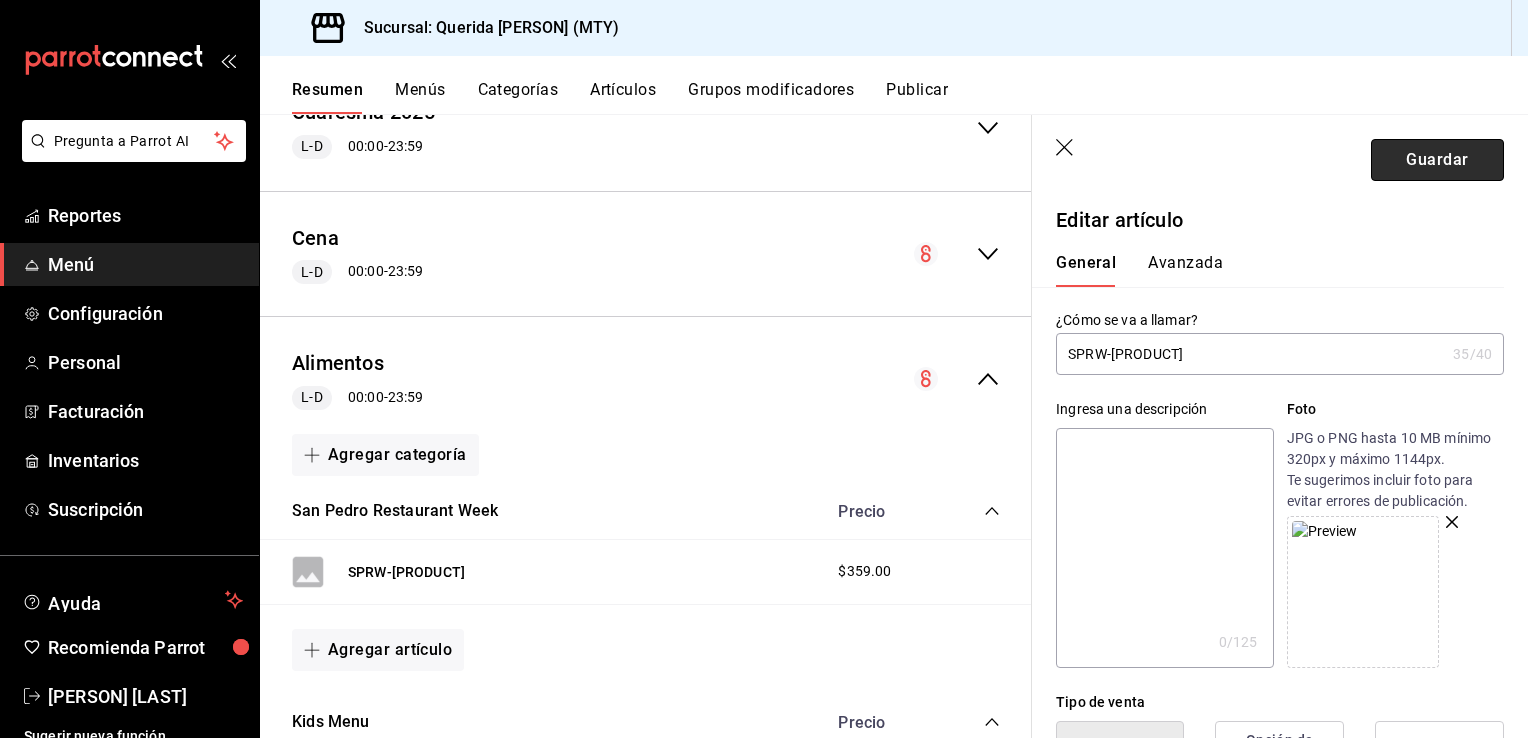 click on "Guardar" at bounding box center [1437, 160] 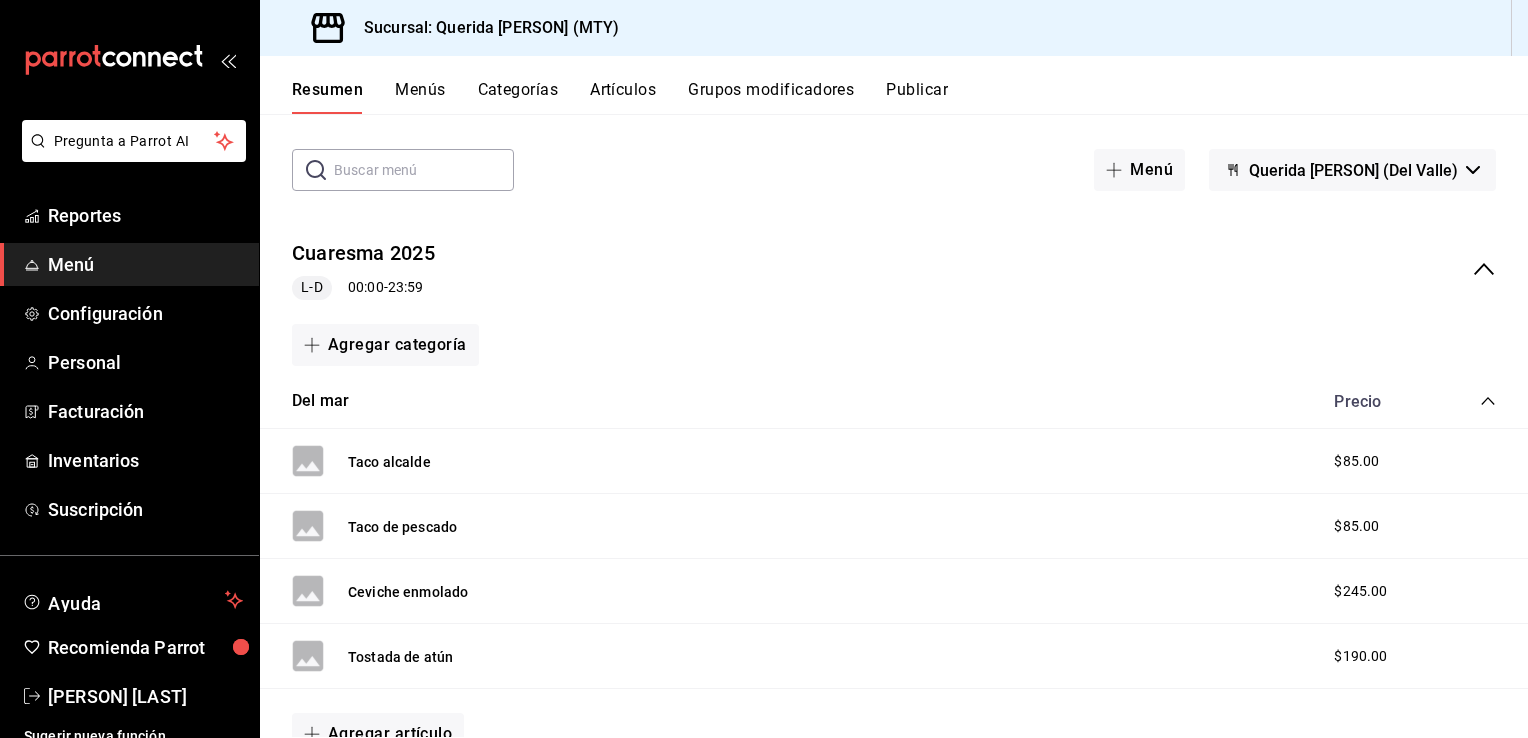scroll, scrollTop: 80, scrollLeft: 0, axis: vertical 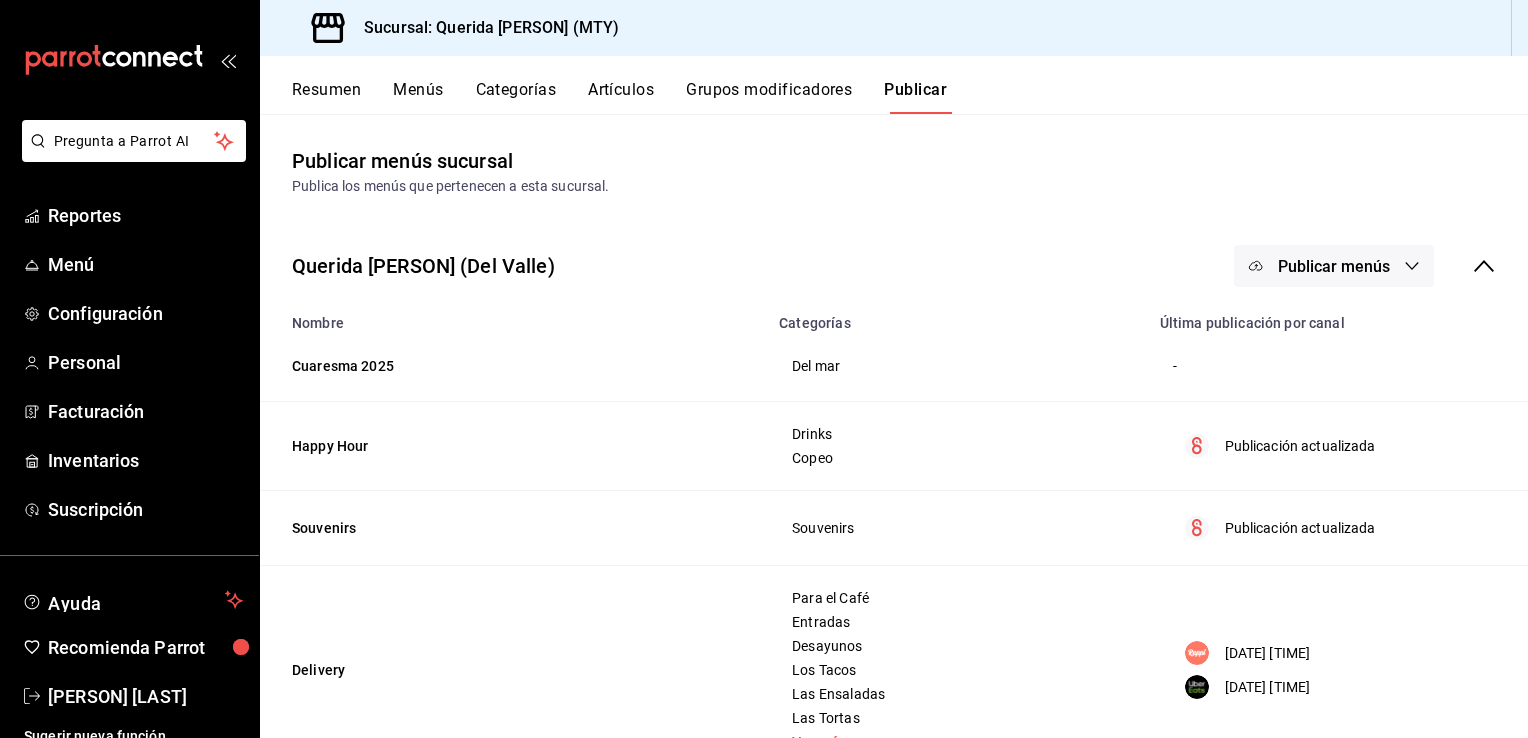 click on "Publicar menús" at bounding box center [1334, 266] 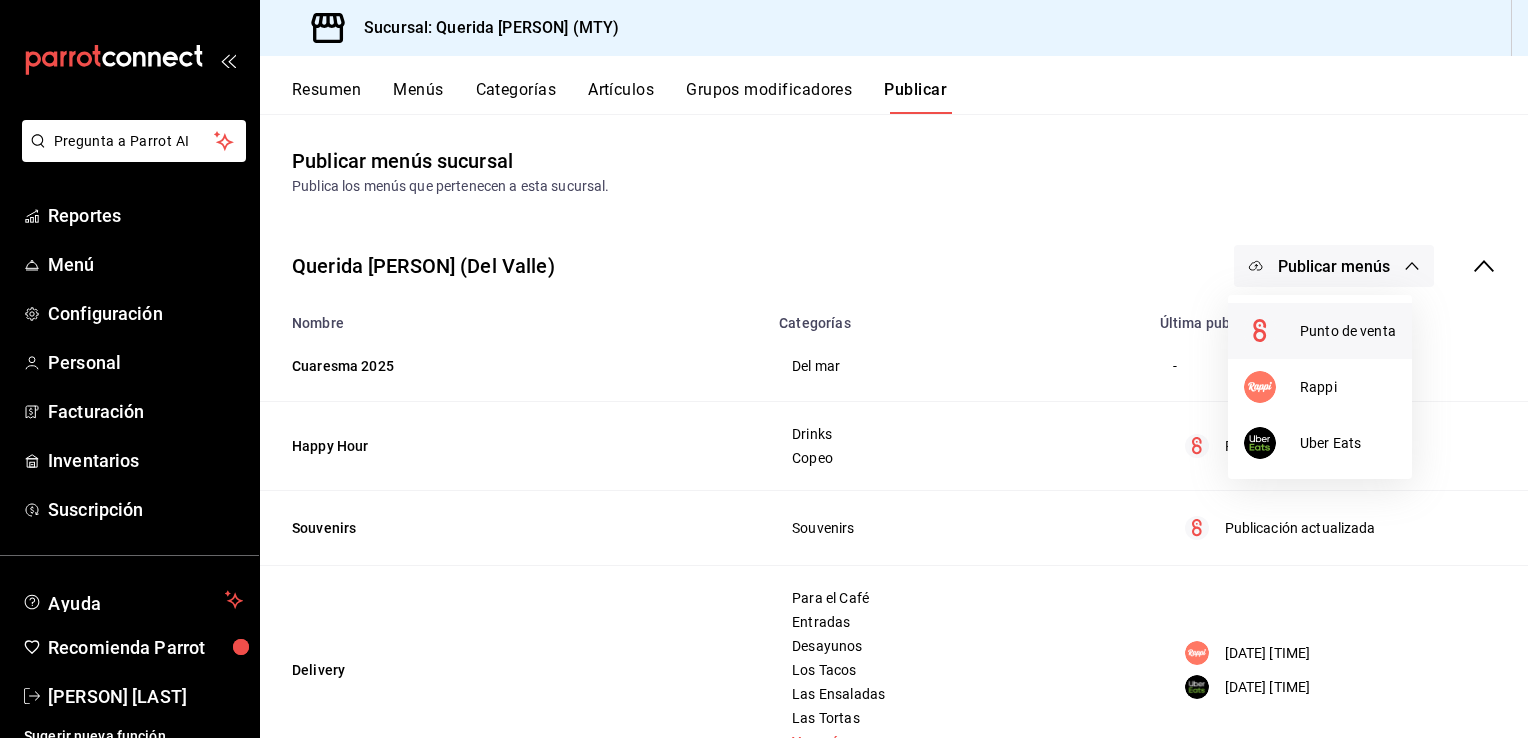 click on "Punto de venta" at bounding box center (1348, 331) 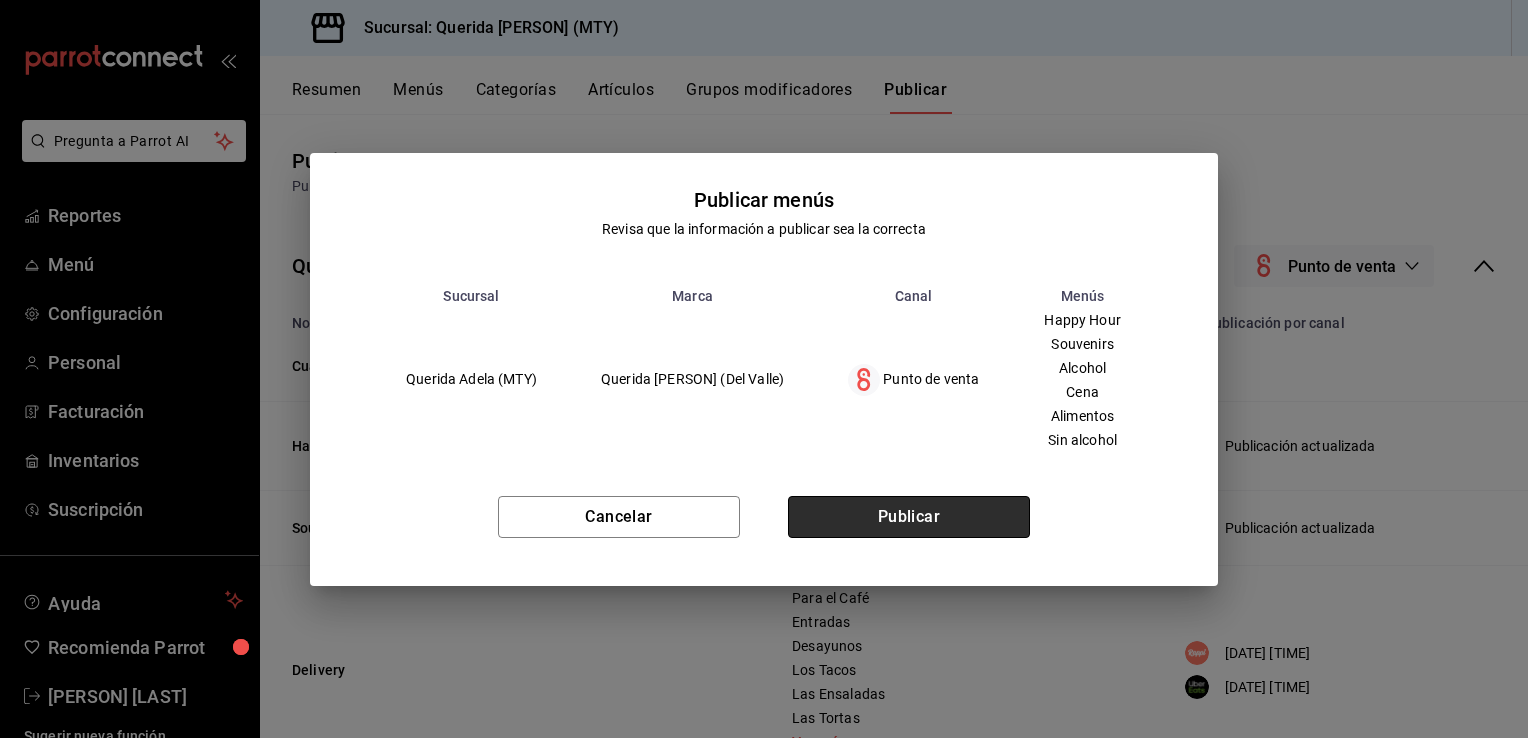 click on "Publicar" at bounding box center (909, 517) 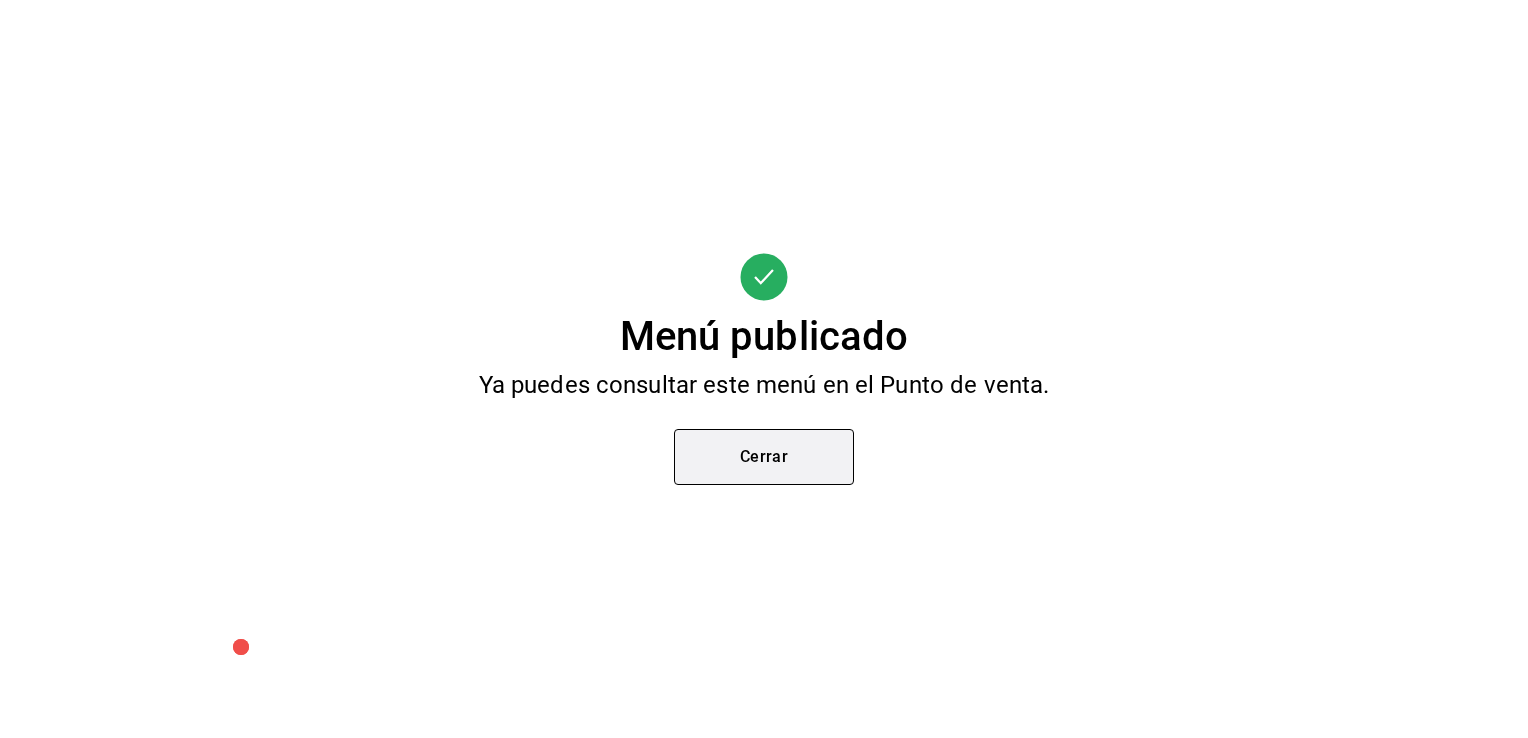 click on "Cerrar" at bounding box center [764, 457] 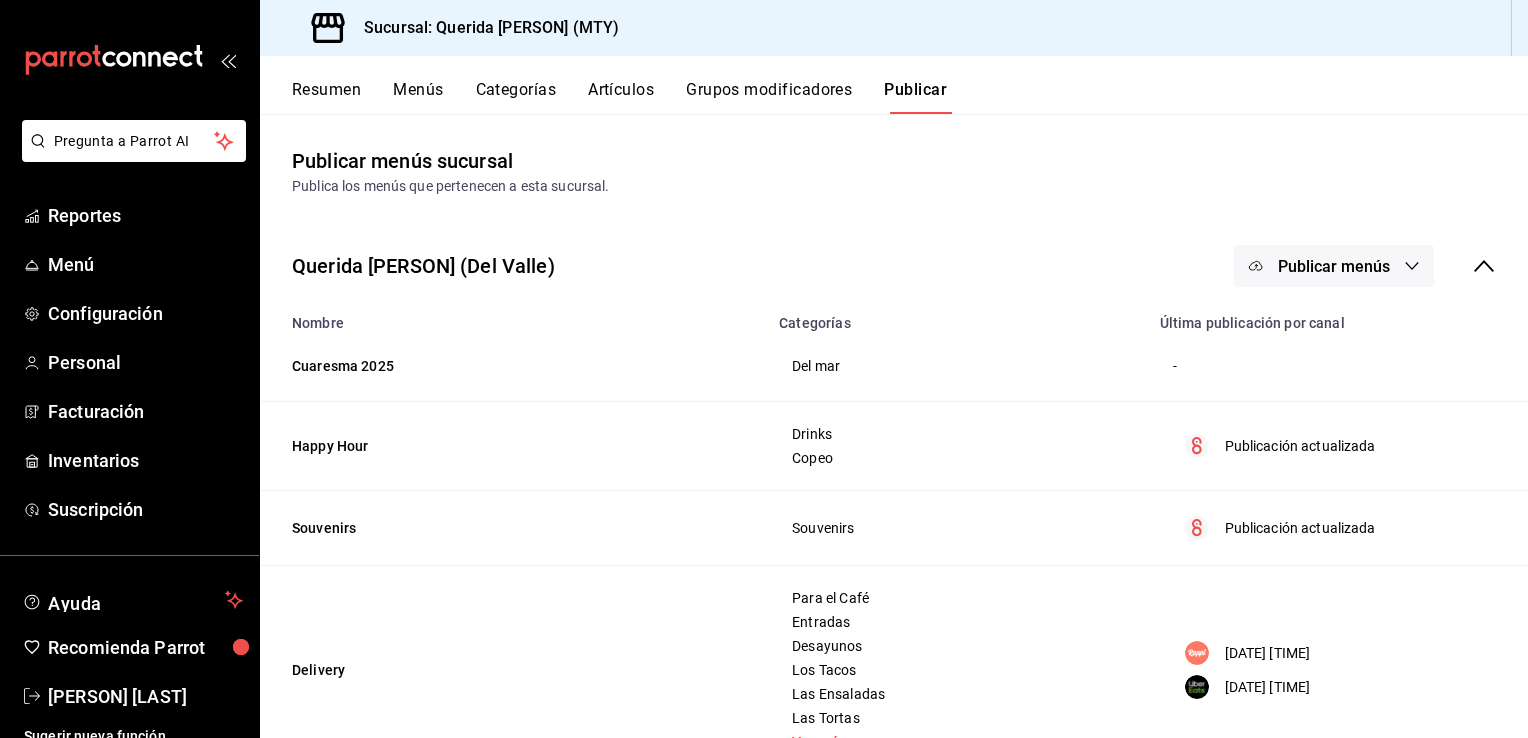 click on "Publicar menús" at bounding box center [1334, 266] 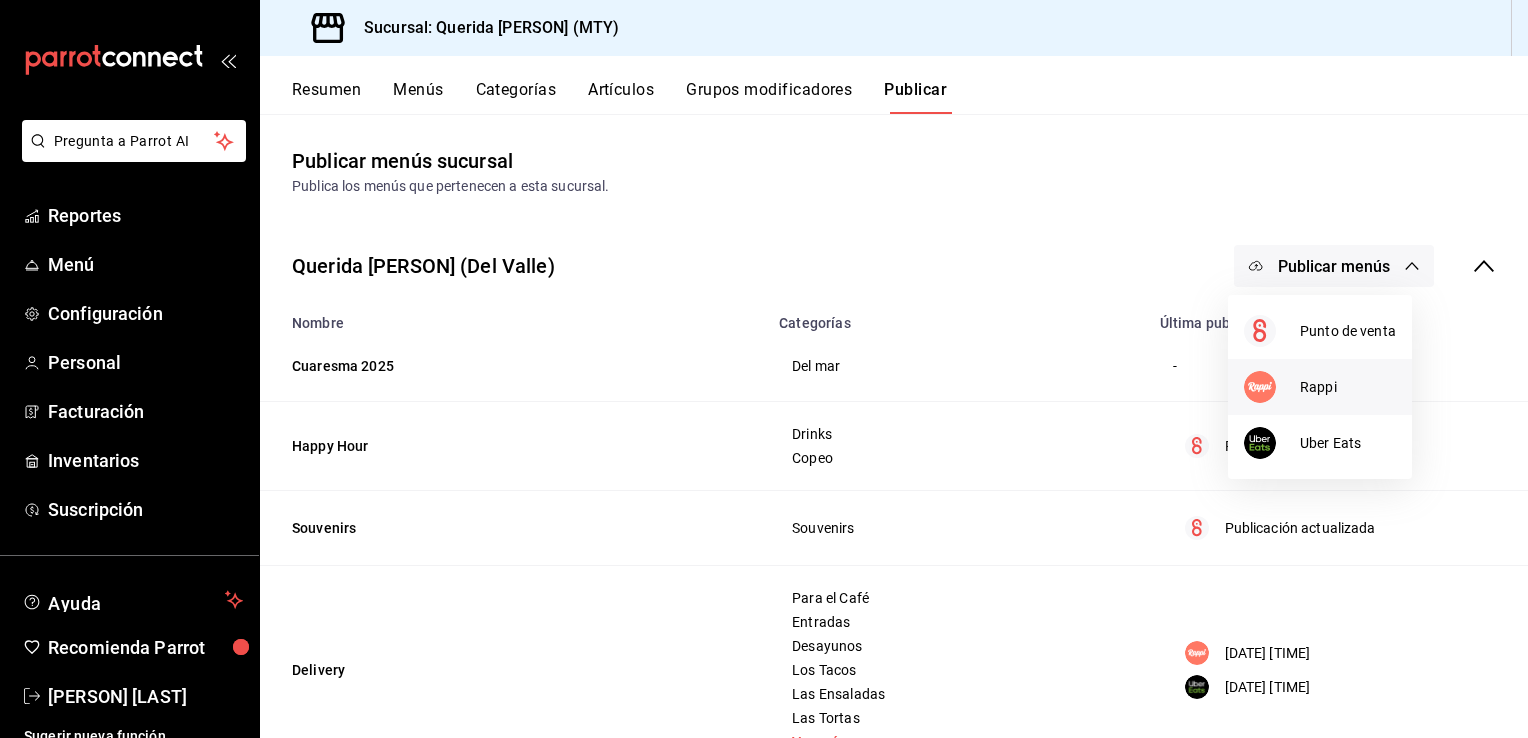 click on "Rappi" at bounding box center (1348, 387) 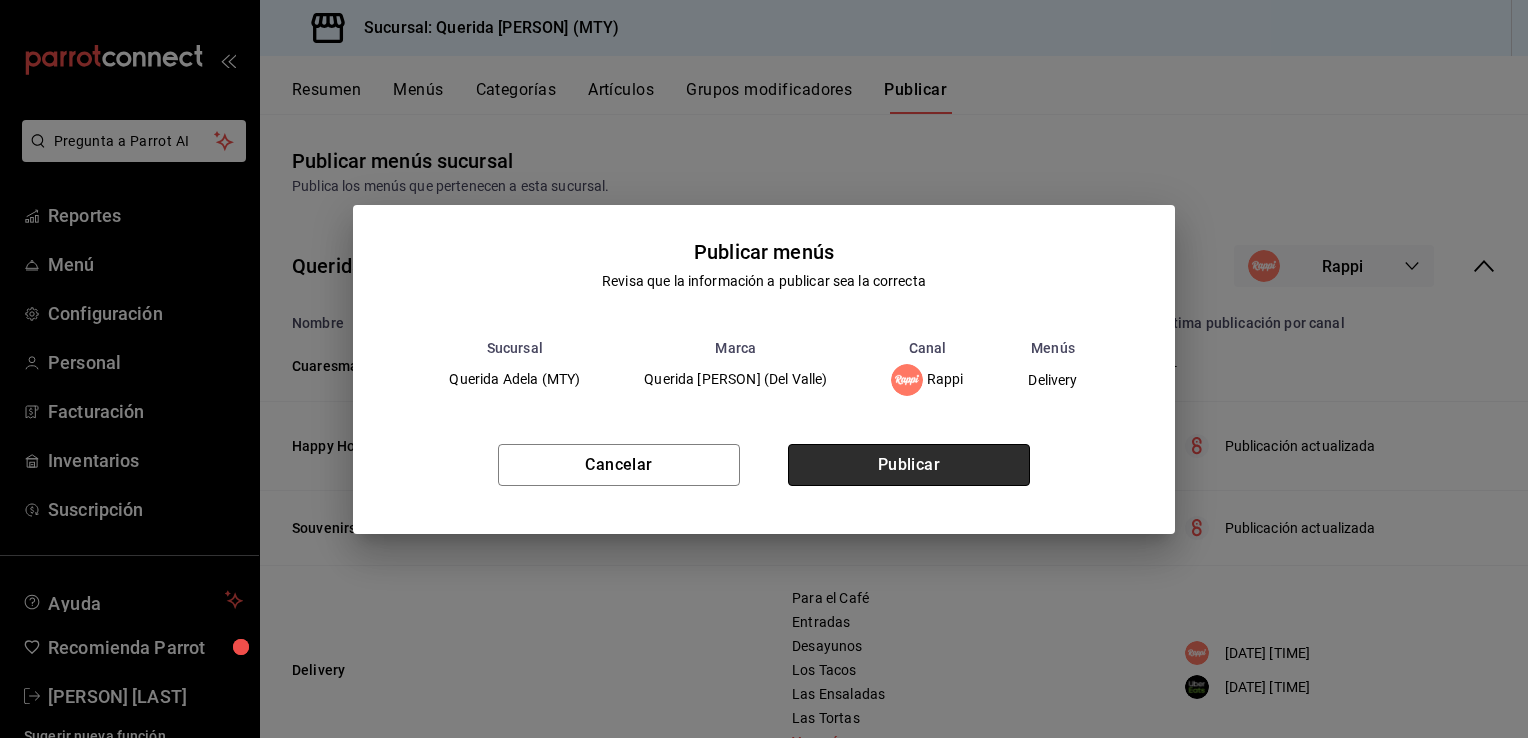 click on "Publicar" at bounding box center [909, 465] 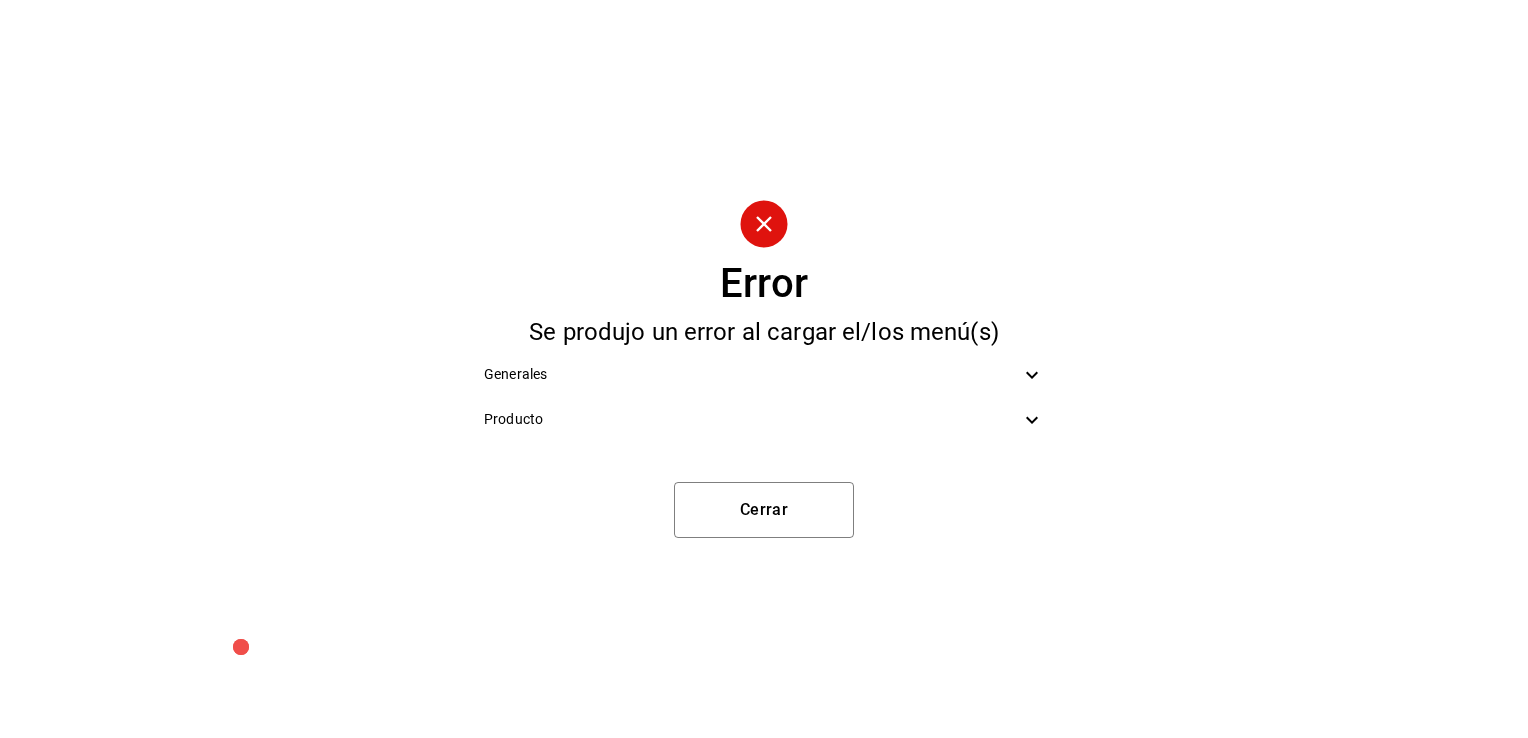 click 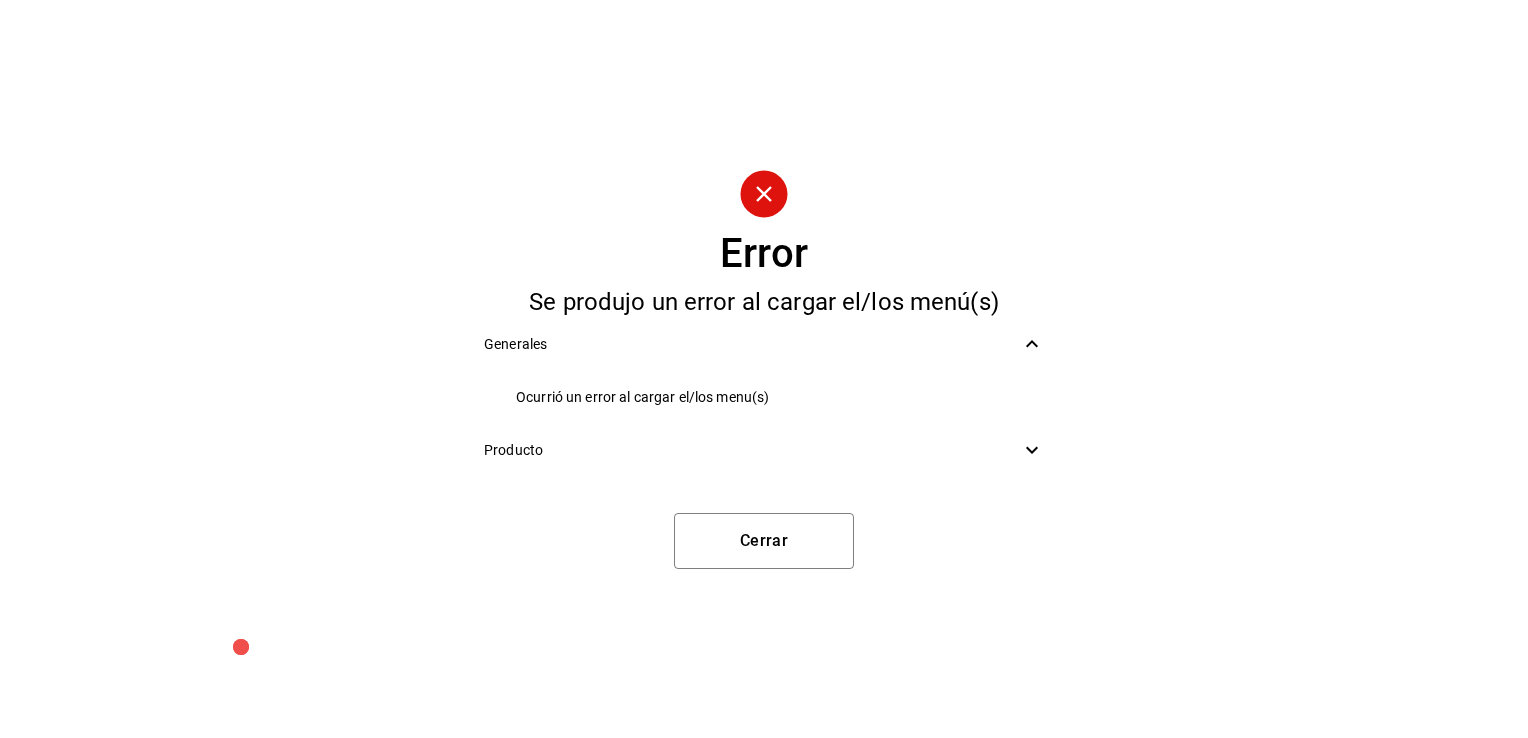 click on "Ocurrió un error al cargar el/los menu(s)" at bounding box center [764, 397] 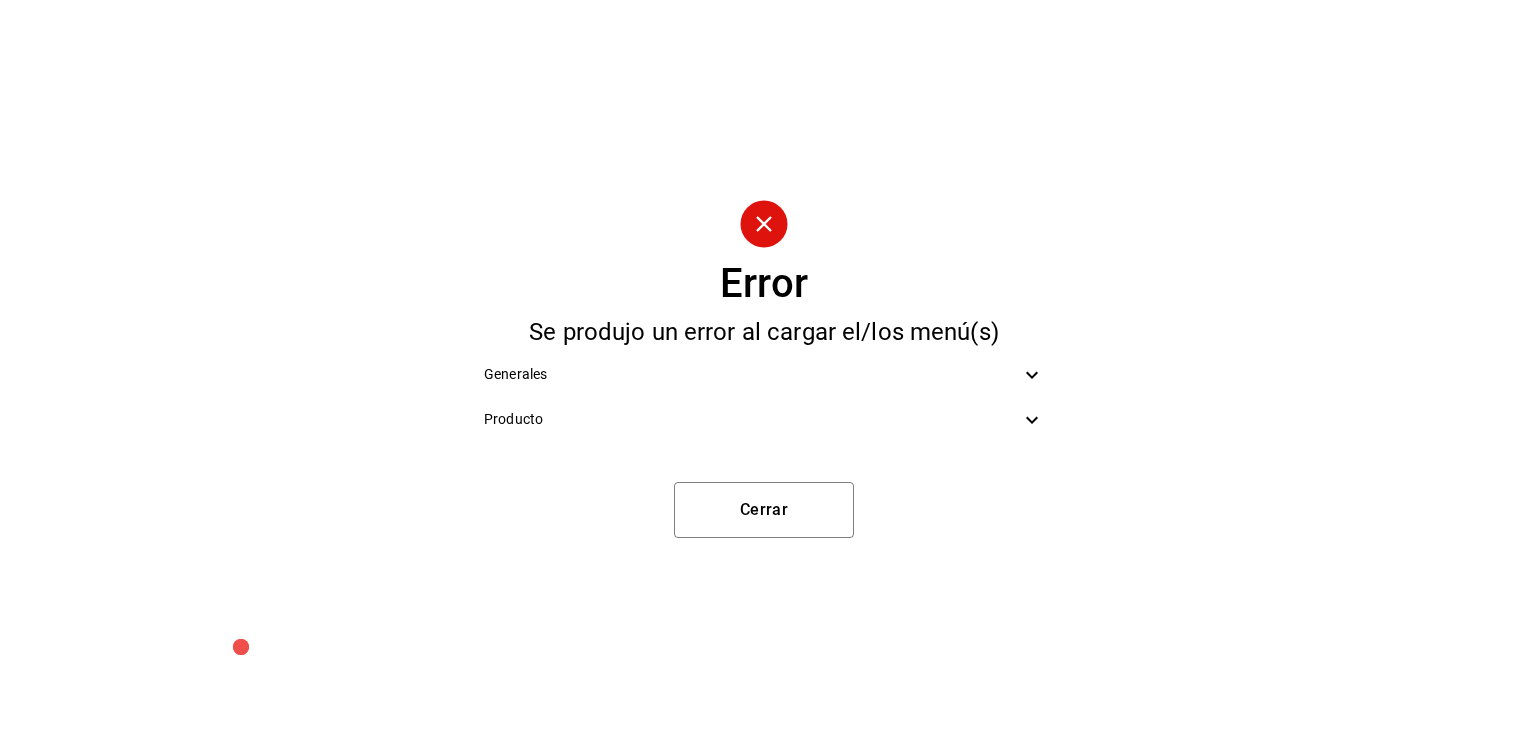 click 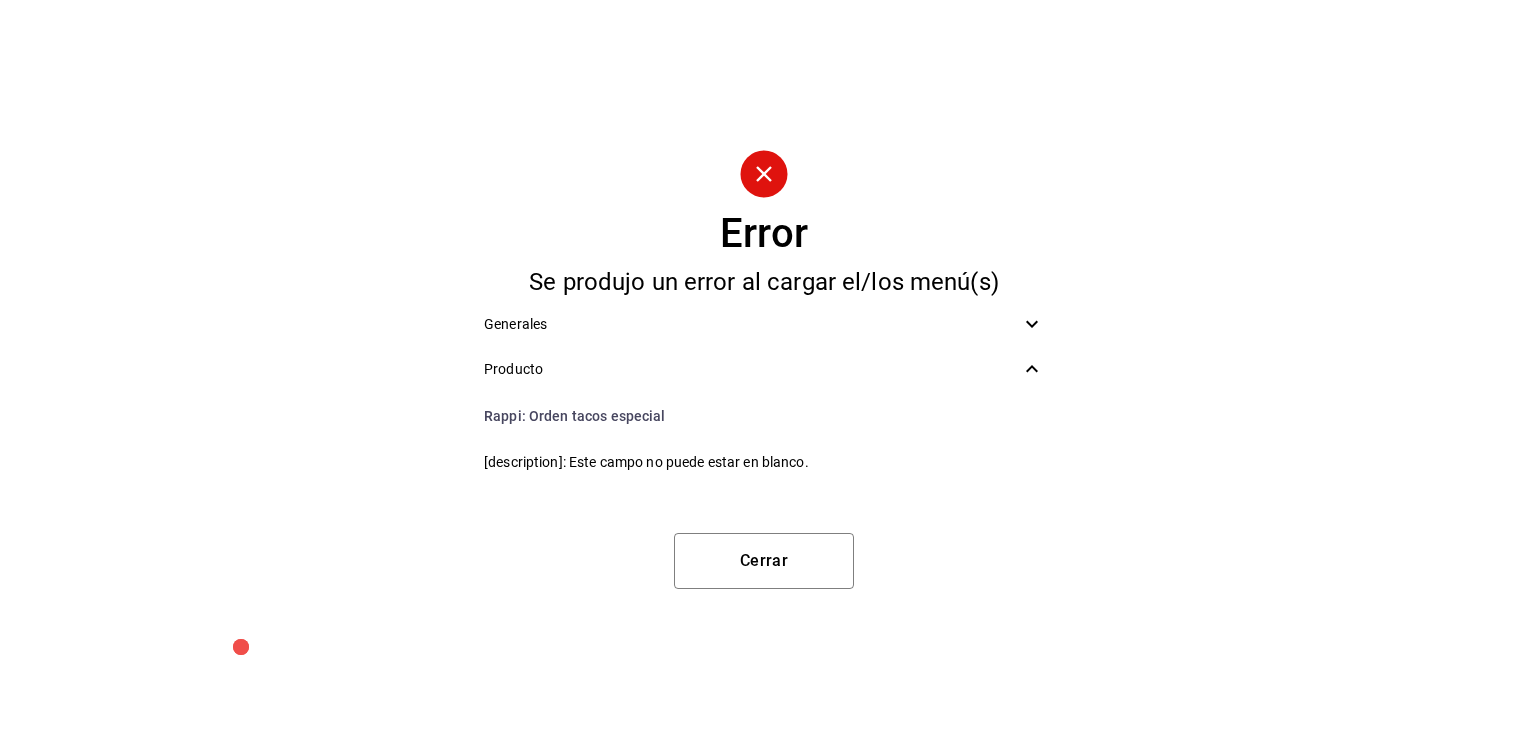 click 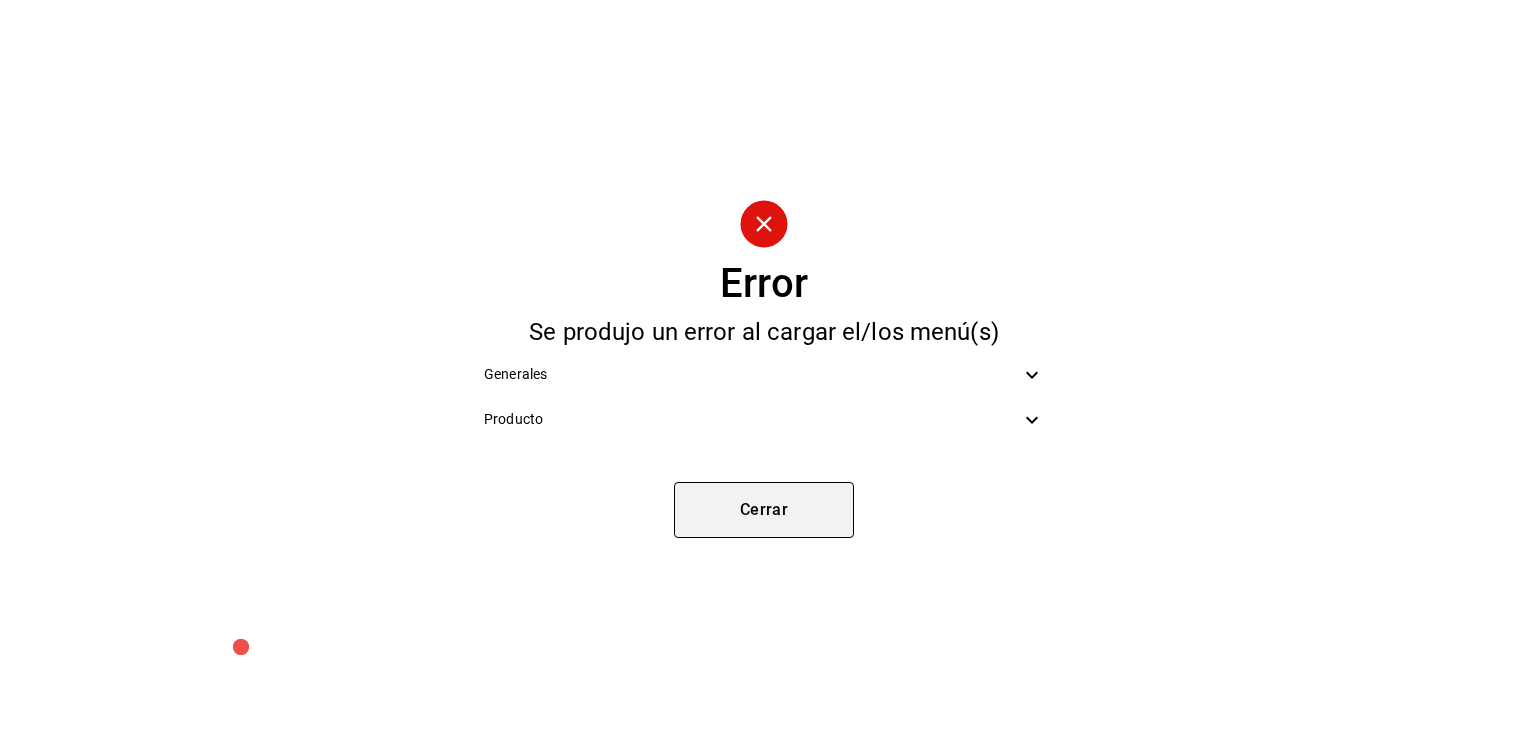 click on "Cerrar" at bounding box center (764, 510) 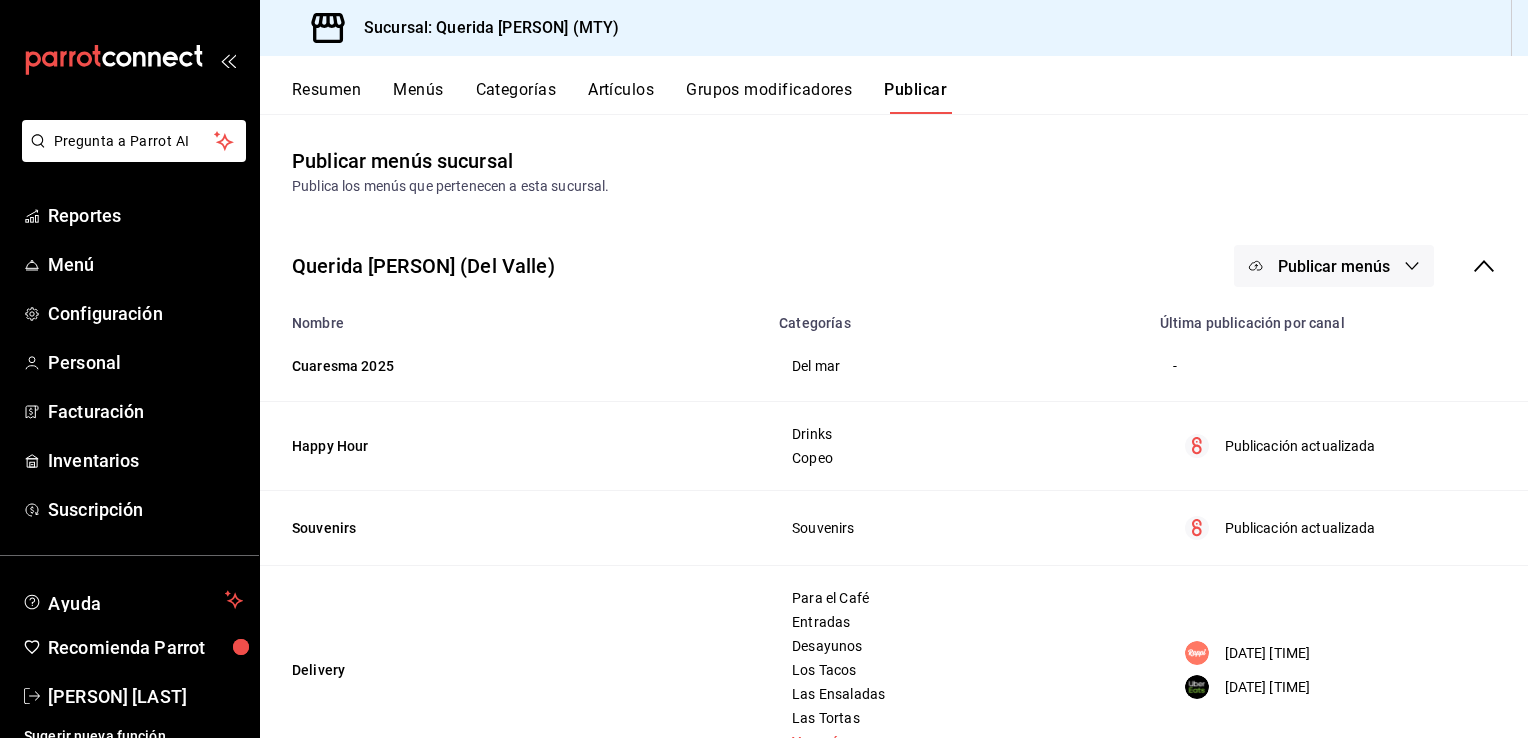 click on "Artículos" at bounding box center (621, 97) 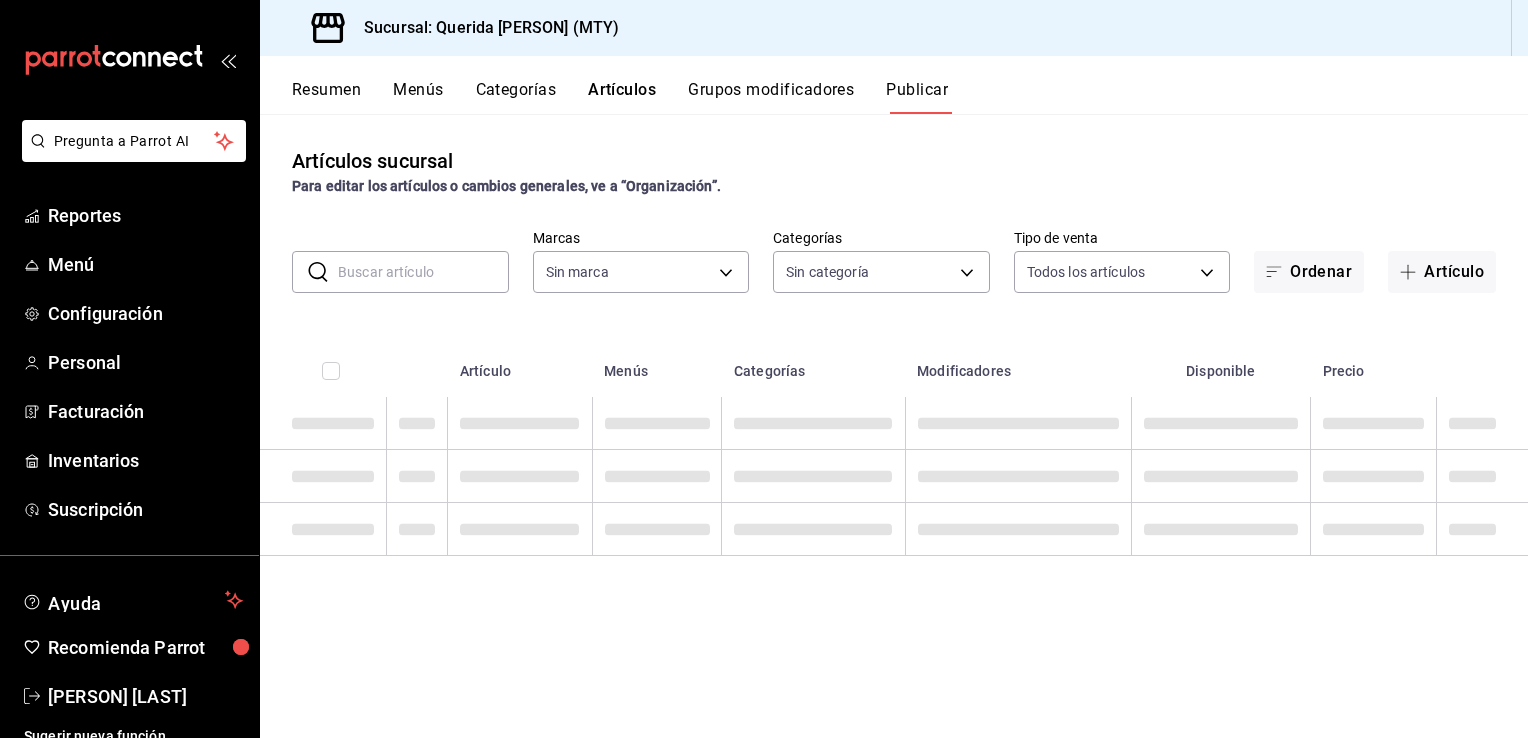 type on "c86918b1-ef05-4987-b05d-2b9394d4c970" 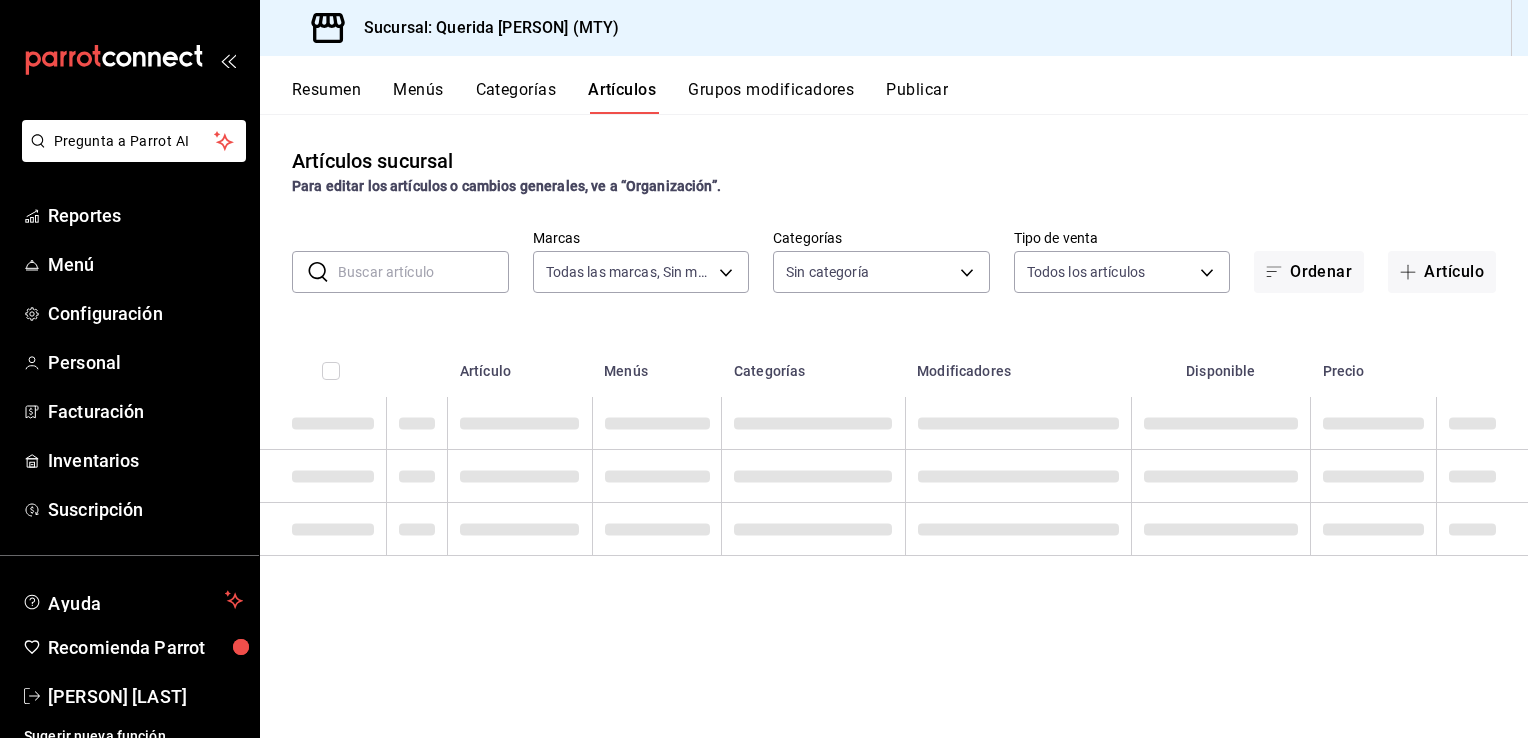 type on "c86918b1-ef05-4987-b05d-2b9394d4c970" 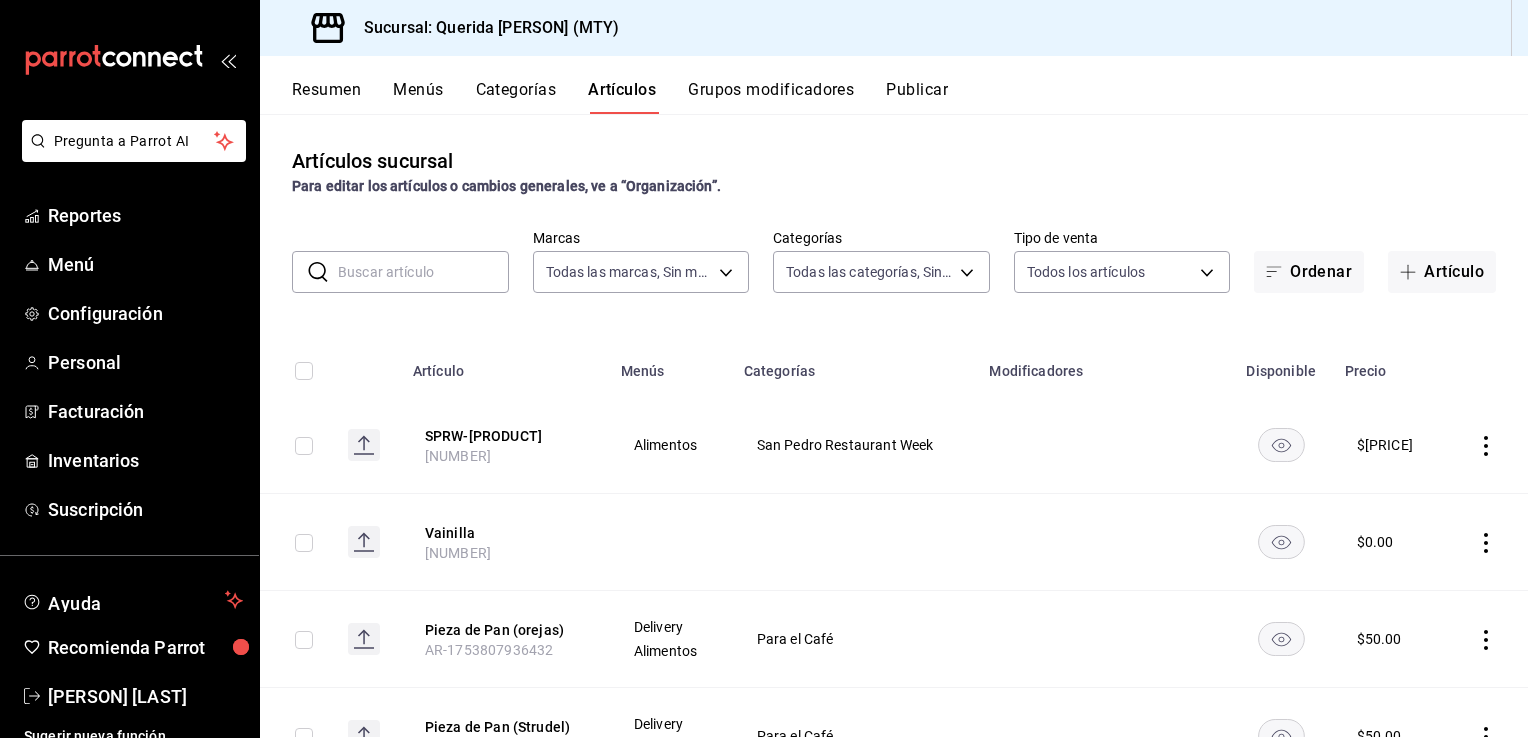 type on "[UUID],[UUID],[UUID],[UUID],[UUID],[UUID],[UUID],[UUID],[UUID],[UUID],[UUID],[UUID],[UUID],[UUID],[UUID],[UUID],[UUID],[UUID],[UUID],[UUID],[UUID],[UUID],[UUID],[UUID],[UUID],[UUID],[UUID],[UUID]" 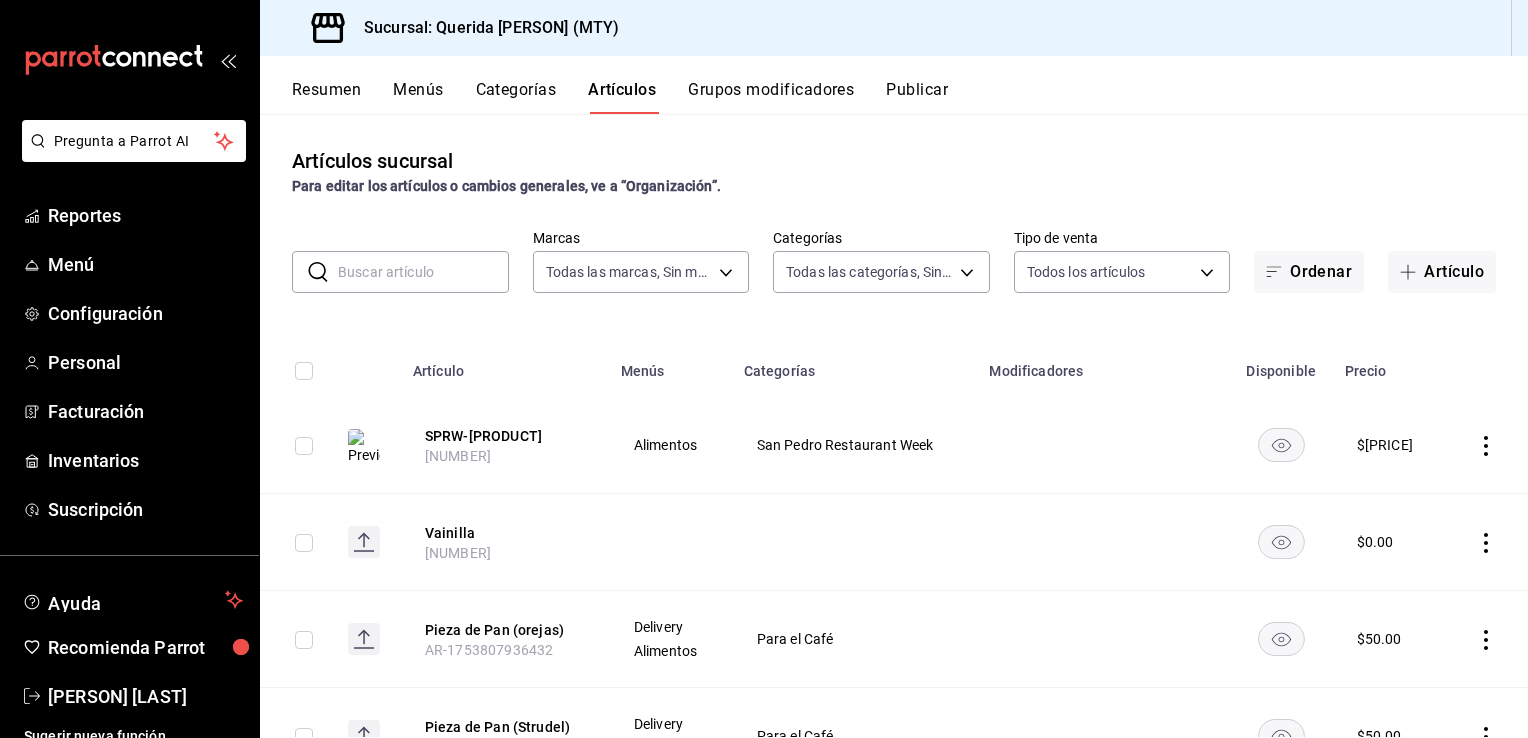 click on "Resumen" at bounding box center (326, 97) 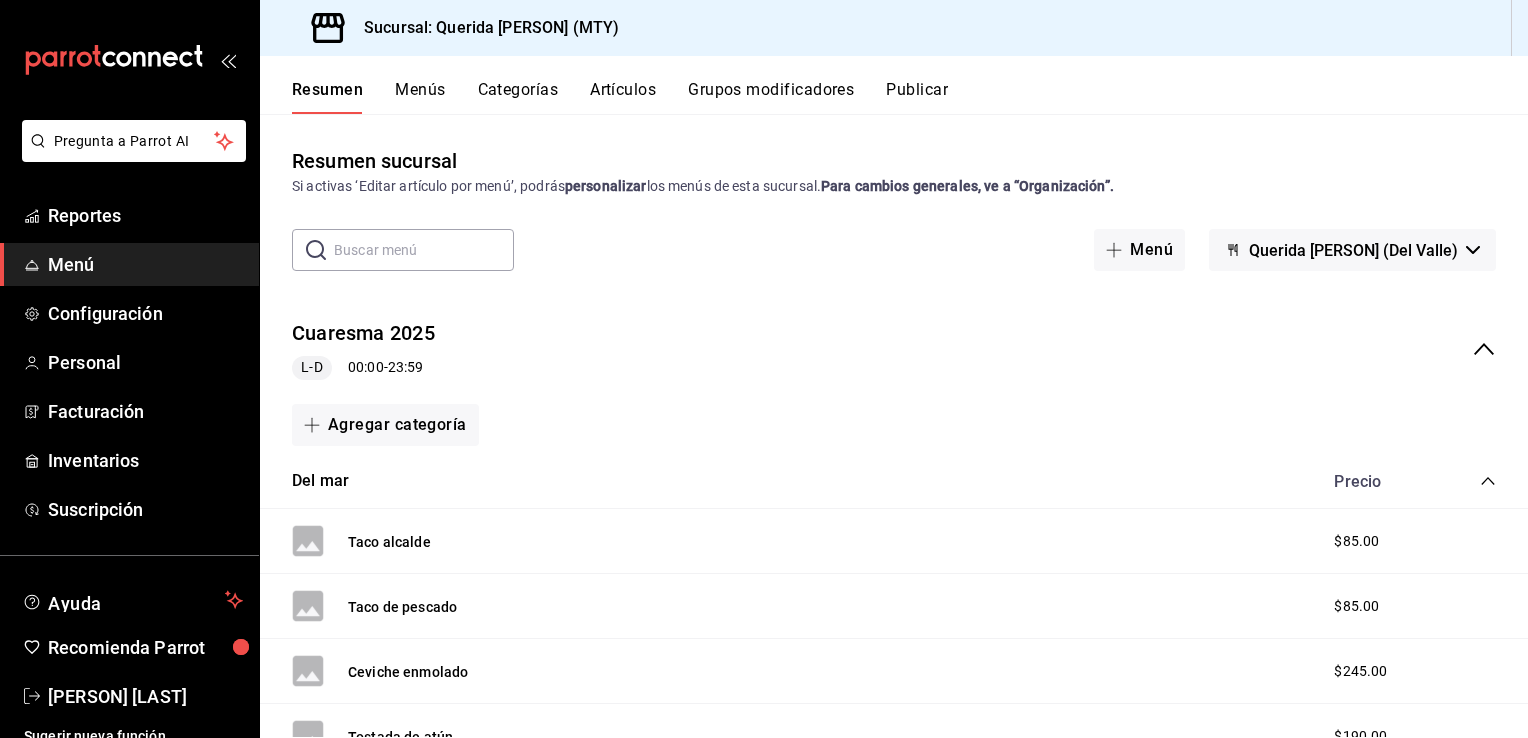 click 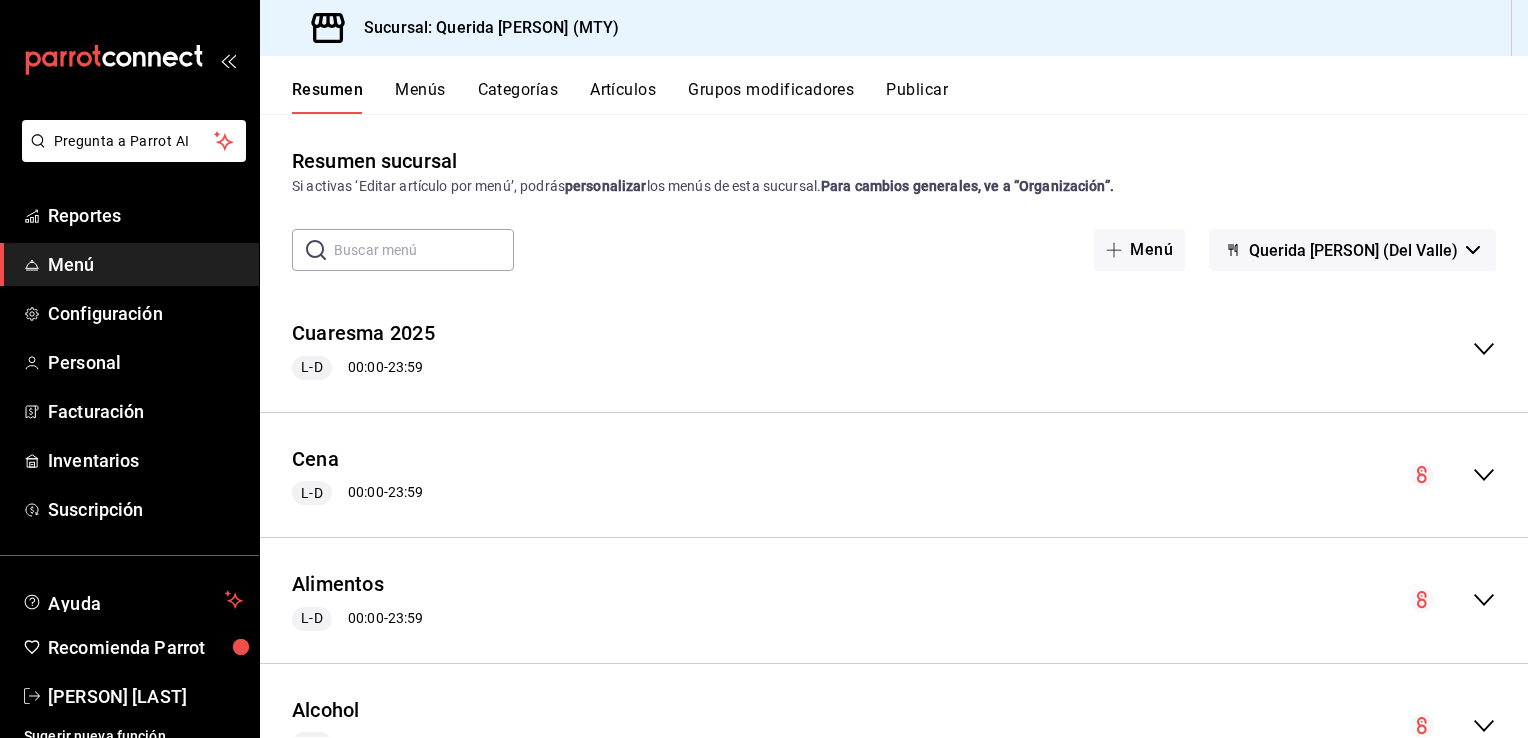 click 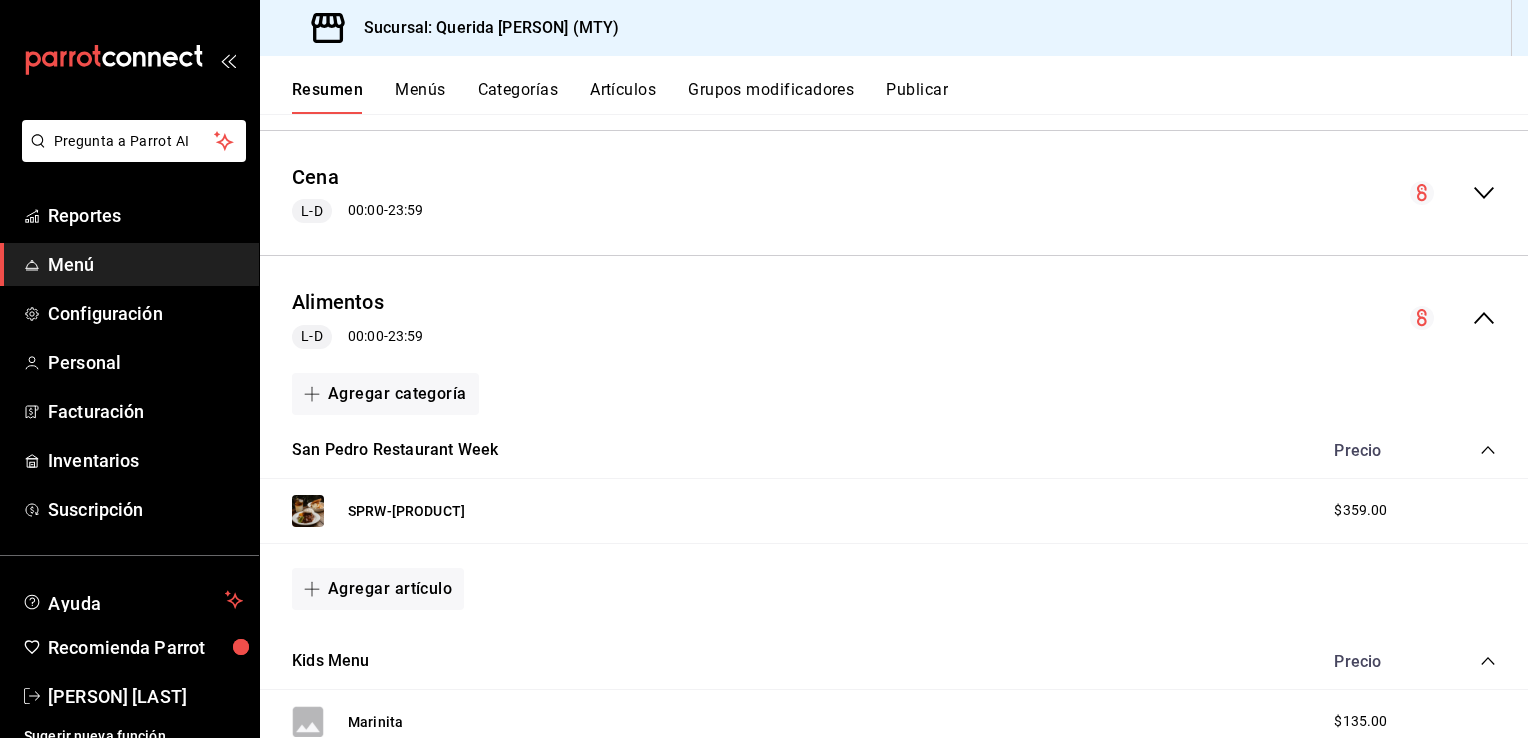 scroll, scrollTop: 332, scrollLeft: 0, axis: vertical 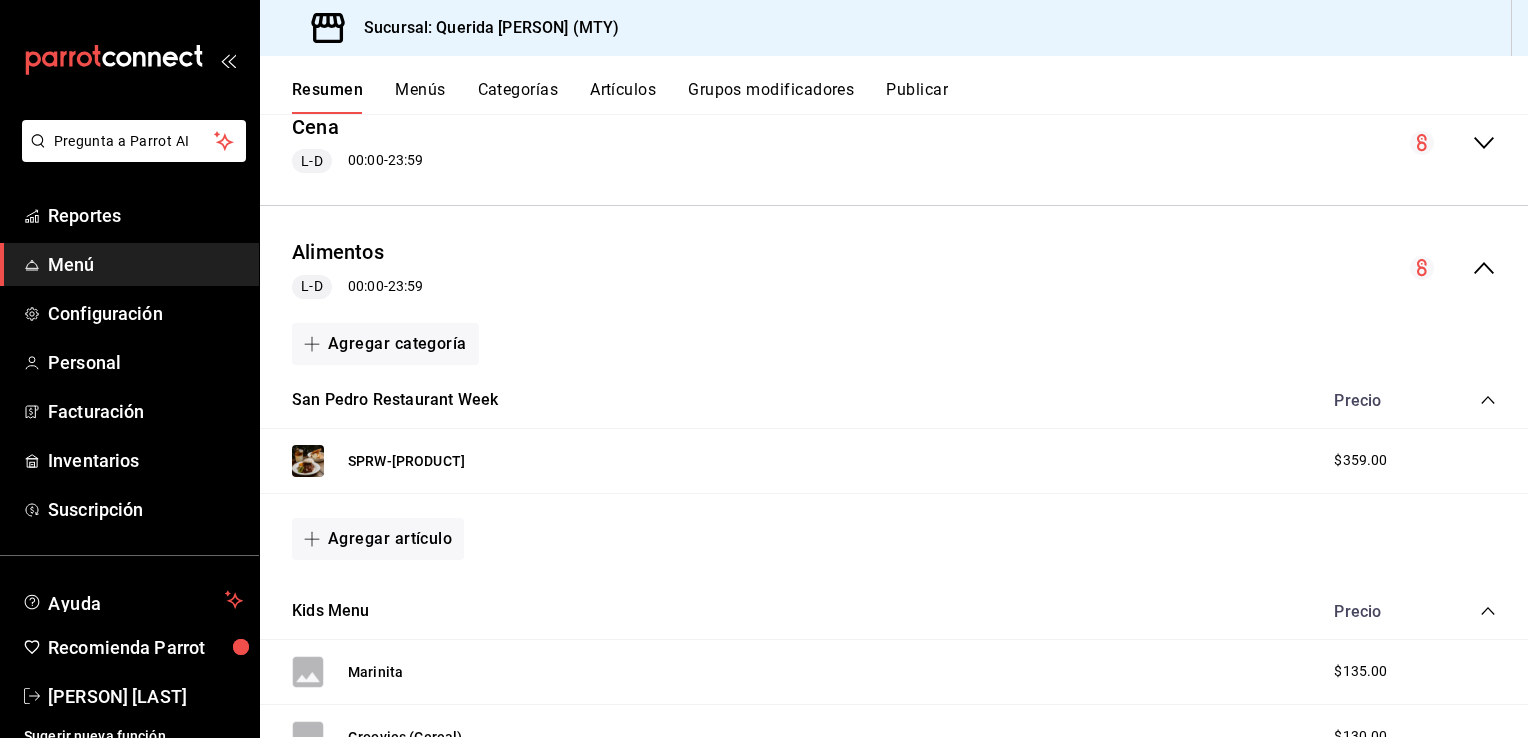click 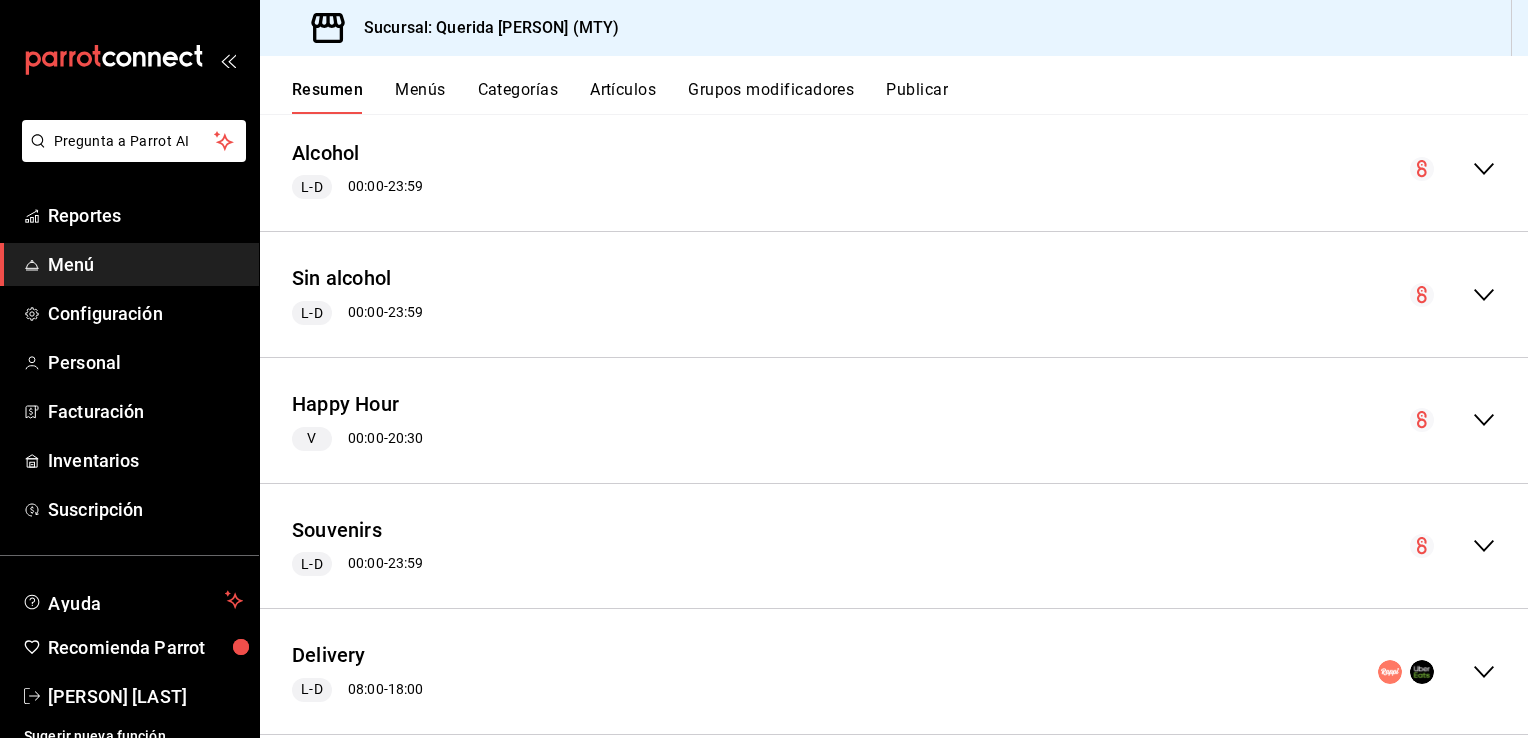 scroll, scrollTop: 2262, scrollLeft: 0, axis: vertical 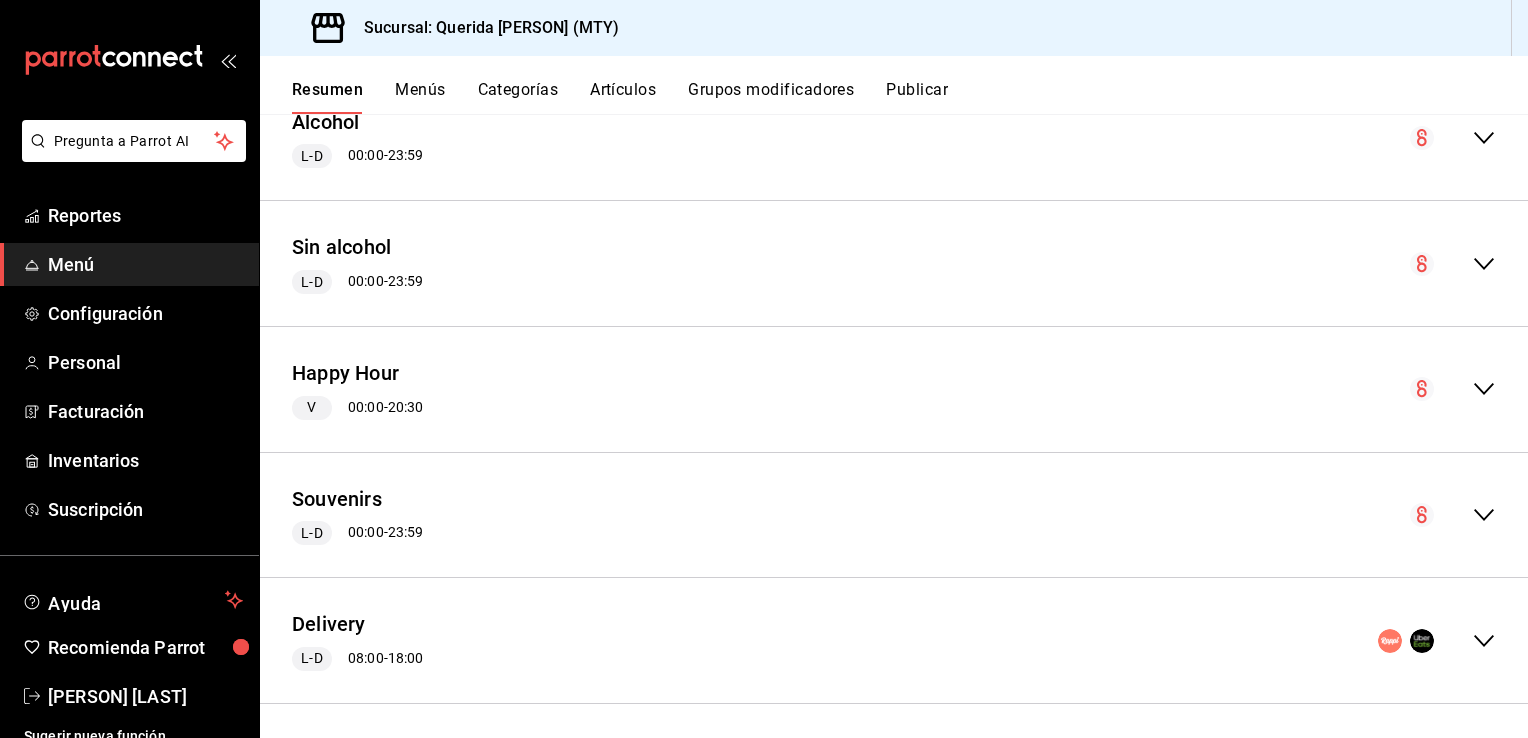 click 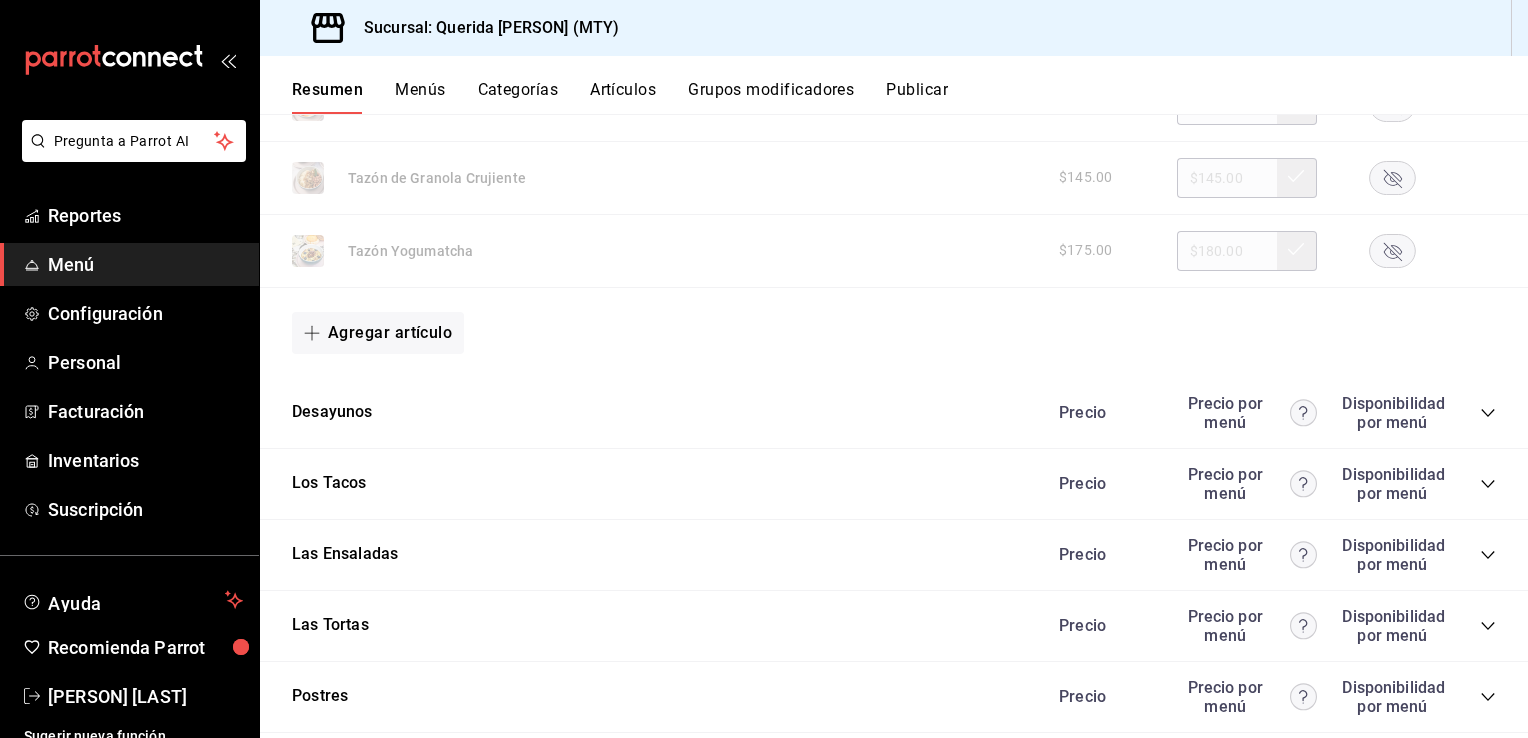 scroll, scrollTop: 3900, scrollLeft: 0, axis: vertical 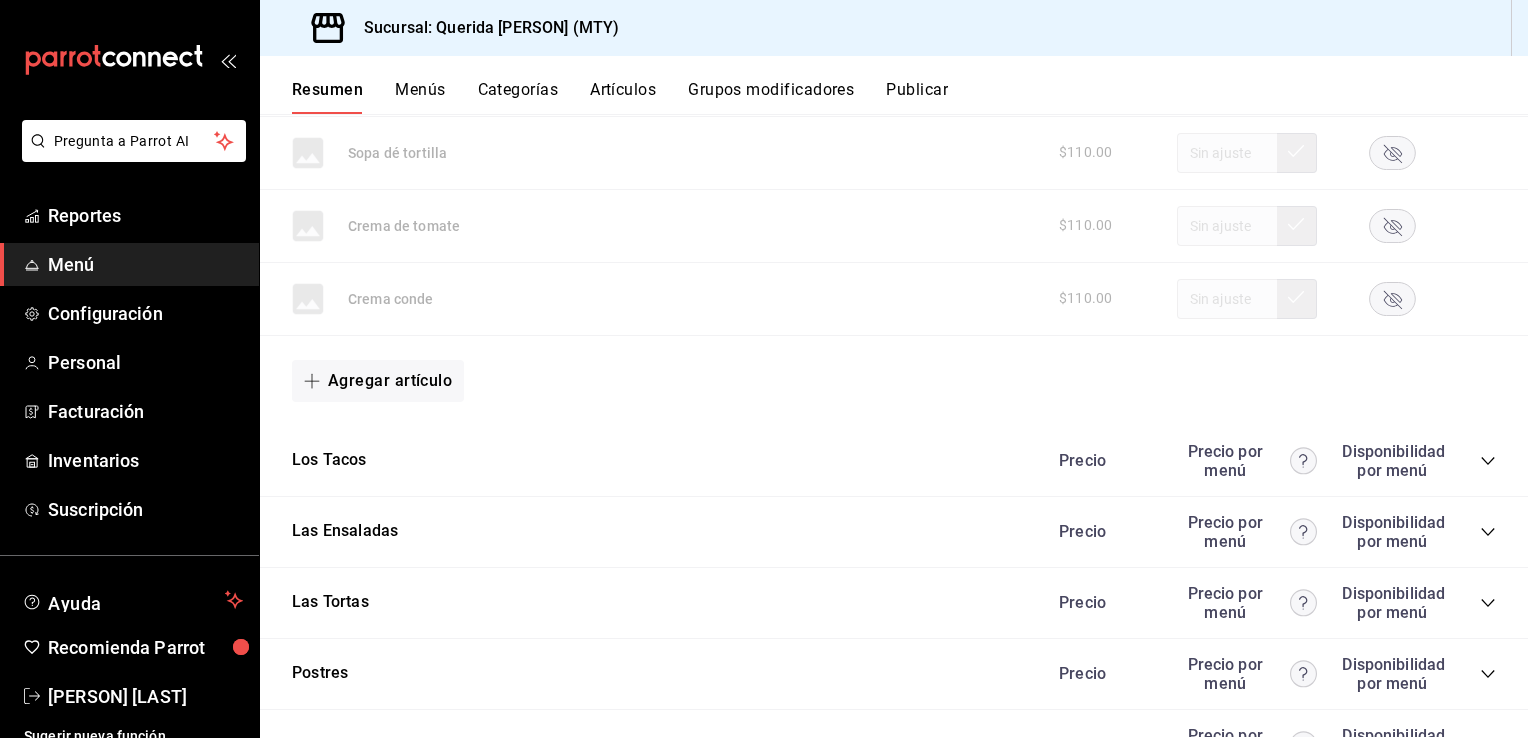 click 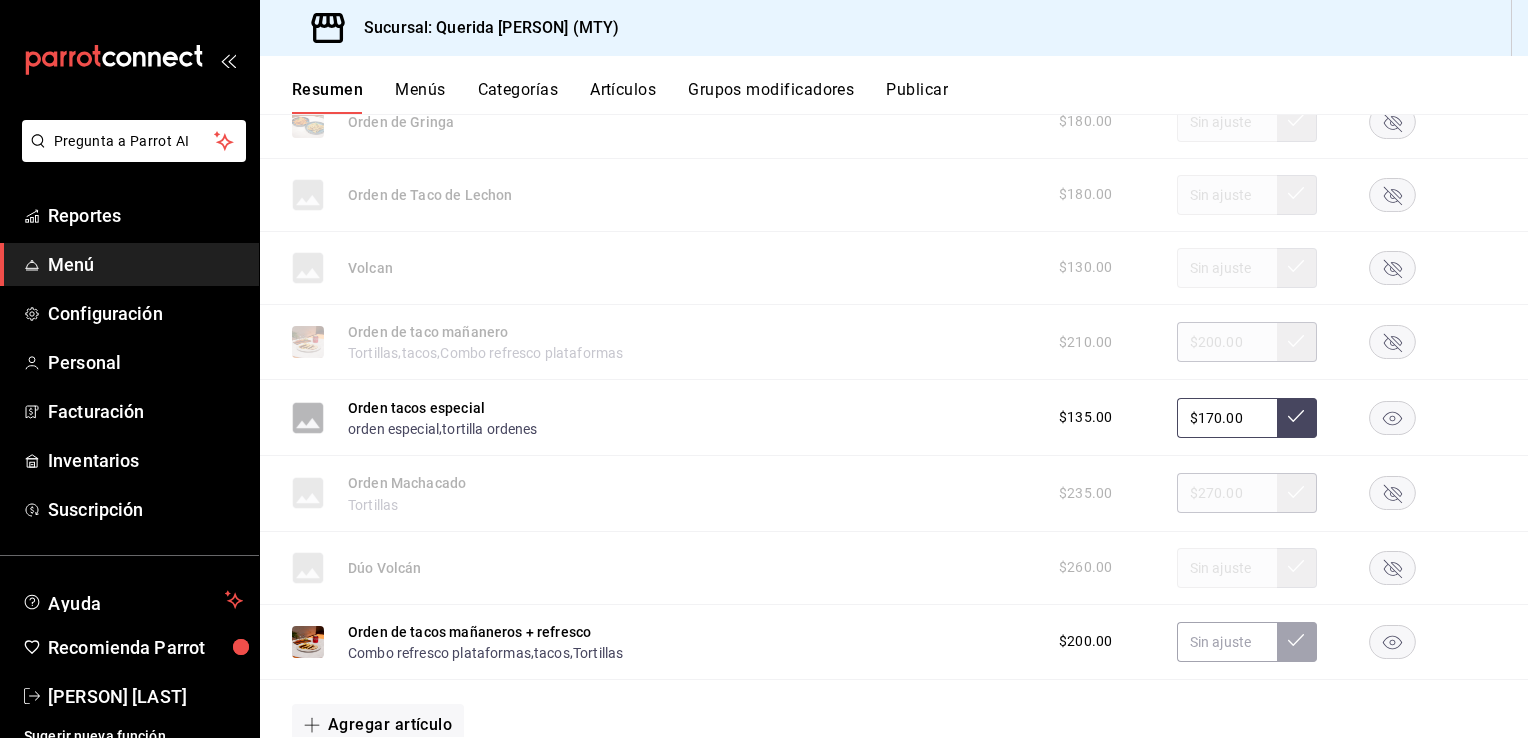 scroll, scrollTop: 6044, scrollLeft: 0, axis: vertical 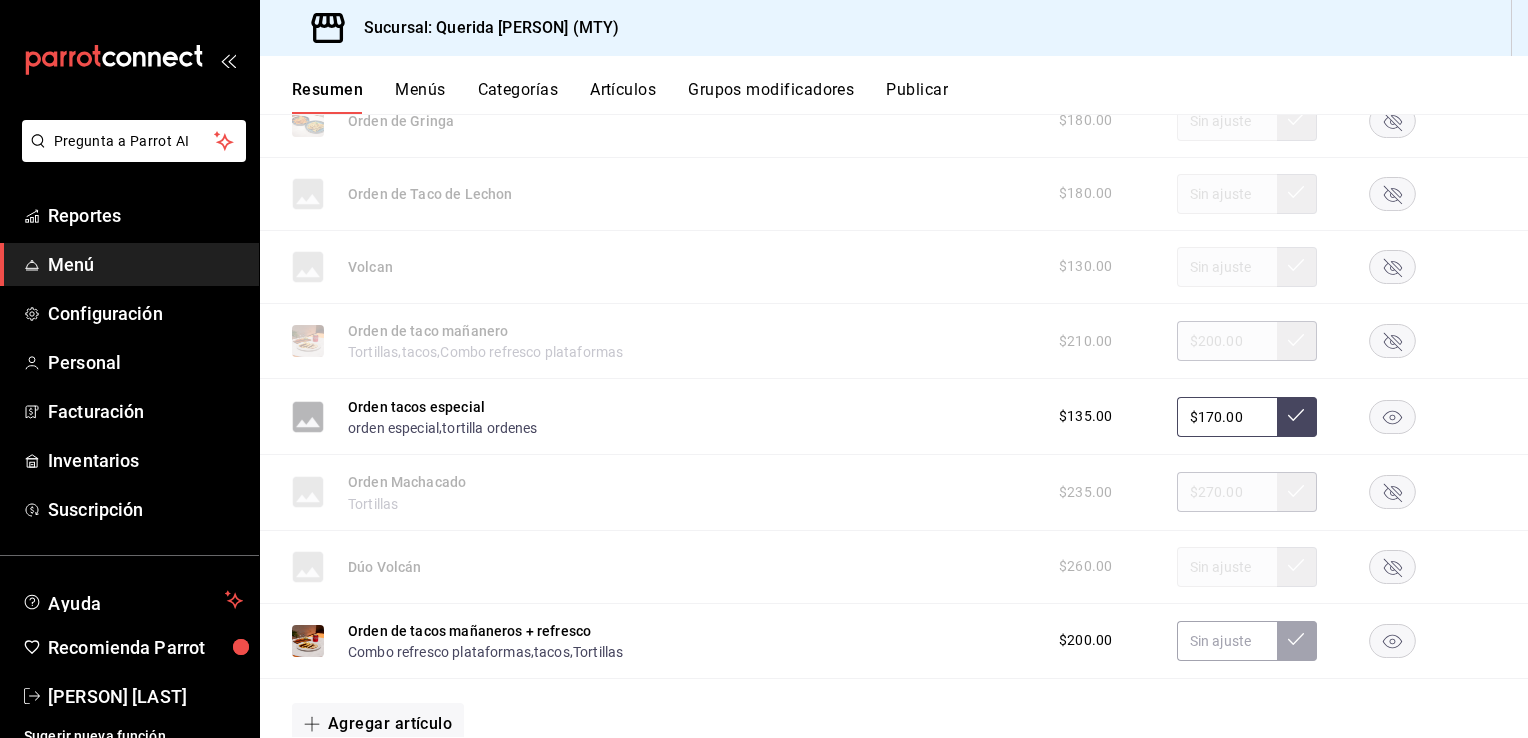 click 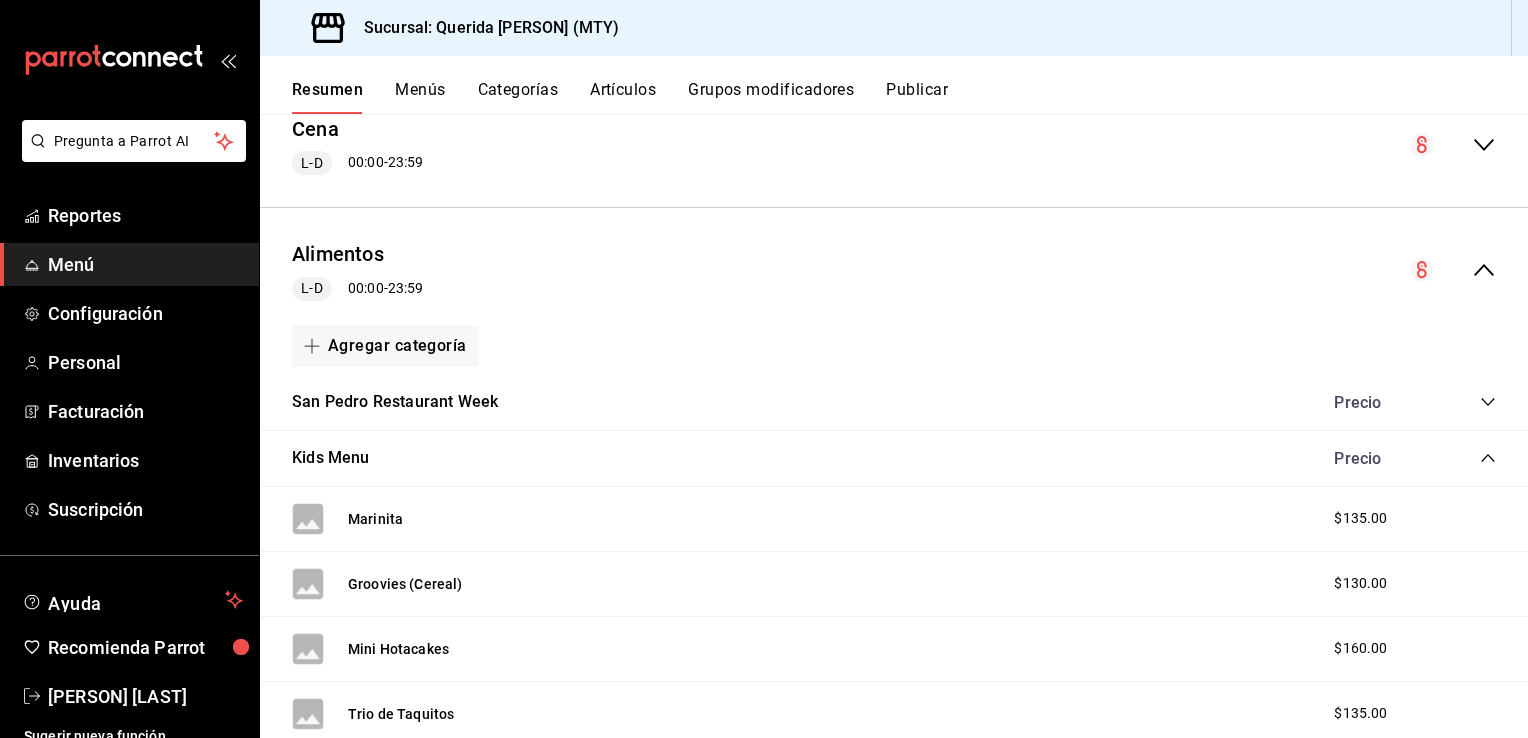 scroll, scrollTop: 330, scrollLeft: 0, axis: vertical 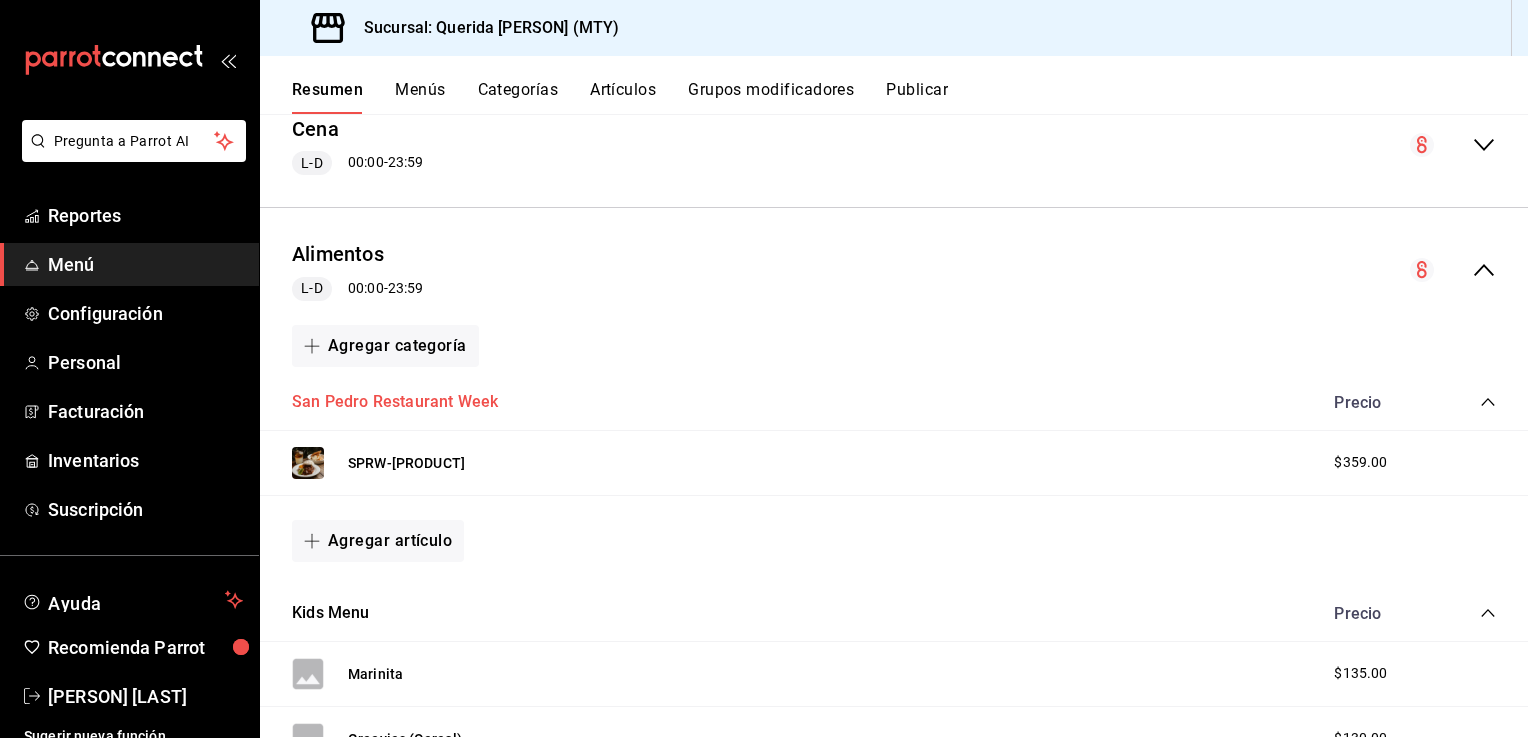 click on "San Pedro Restaurant Week" at bounding box center [395, 402] 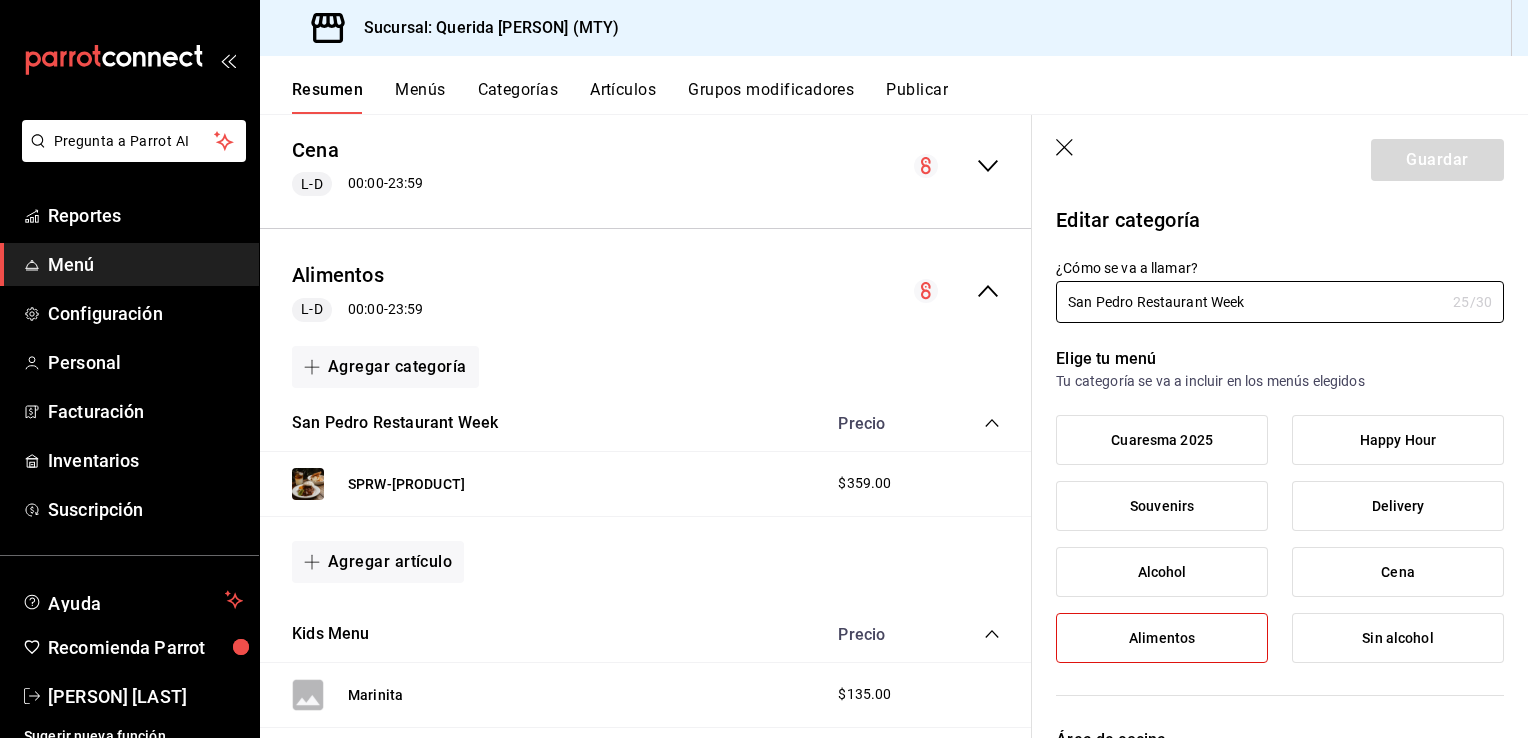 type on "[UUID],[UUID]" 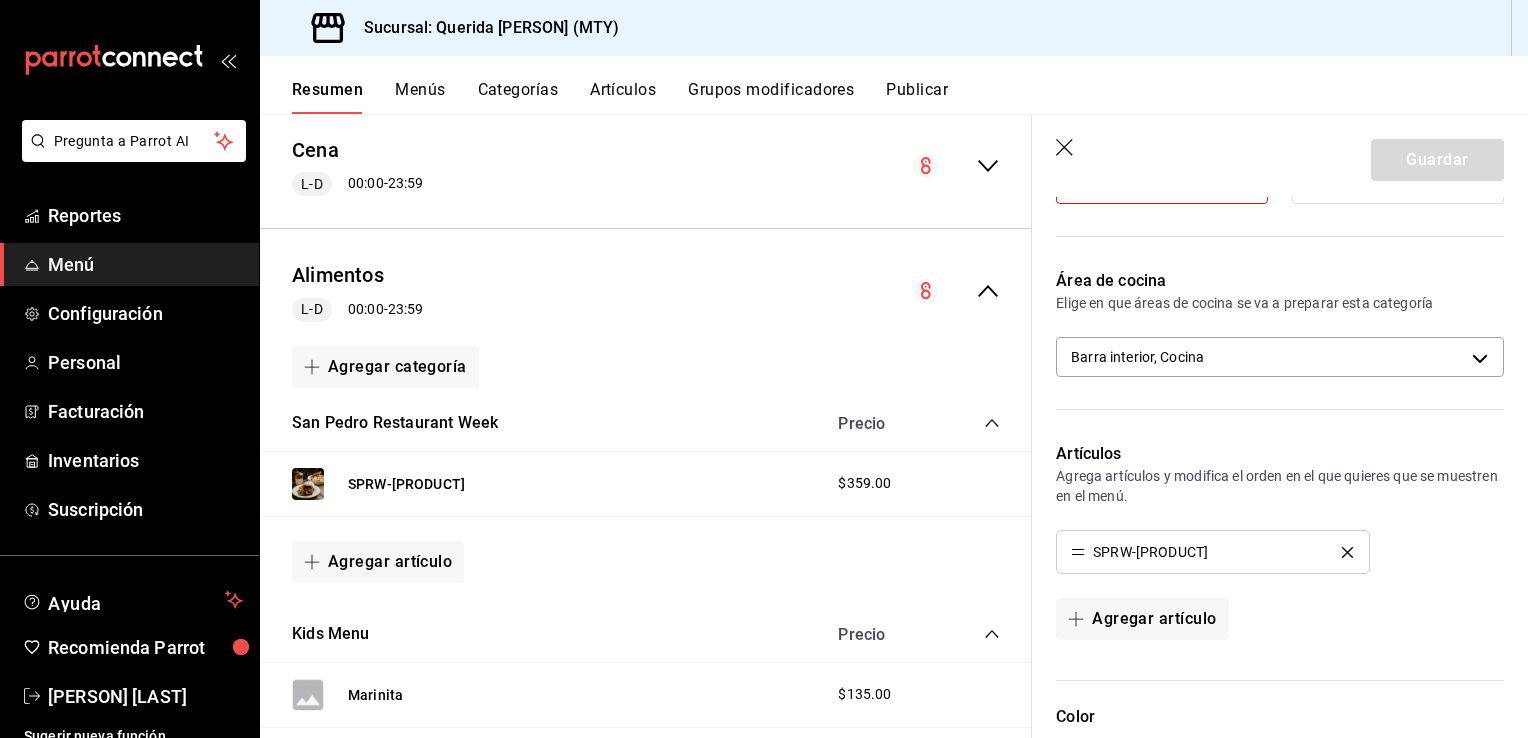 scroll, scrollTop: 460, scrollLeft: 0, axis: vertical 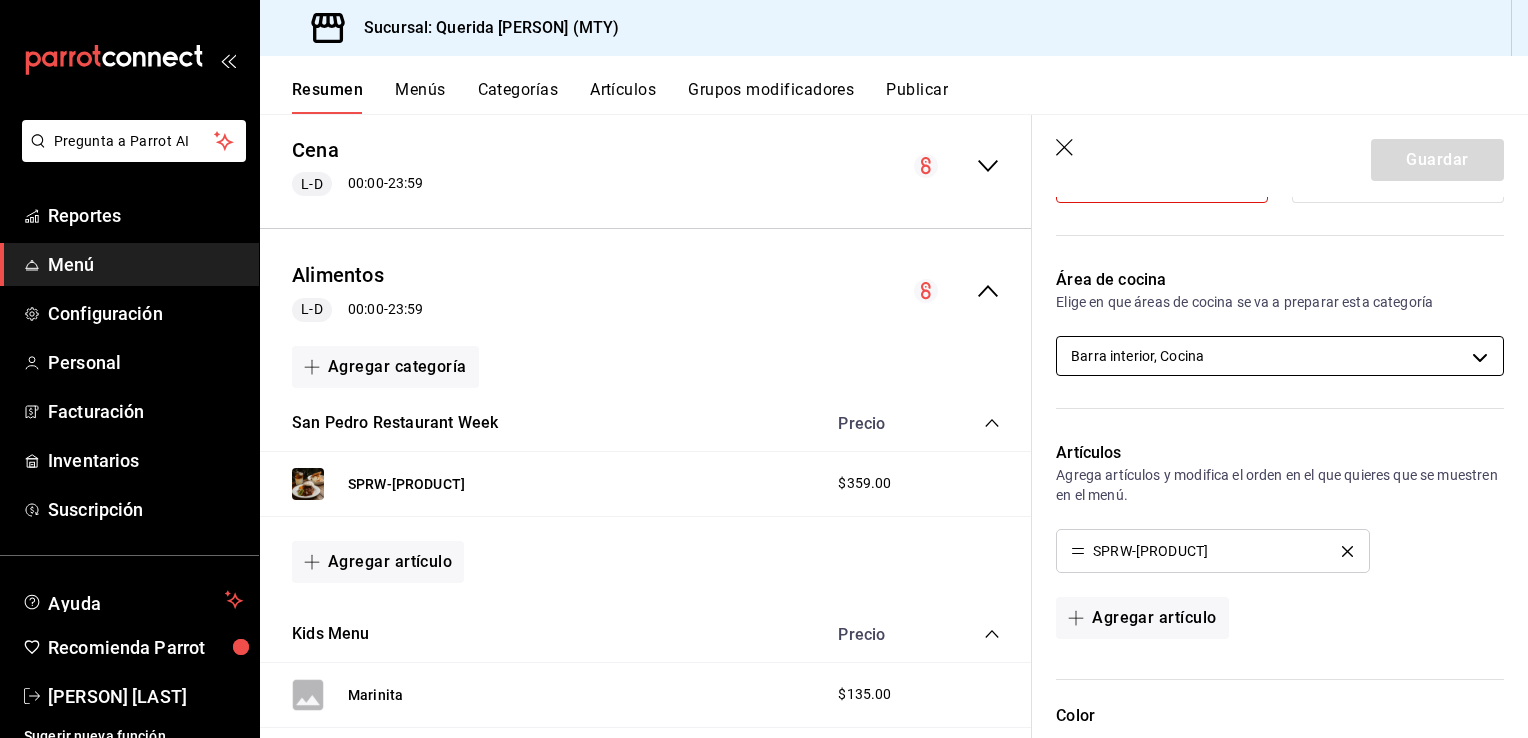 click on "Querida [PERSON] (Del Valle) Publicar menús
Sucursal: Querida [PERSON] (MTY) Resumen Menús Categorías Artículos Grupos modificadores Publicar Resumen sucursal Si activas ‘Editar artículo por menú’, podrás  personalizar  los menús de esta sucursal.  Para cambios generales, ve a “Organización”. ​ ​ Querida [PERSON] (Del Valle) Cuaresma 2025 L-D 00:00  -  23:59 Agregar categoría Del mar Precio Taco alcalde $85.00 Taco de pescado $85.00 Ceviche enmolado $245.00 Tostada de atún $190.00 Agregar artículo Cena L-D 00:00  -  23:59 Agregar categoría Alimentos L-D 00:00  -  23:59 Agregar categoría San Pedro Restaurant Week Precio SPRW-Bomba Norteña+buñuelo+limonada $359.00 Agregar artículo Kids Menu Precio Marinita $135.00 Groovies (Cereal) $130.00 Mini Hotacakes $160.00 Trio de Taquitos $135.00 Sincronizada $130.00 Chilakids $160.00 Huevito Revuelto al gusto L-D" at bounding box center (764, 369) 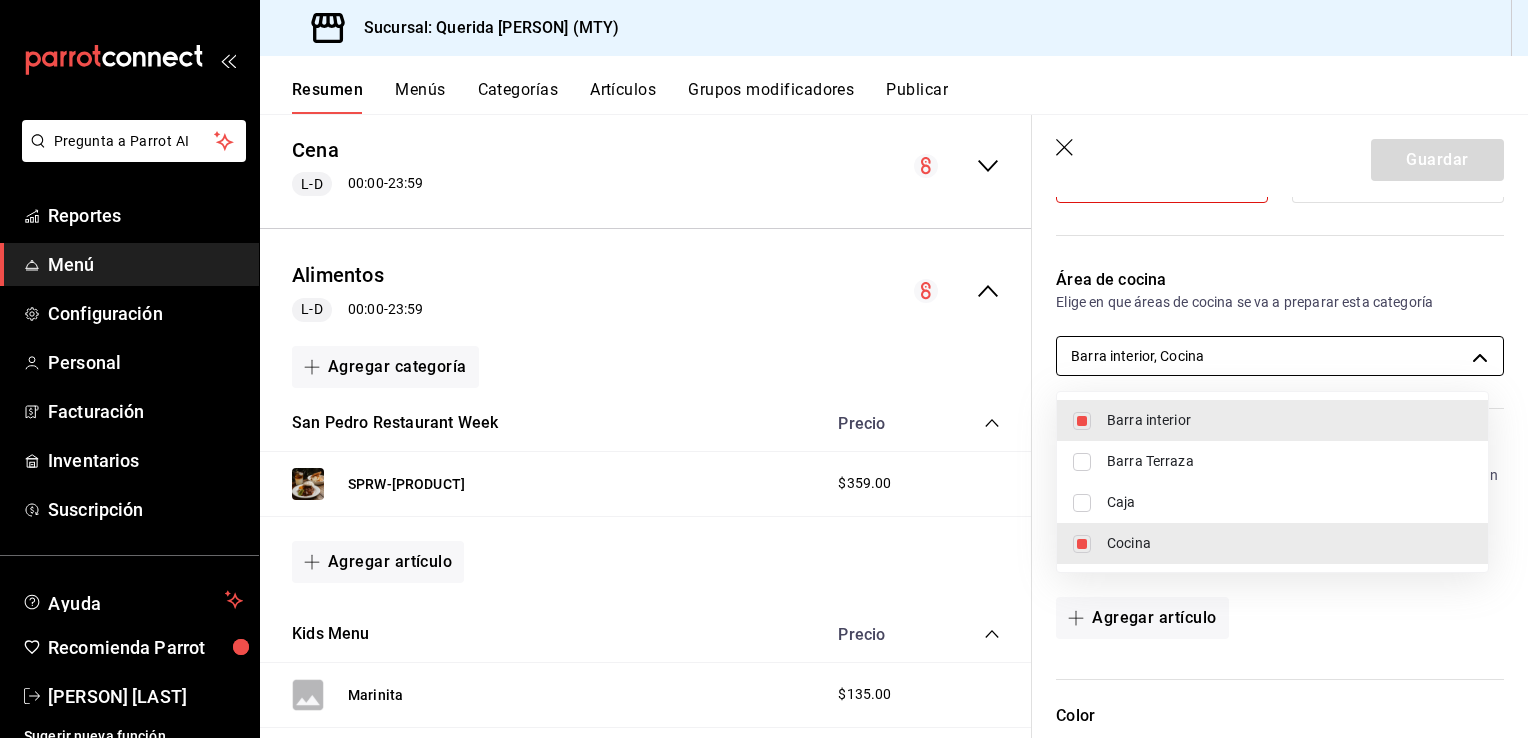 click at bounding box center [764, 369] 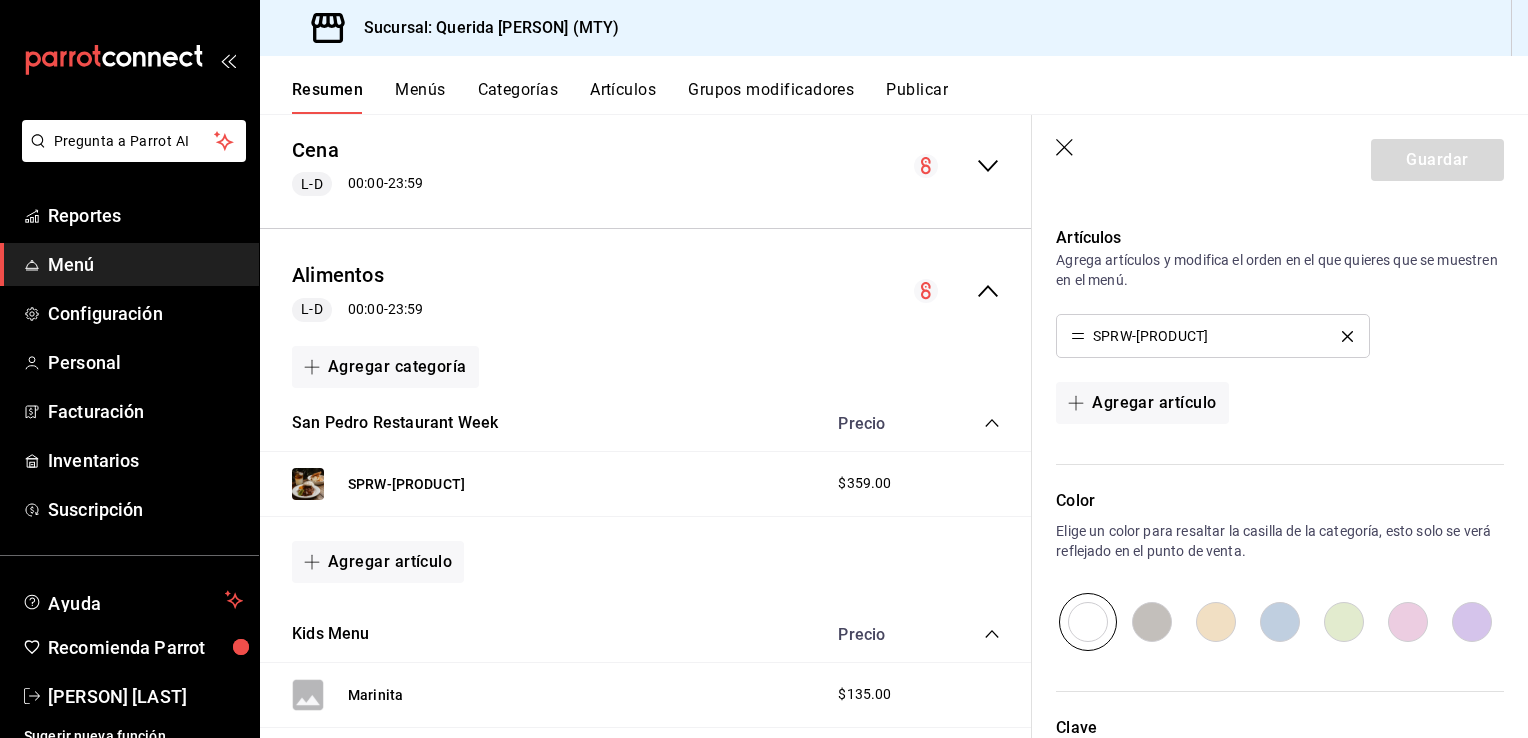 scroll, scrollTop: 676, scrollLeft: 0, axis: vertical 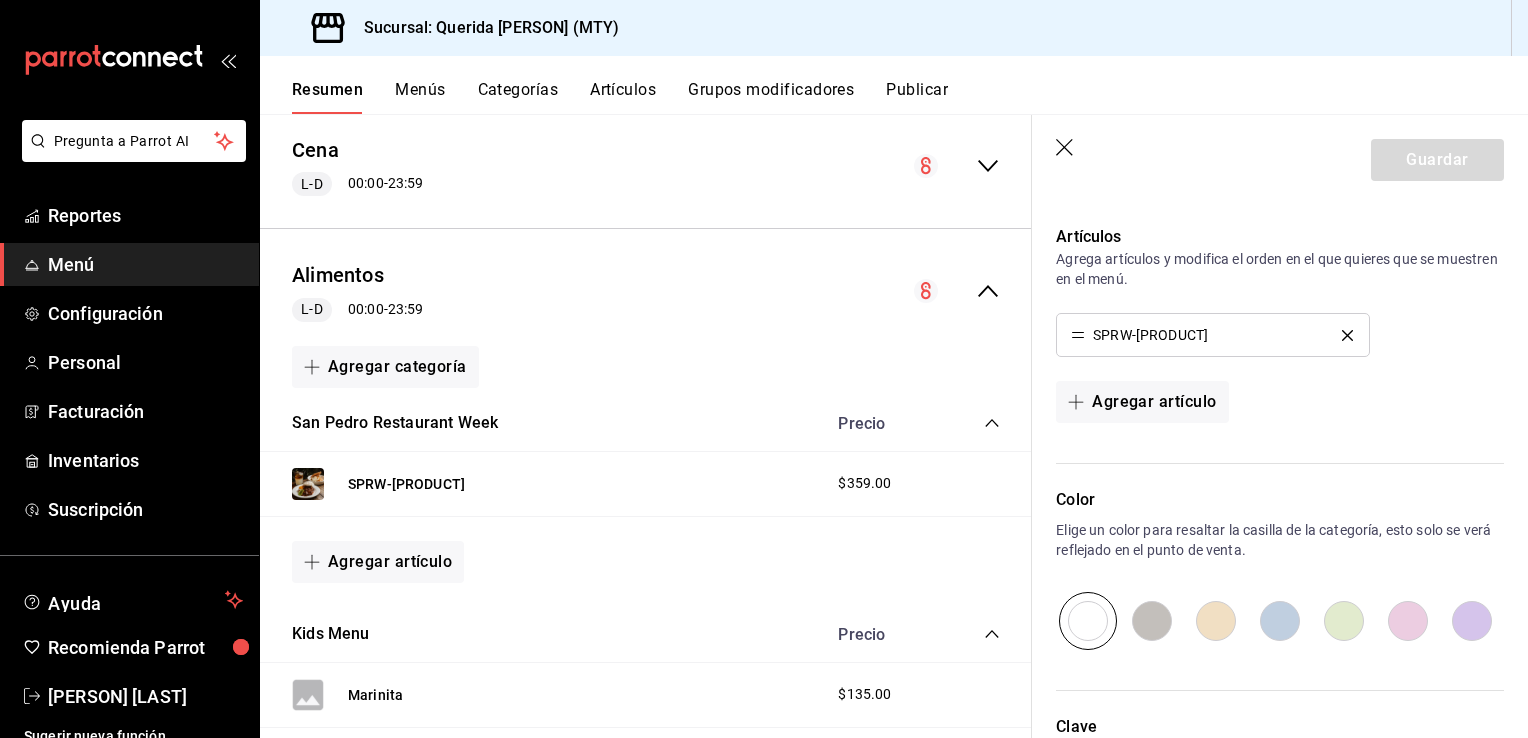 click 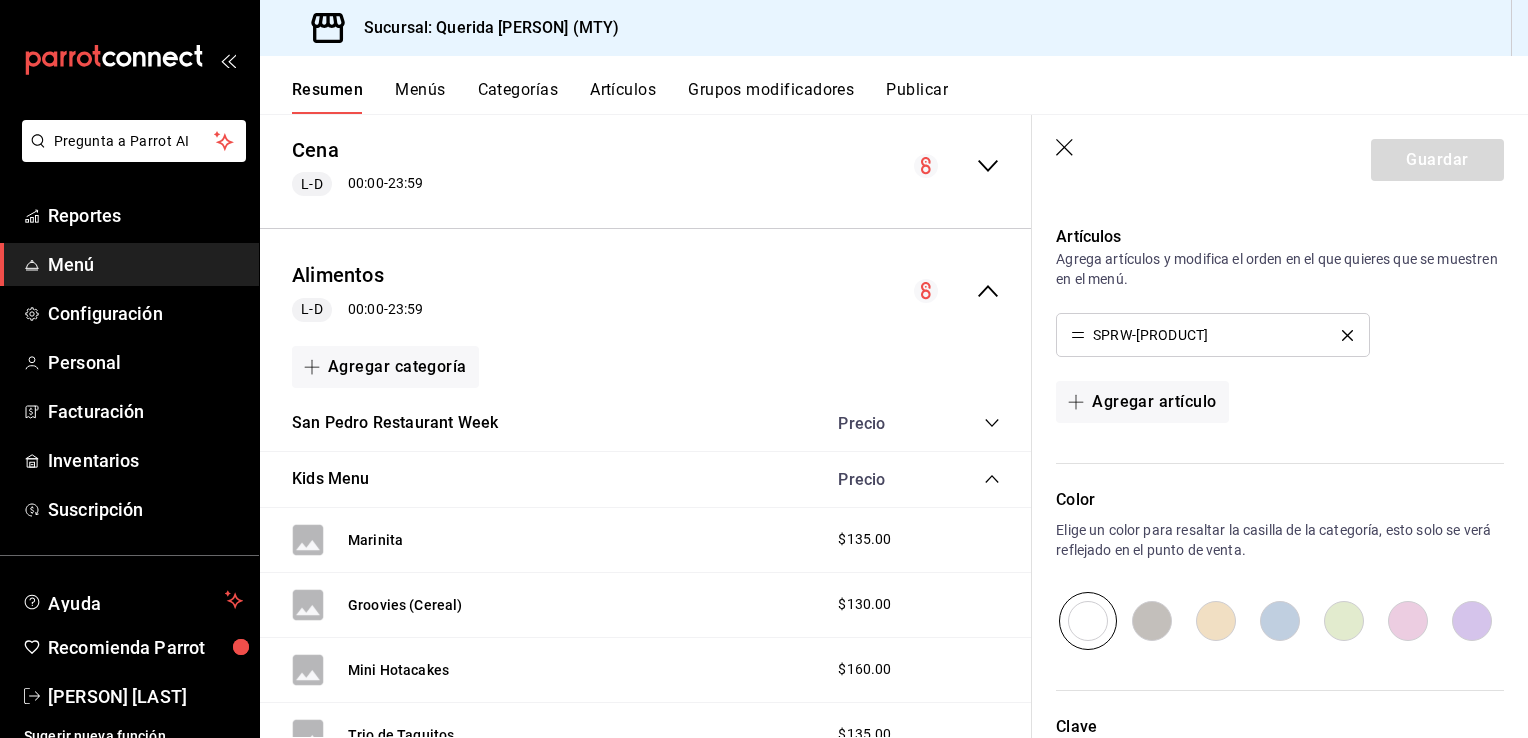 click 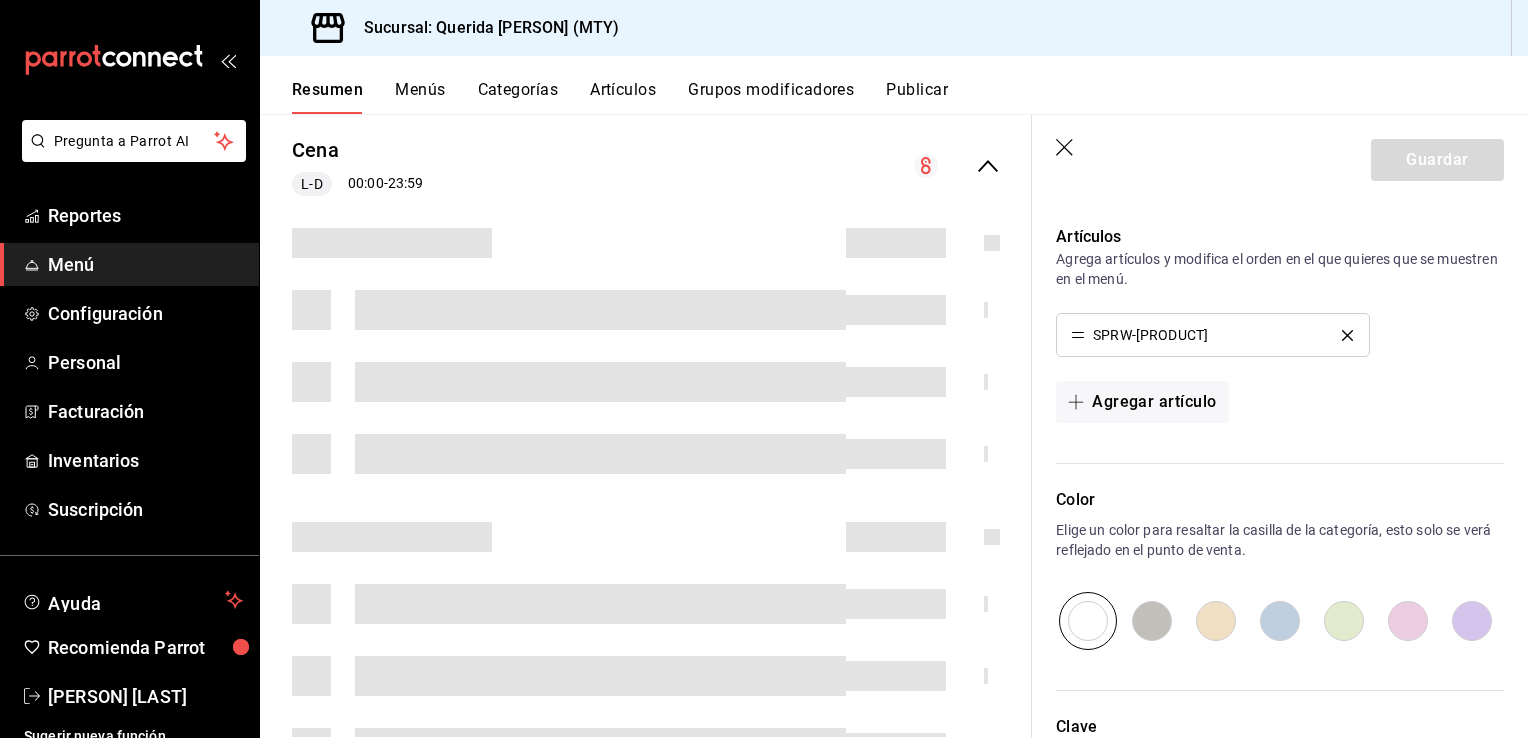 click 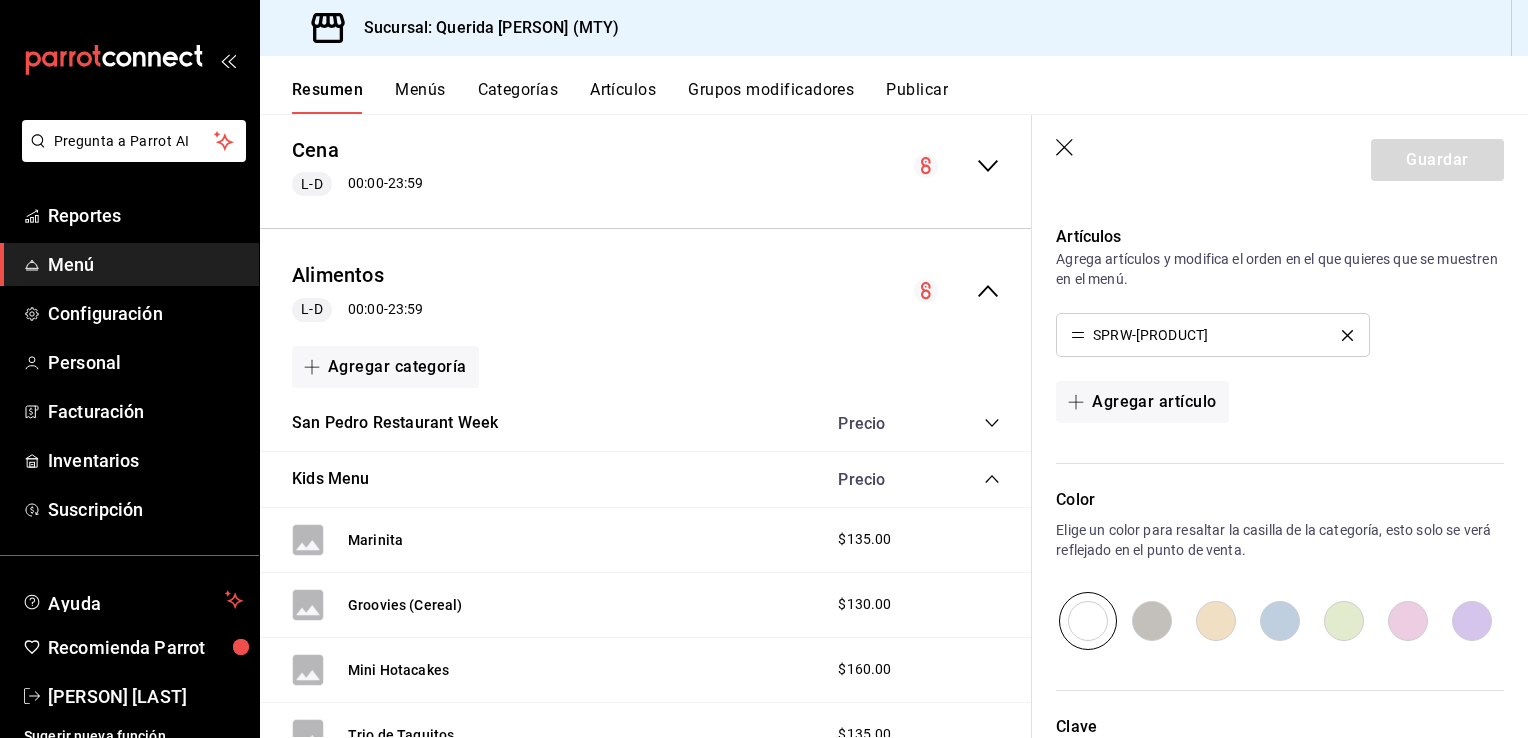click 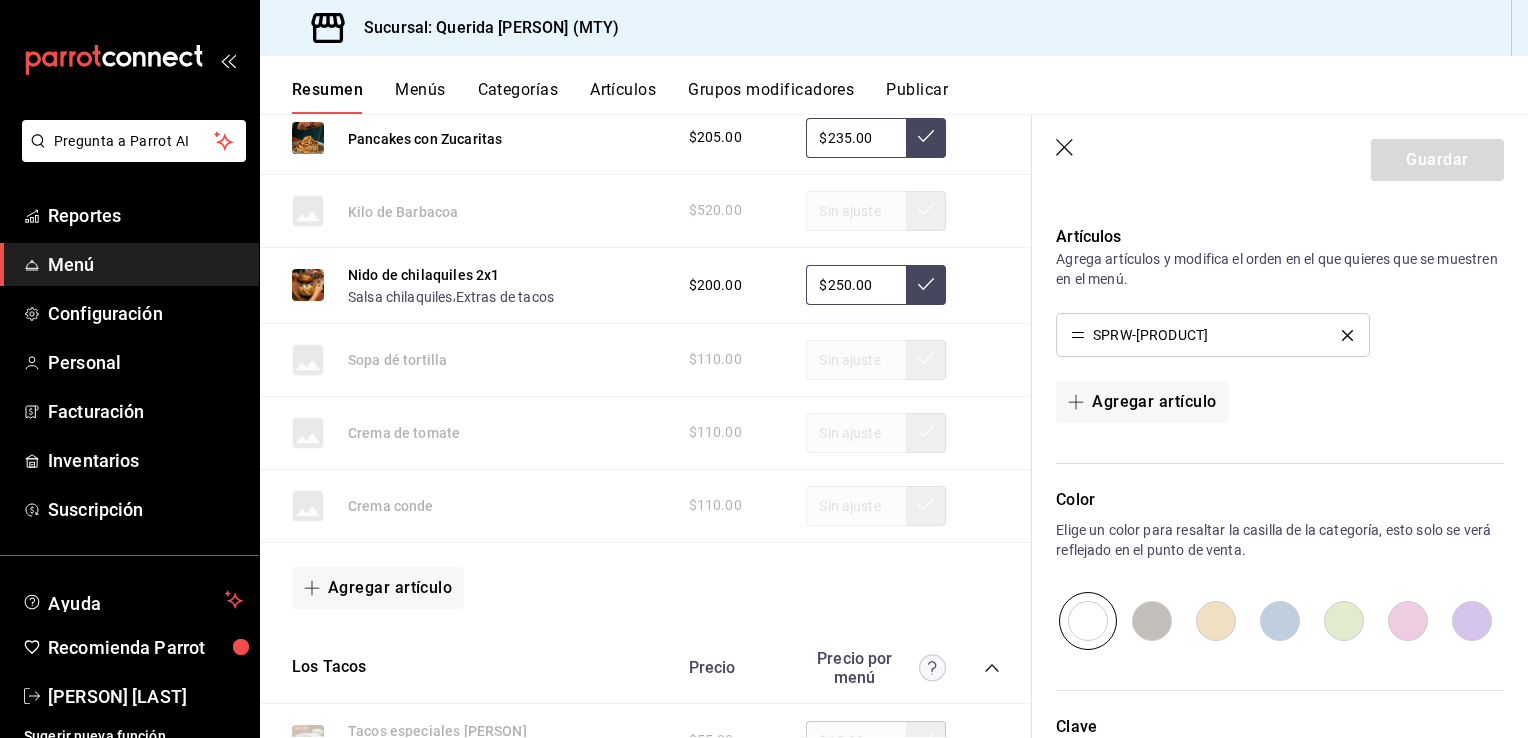 scroll, scrollTop: 3549, scrollLeft: 0, axis: vertical 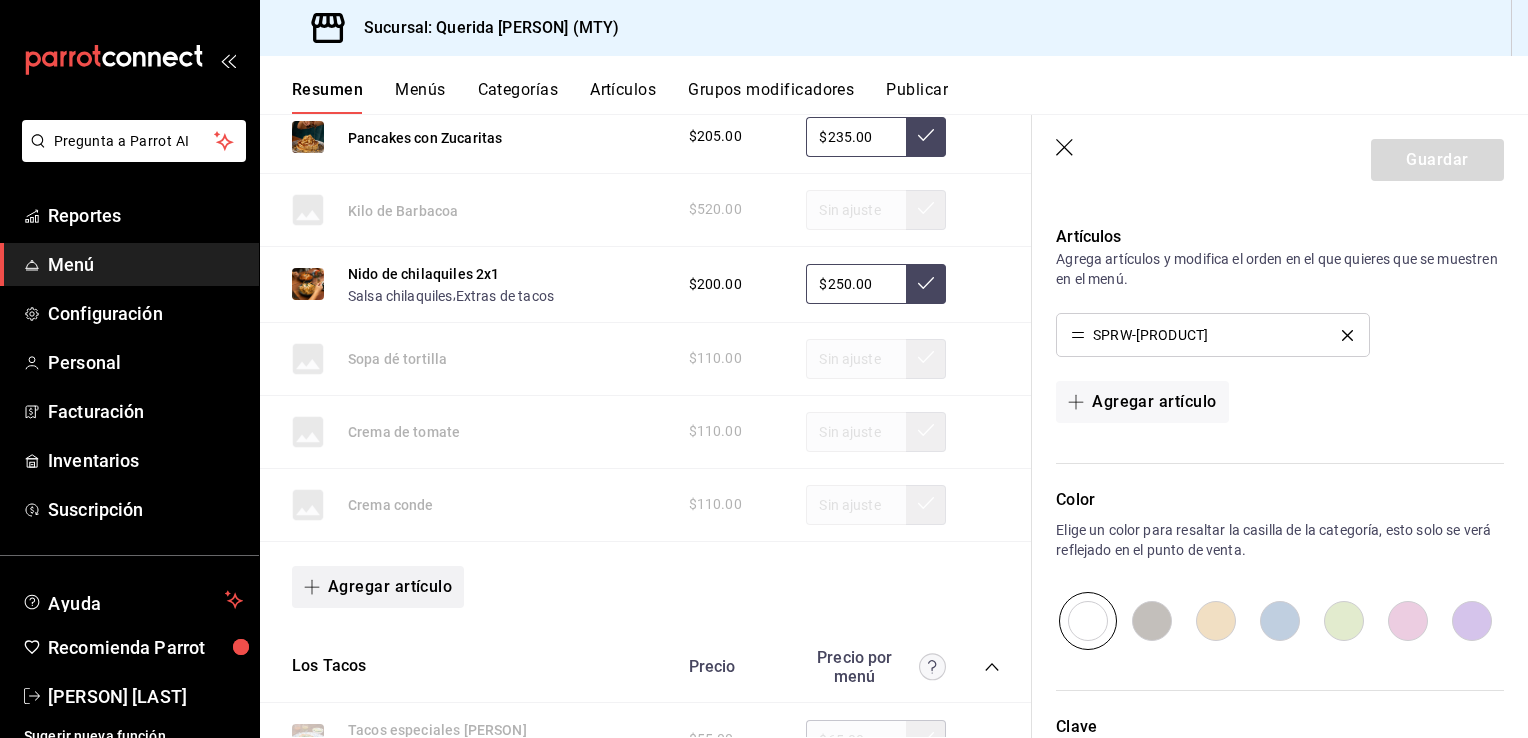 click on "Agregar artículo" at bounding box center (378, 587) 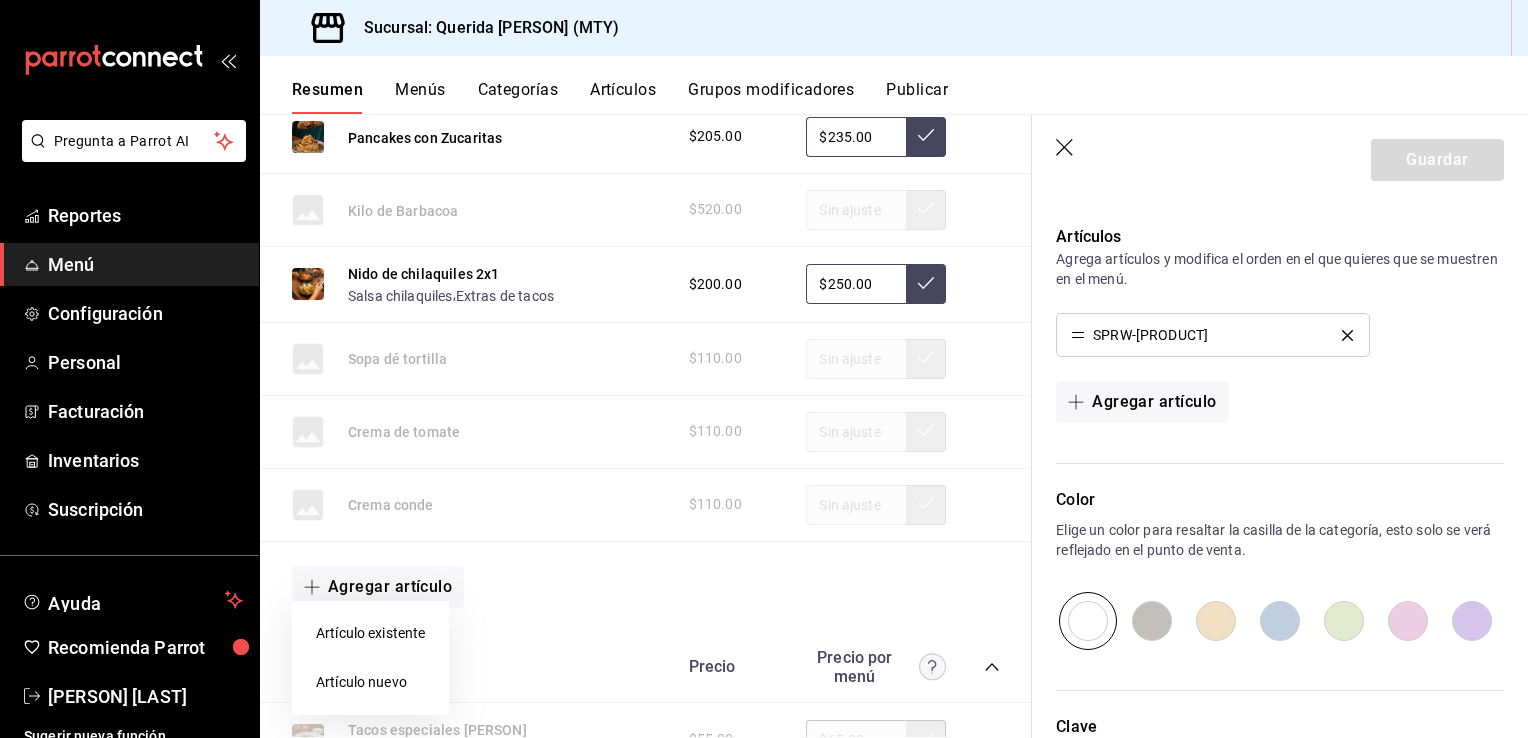 click on "Artículo existente" at bounding box center (370, 633) 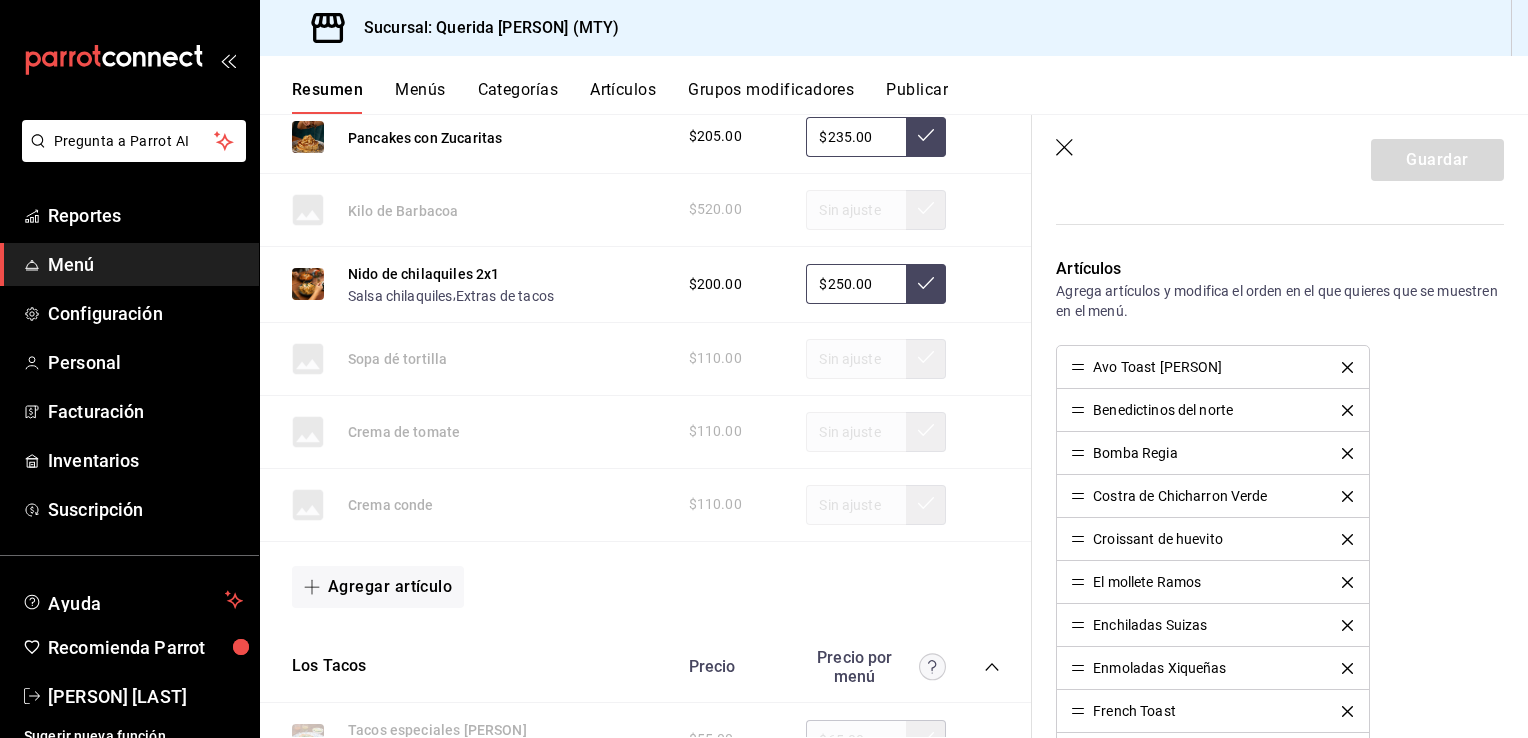 type on "[UUID]" 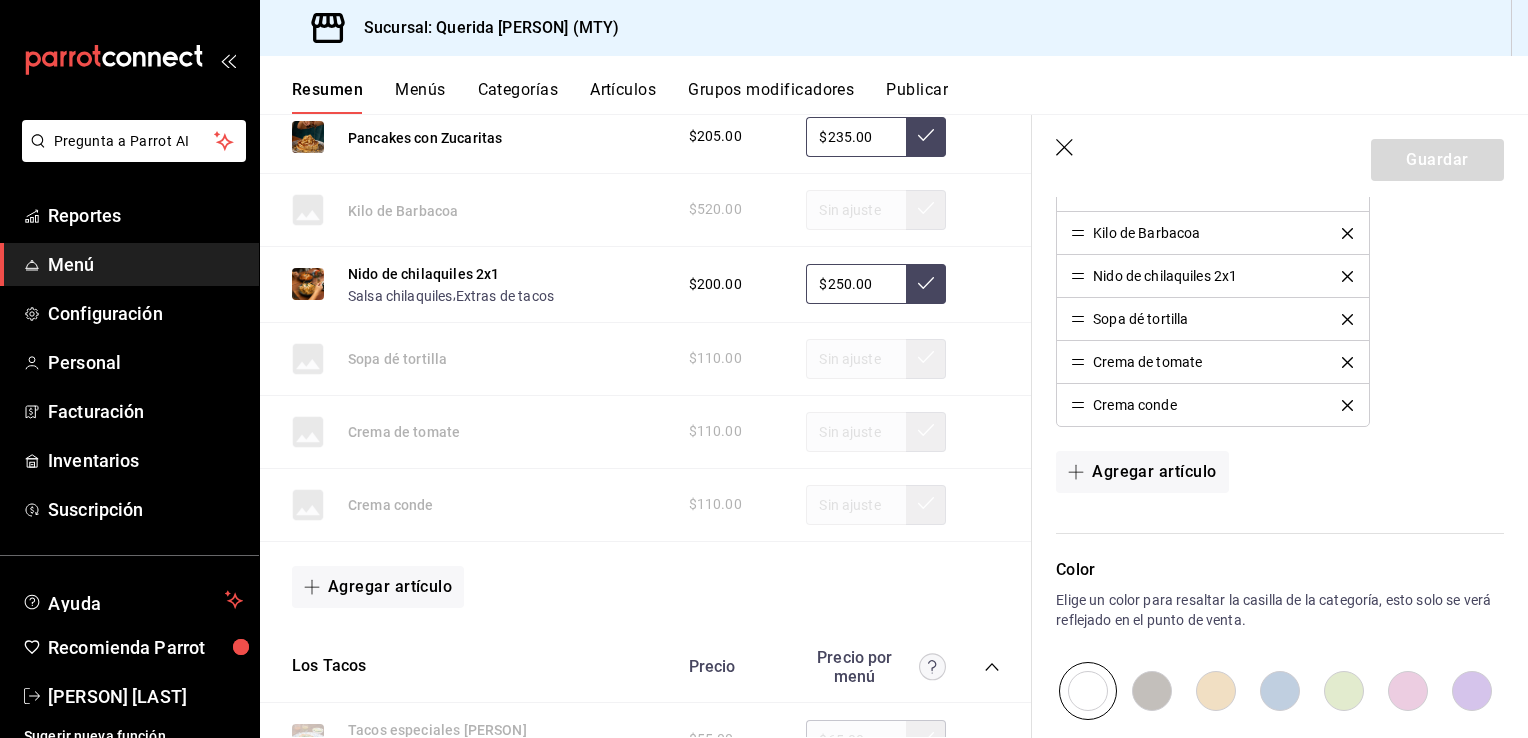 scroll, scrollTop: 1420, scrollLeft: 0, axis: vertical 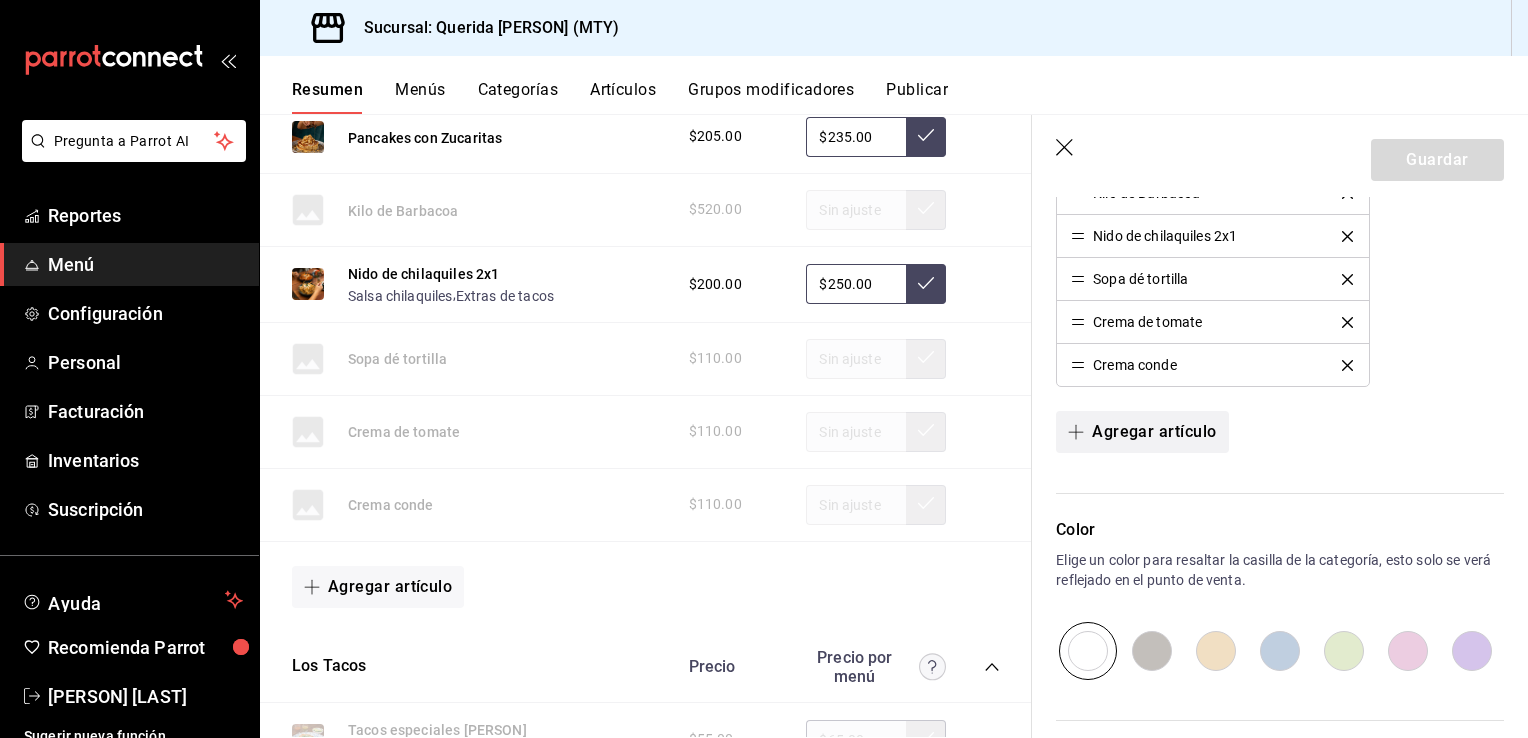 click on "Agregar artículo" at bounding box center [1142, 432] 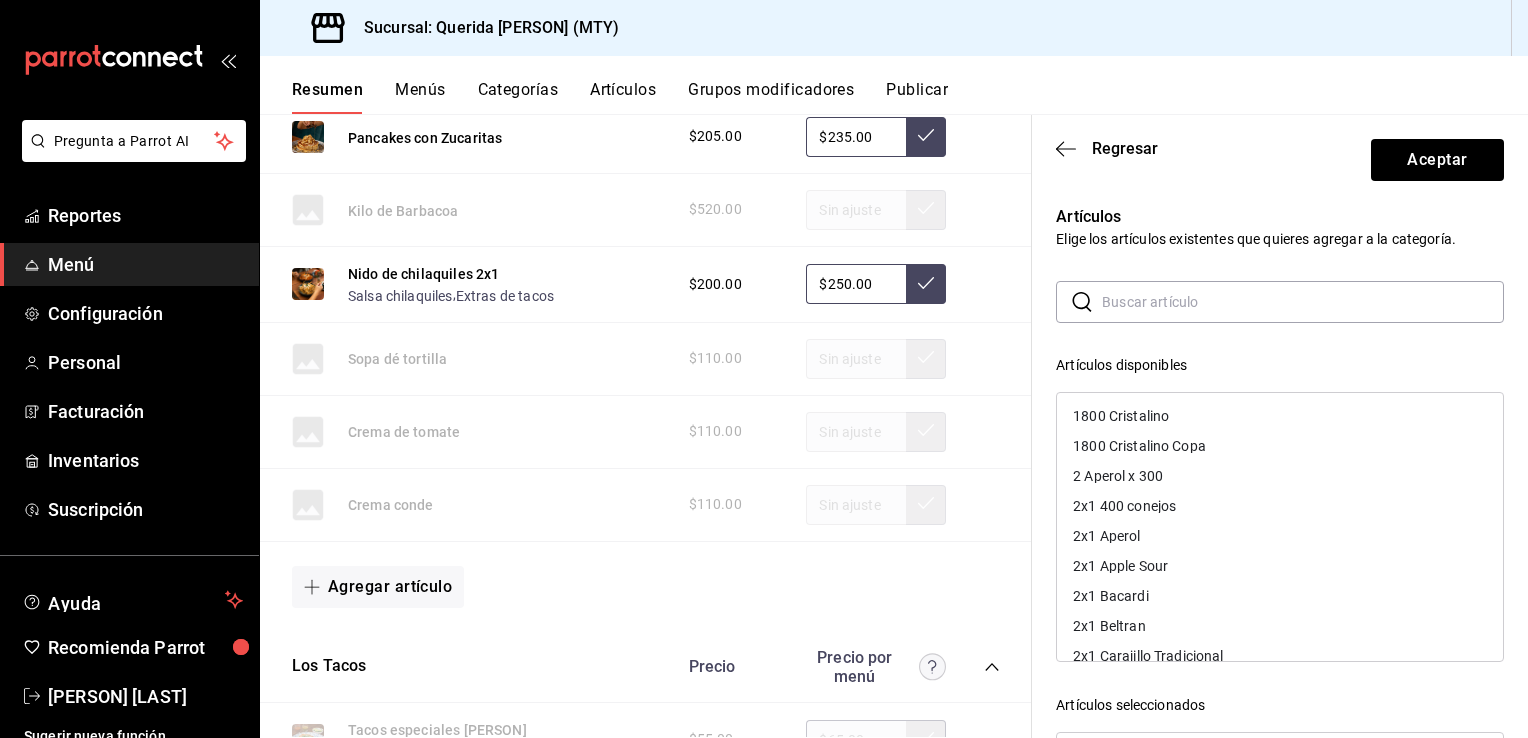 click at bounding box center [1303, 302] 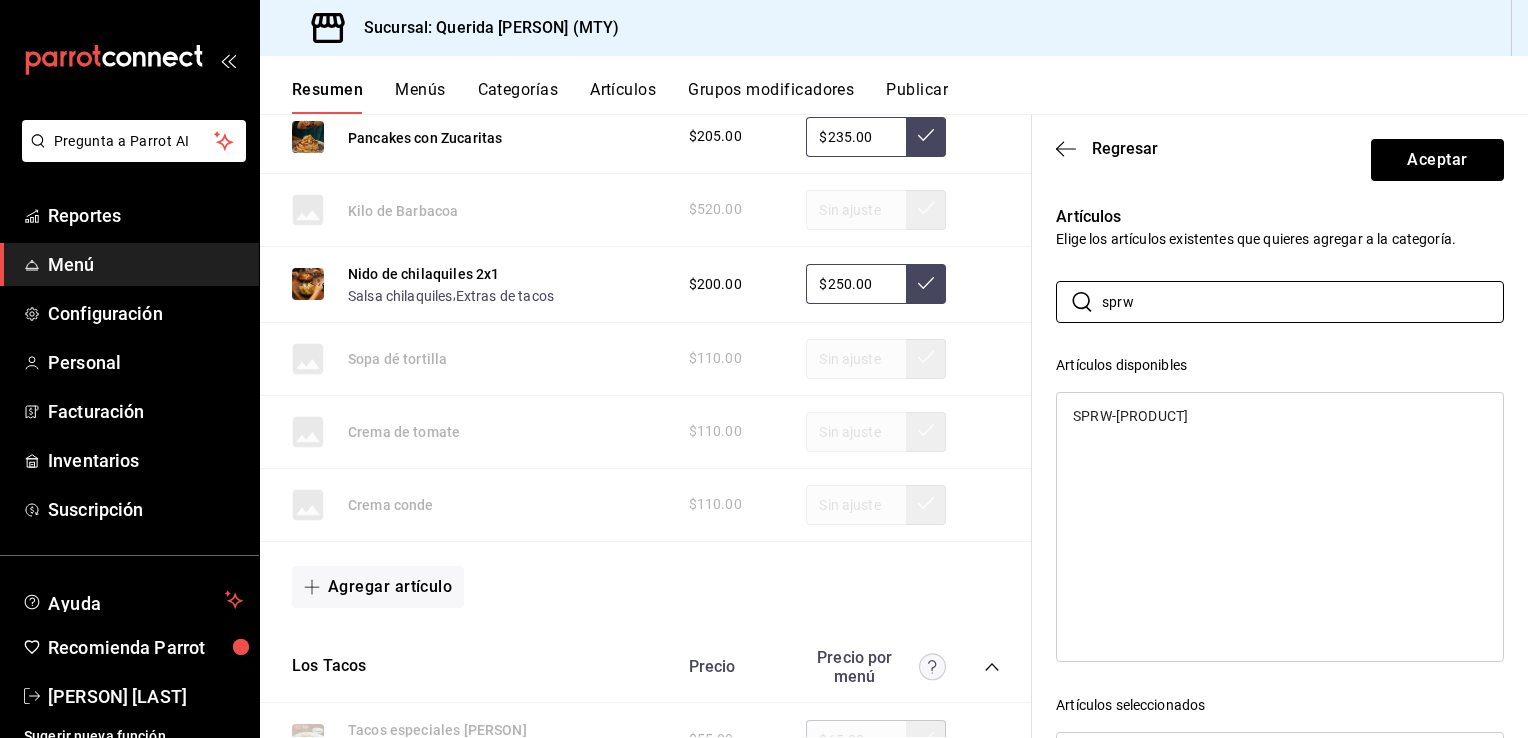 type on "sprw" 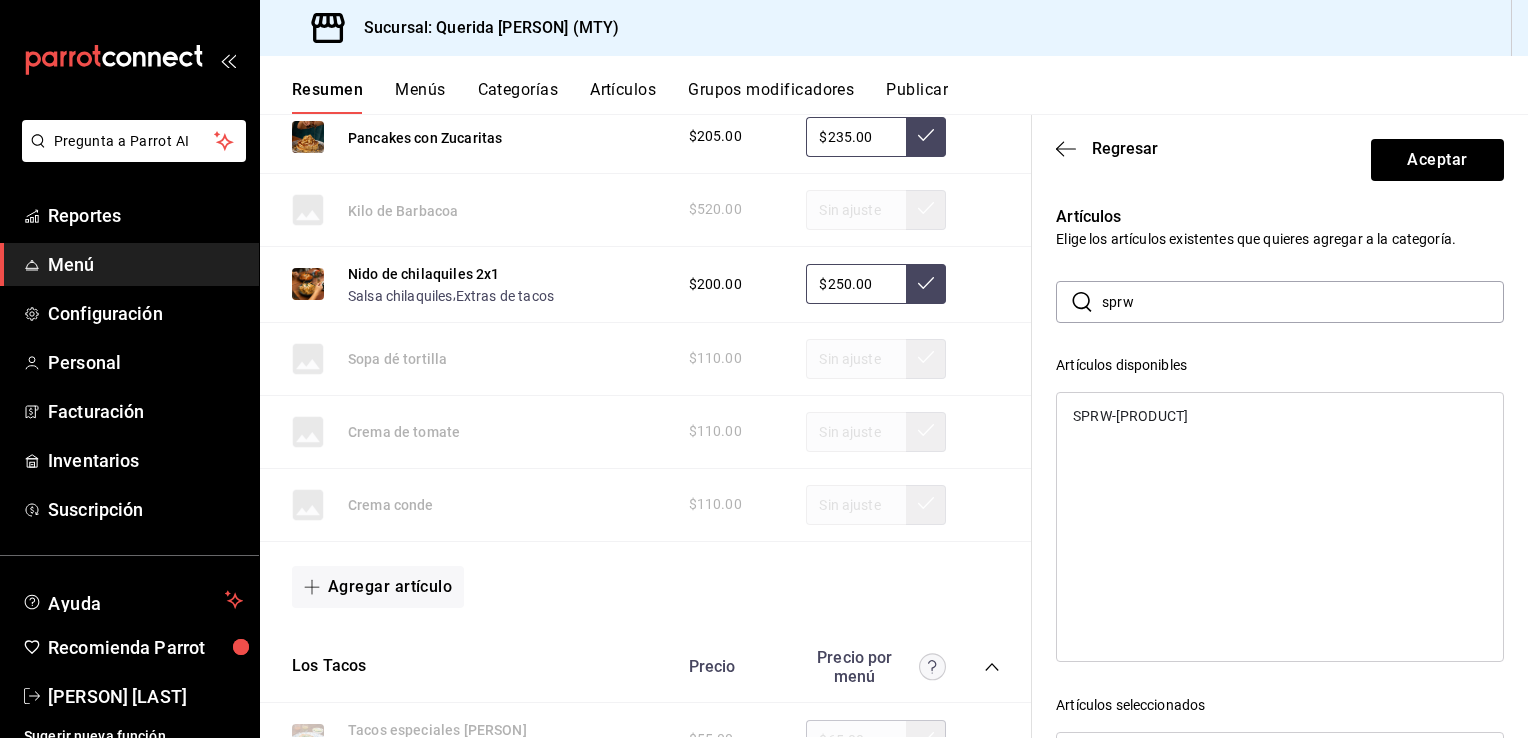 click on "SPRW-[PRODUCT]" at bounding box center [1130, 416] 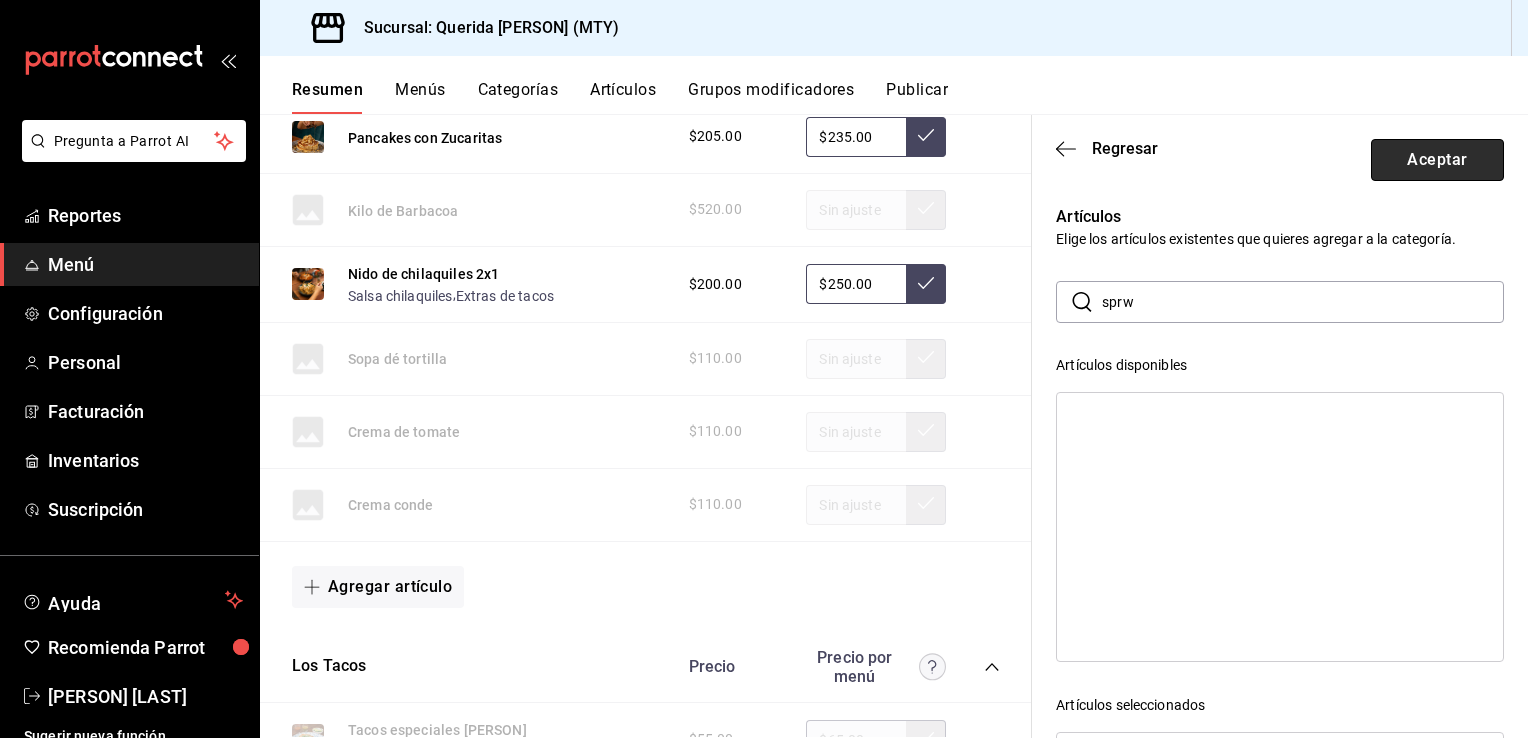 click on "Aceptar" at bounding box center (1437, 160) 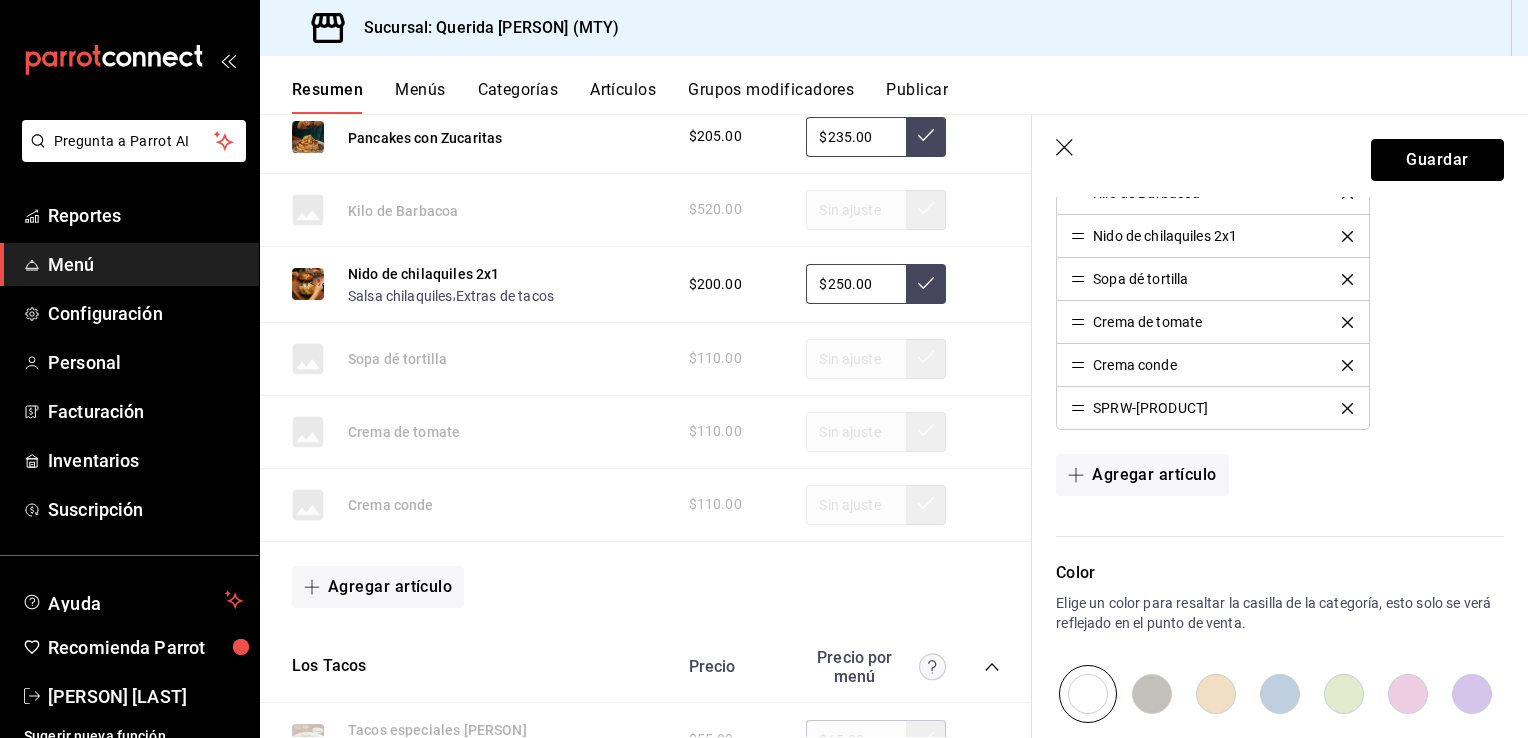 click on "Guardar" at bounding box center [1437, 160] 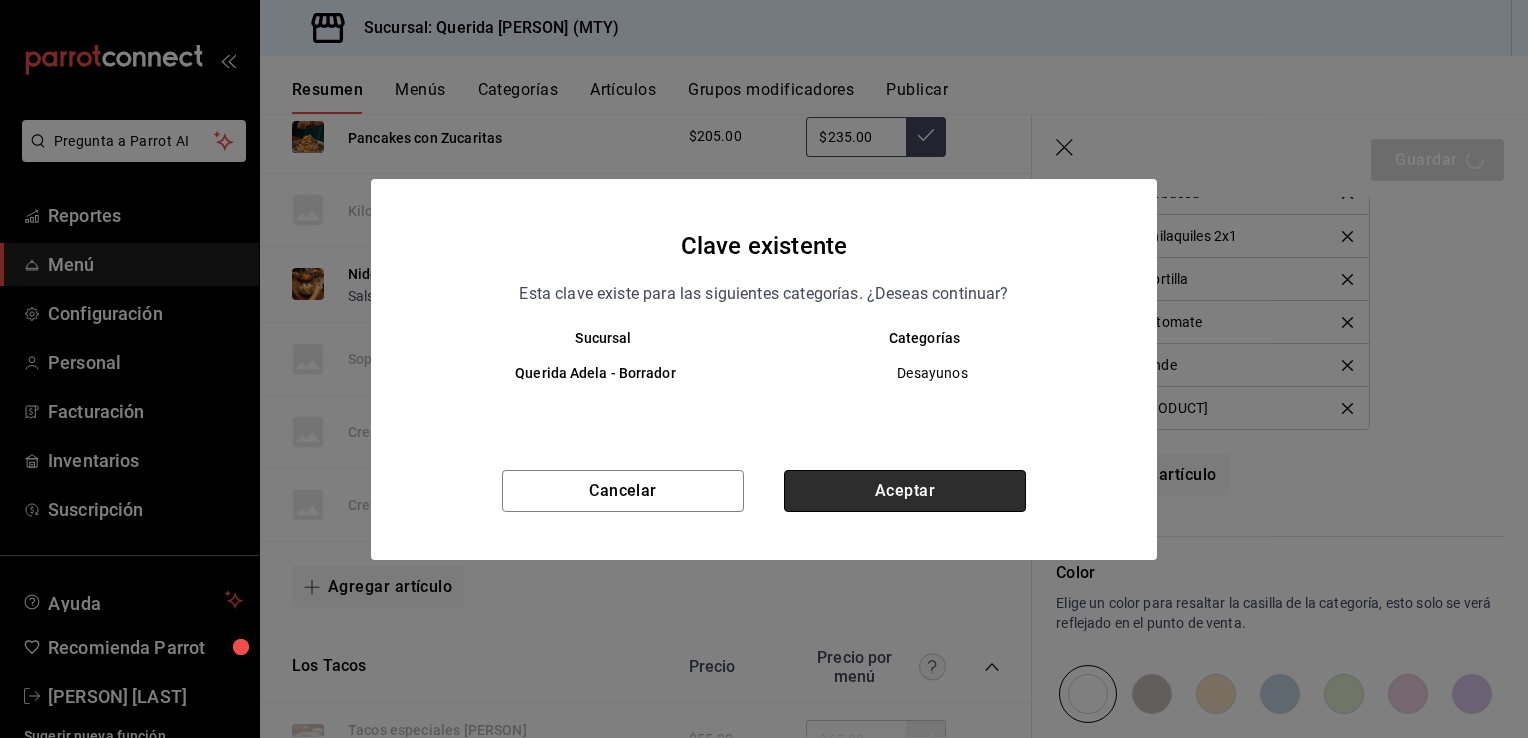 click on "Aceptar" at bounding box center [905, 491] 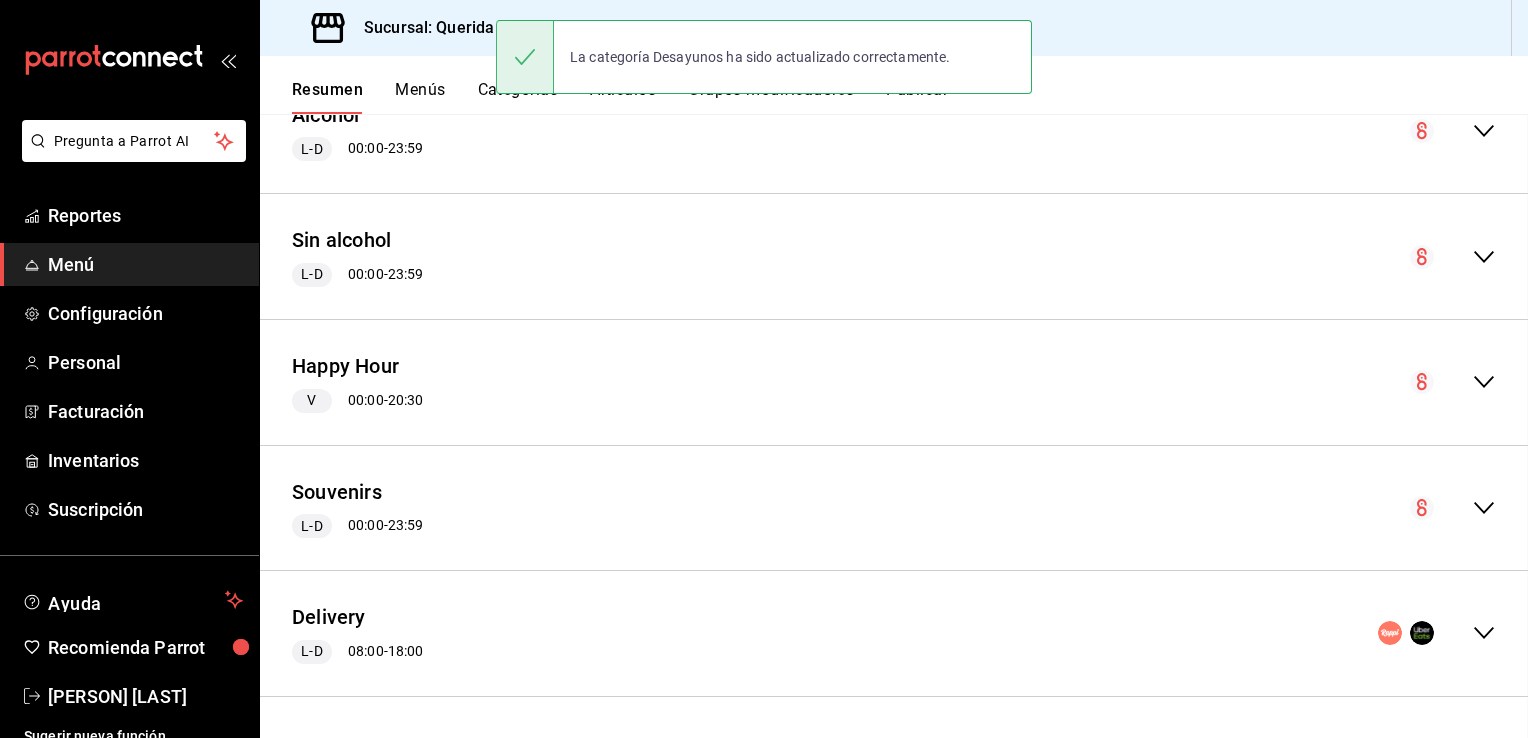 scroll, scrollTop: 0, scrollLeft: 0, axis: both 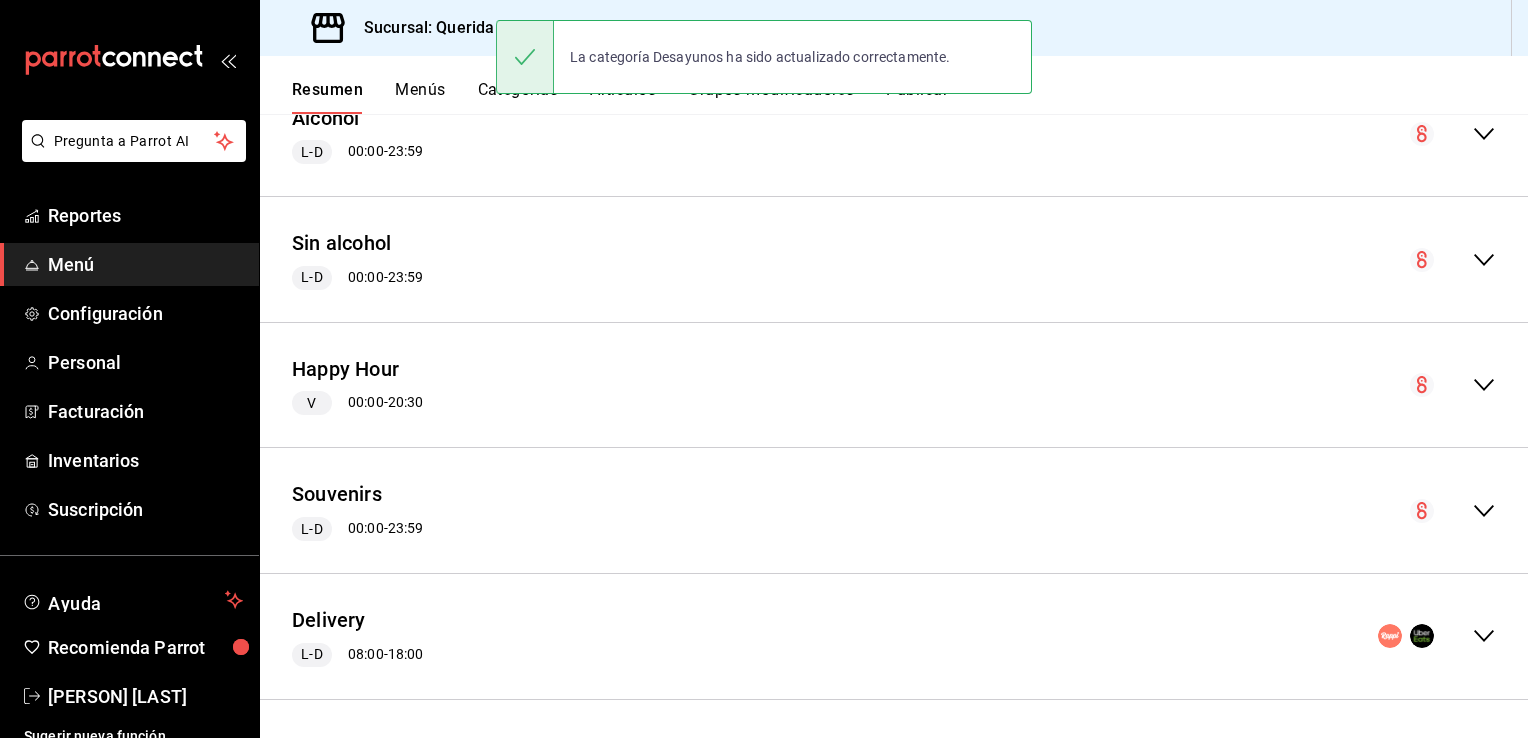 click 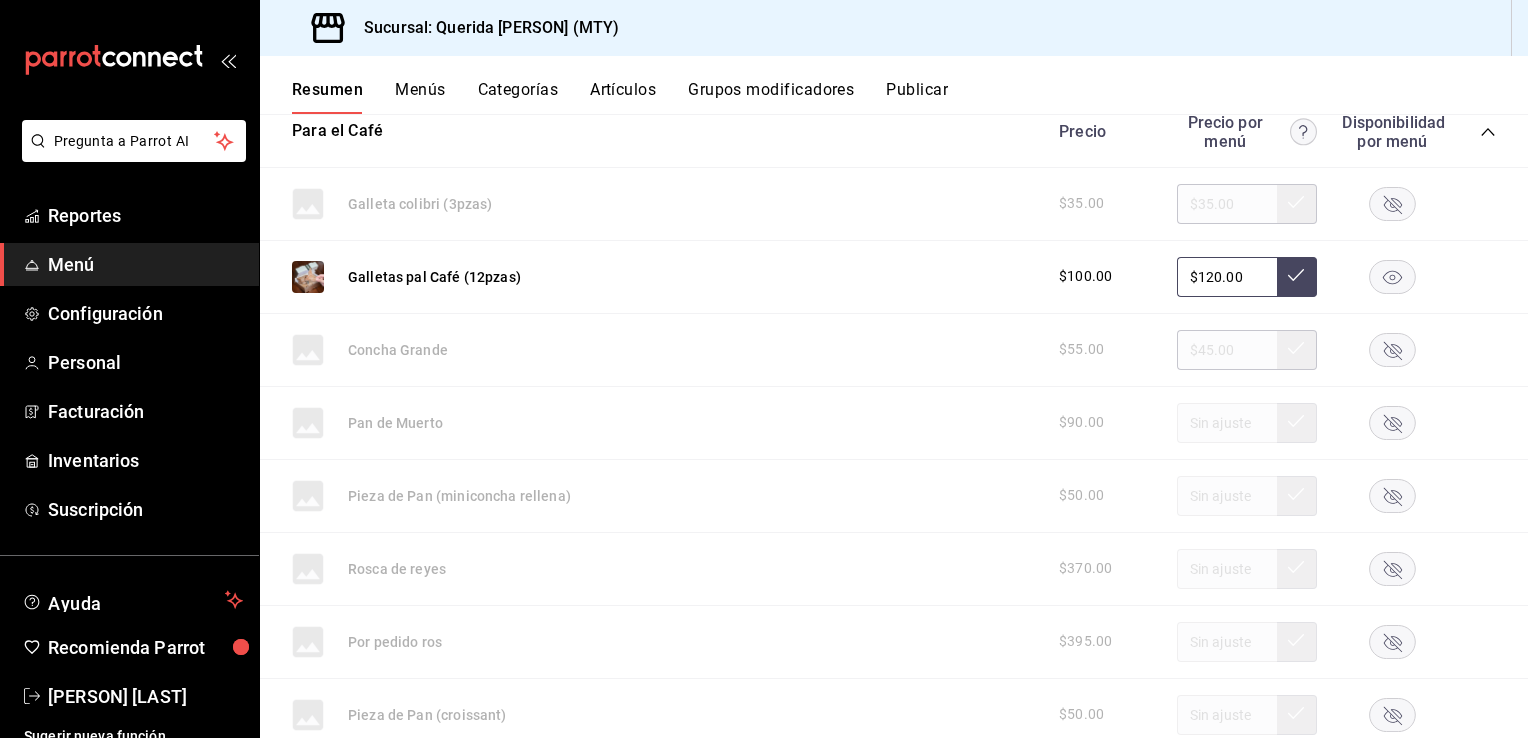 scroll, scrollTop: 1700, scrollLeft: 0, axis: vertical 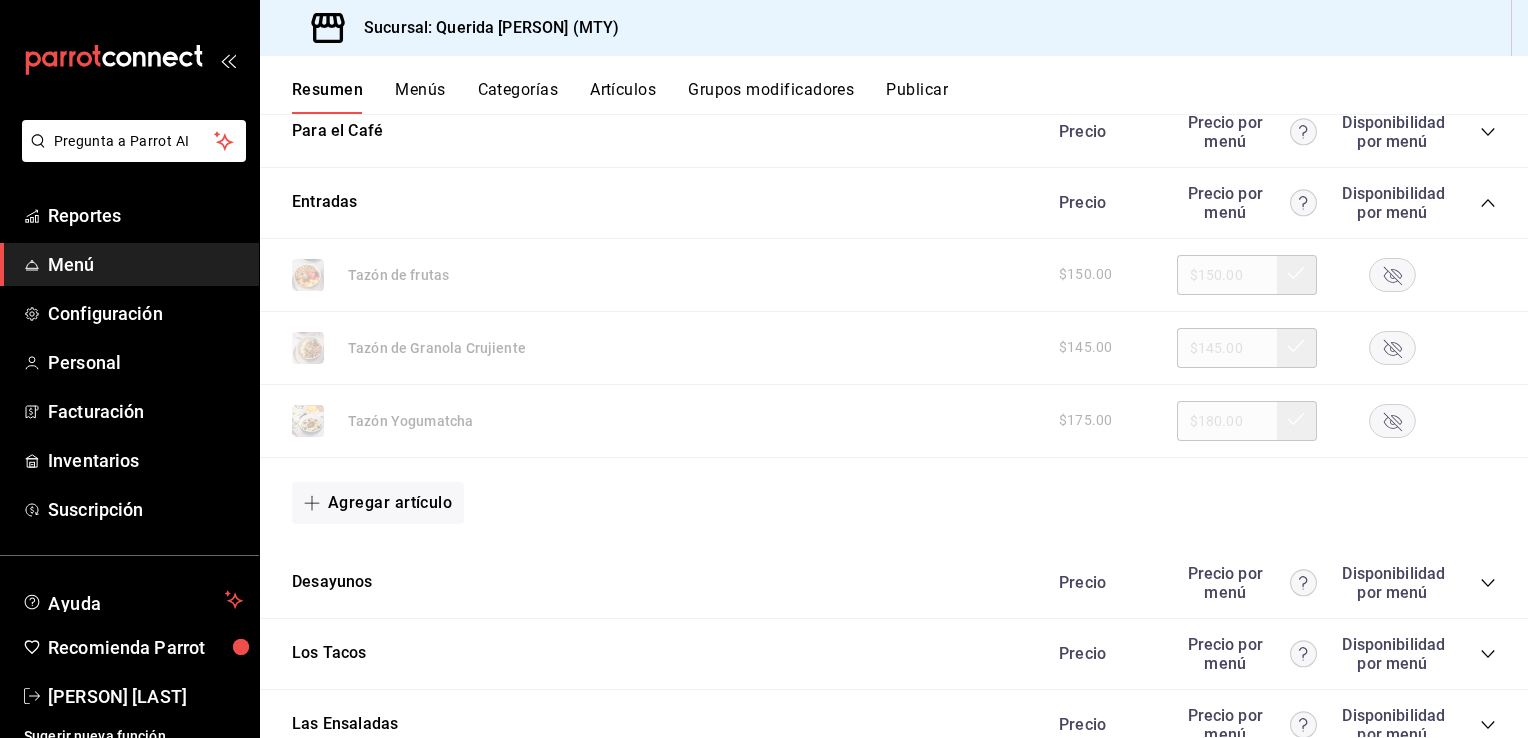 click 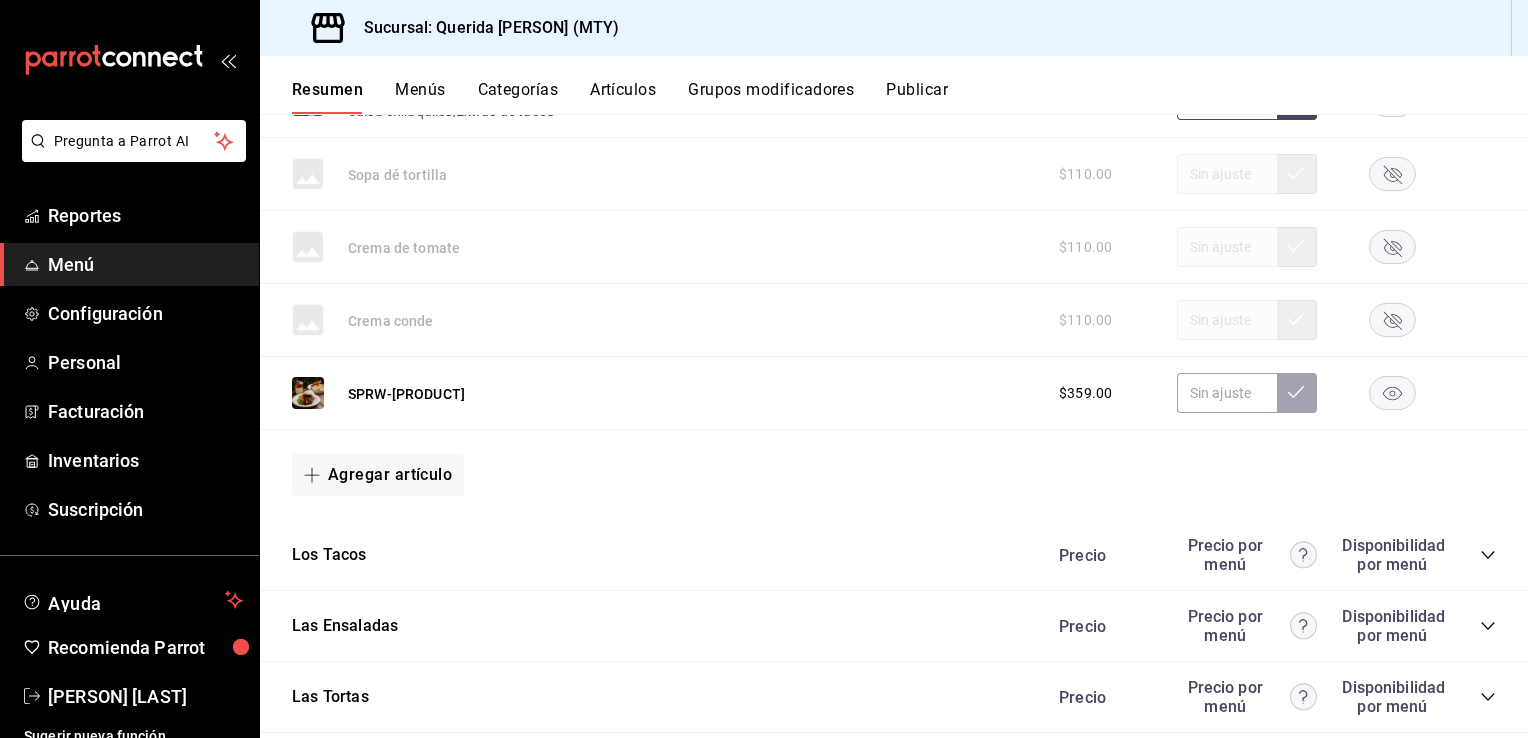 scroll, scrollTop: 3356, scrollLeft: 0, axis: vertical 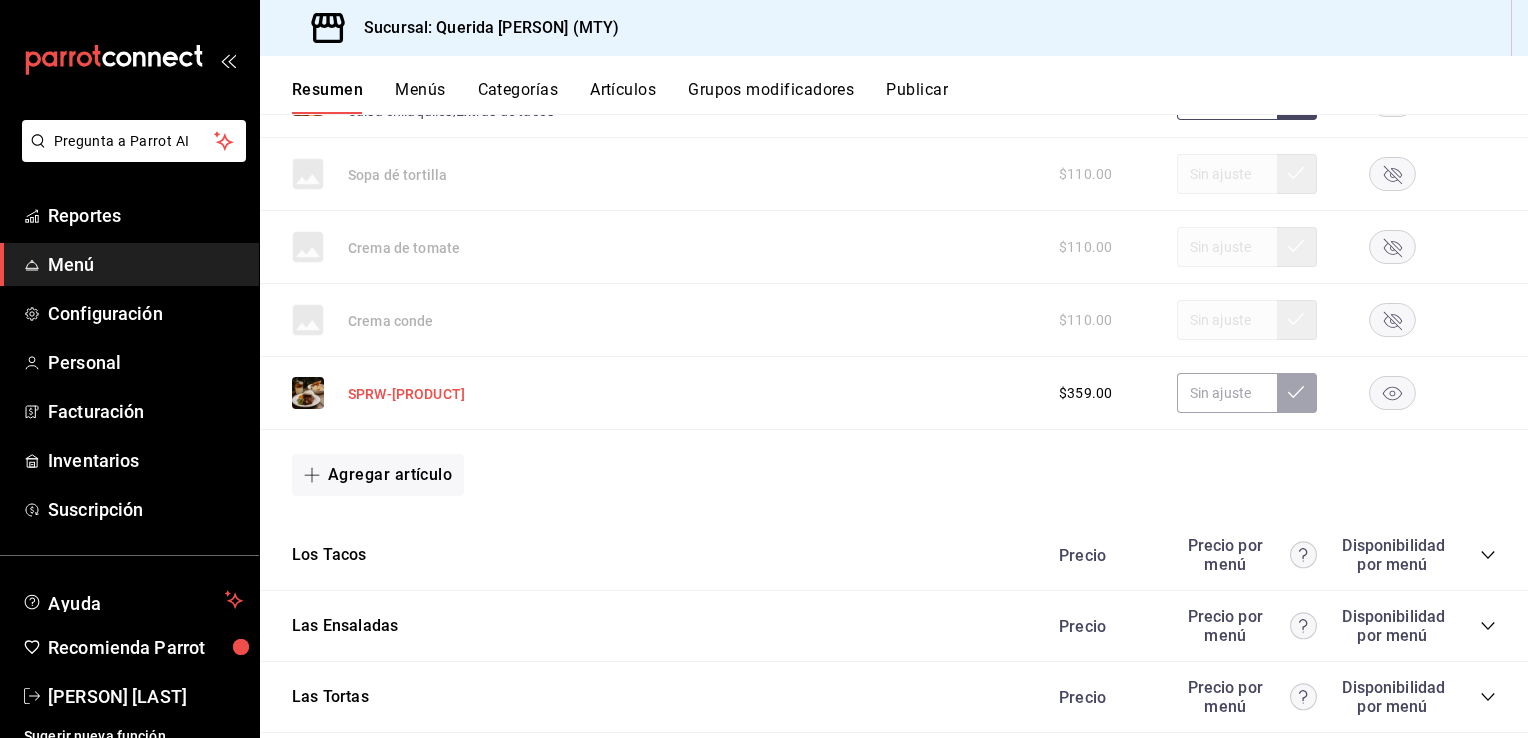 click on "SPRW-[PRODUCT]" at bounding box center (406, 394) 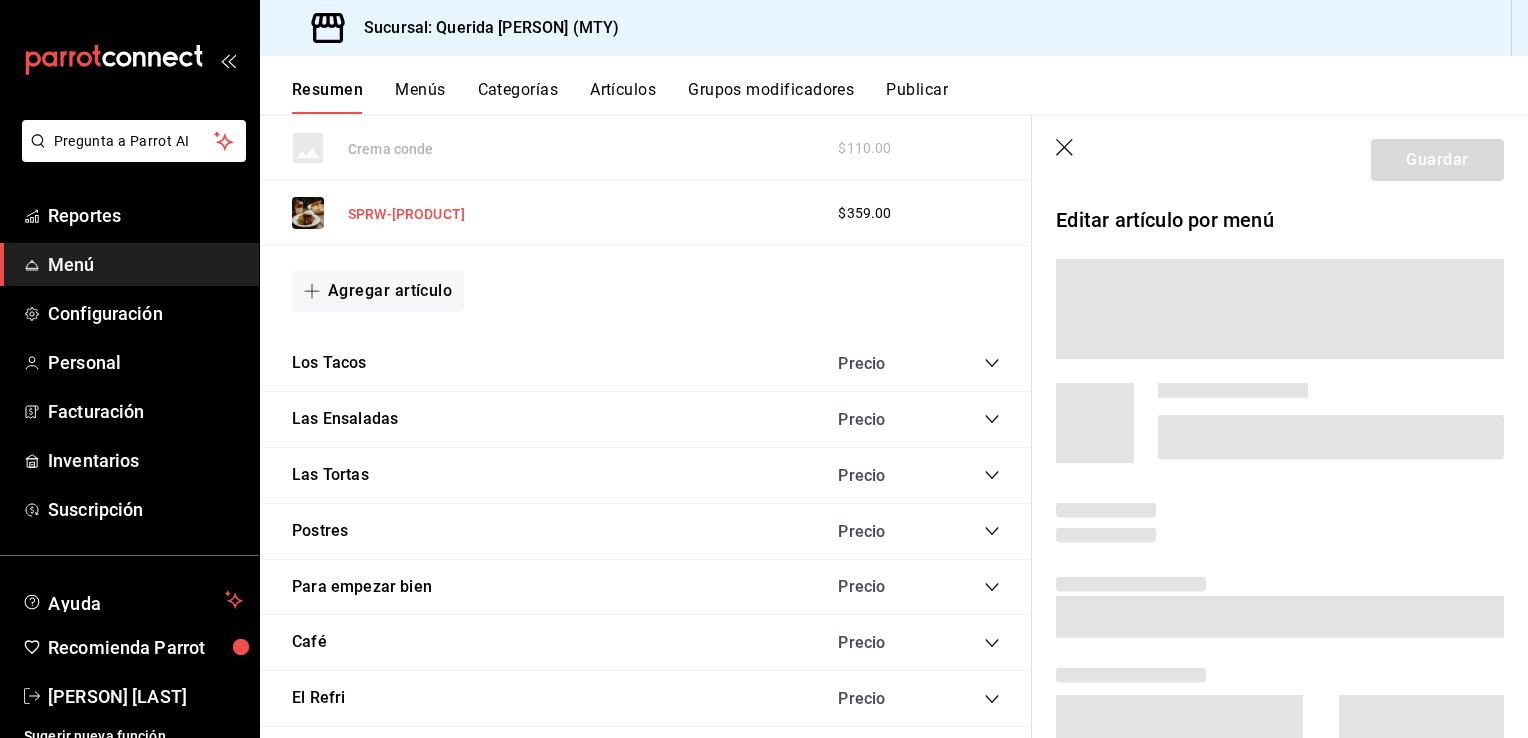 scroll, scrollTop: 3182, scrollLeft: 0, axis: vertical 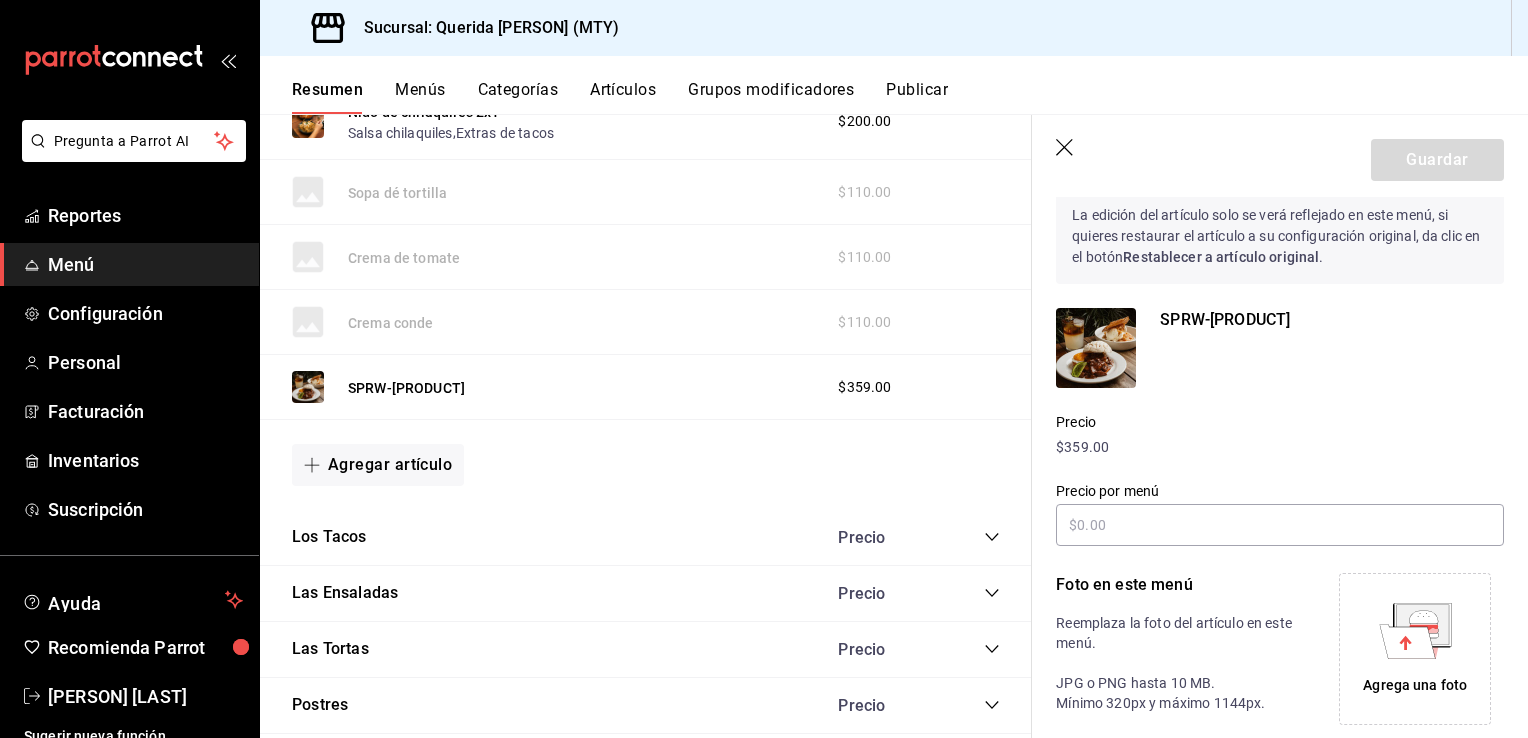 click on "Artículos" at bounding box center (623, 97) 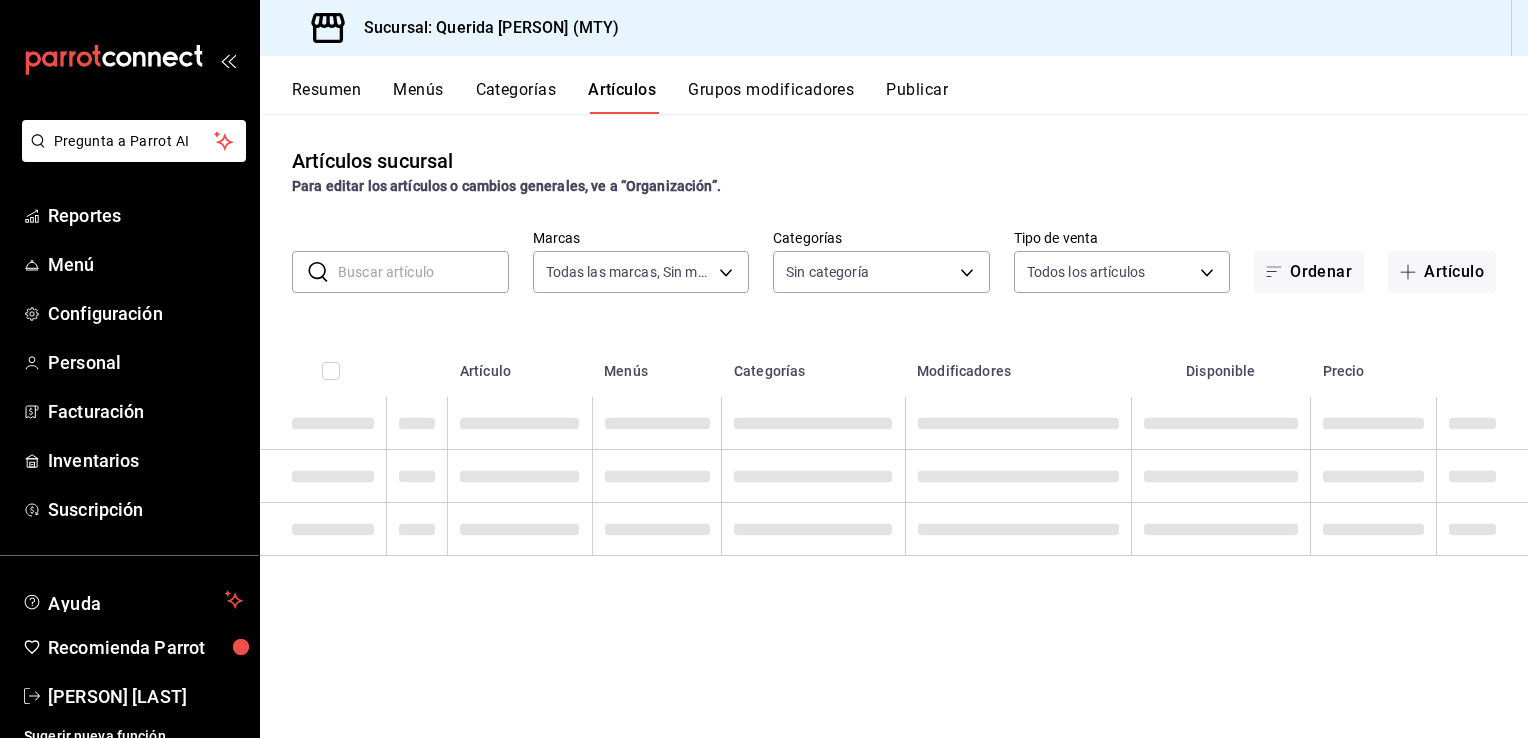 type on "c86918b1-ef05-4987-b05d-2b9394d4c970" 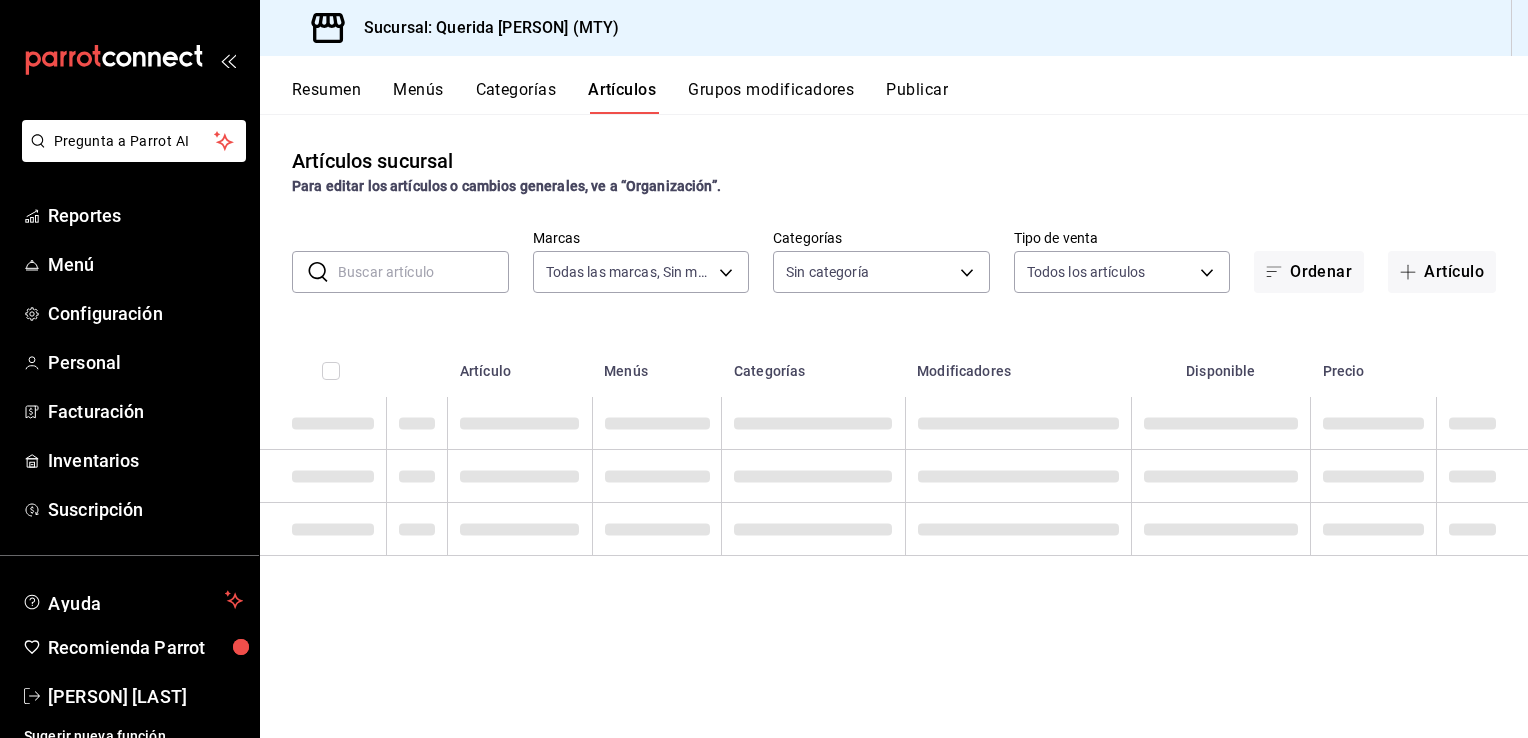type on "[UUID],[UUID],[UUID],[UUID],[UUID],[UUID],[UUID],[UUID],[UUID],[UUID],[UUID],[UUID],[UUID],[UUID],[UUID],[UUID],[UUID],[UUID],[UUID],[UUID],[UUID],[UUID],[UUID],[UUID],[UUID],[UUID],[UUID],[UUID]" 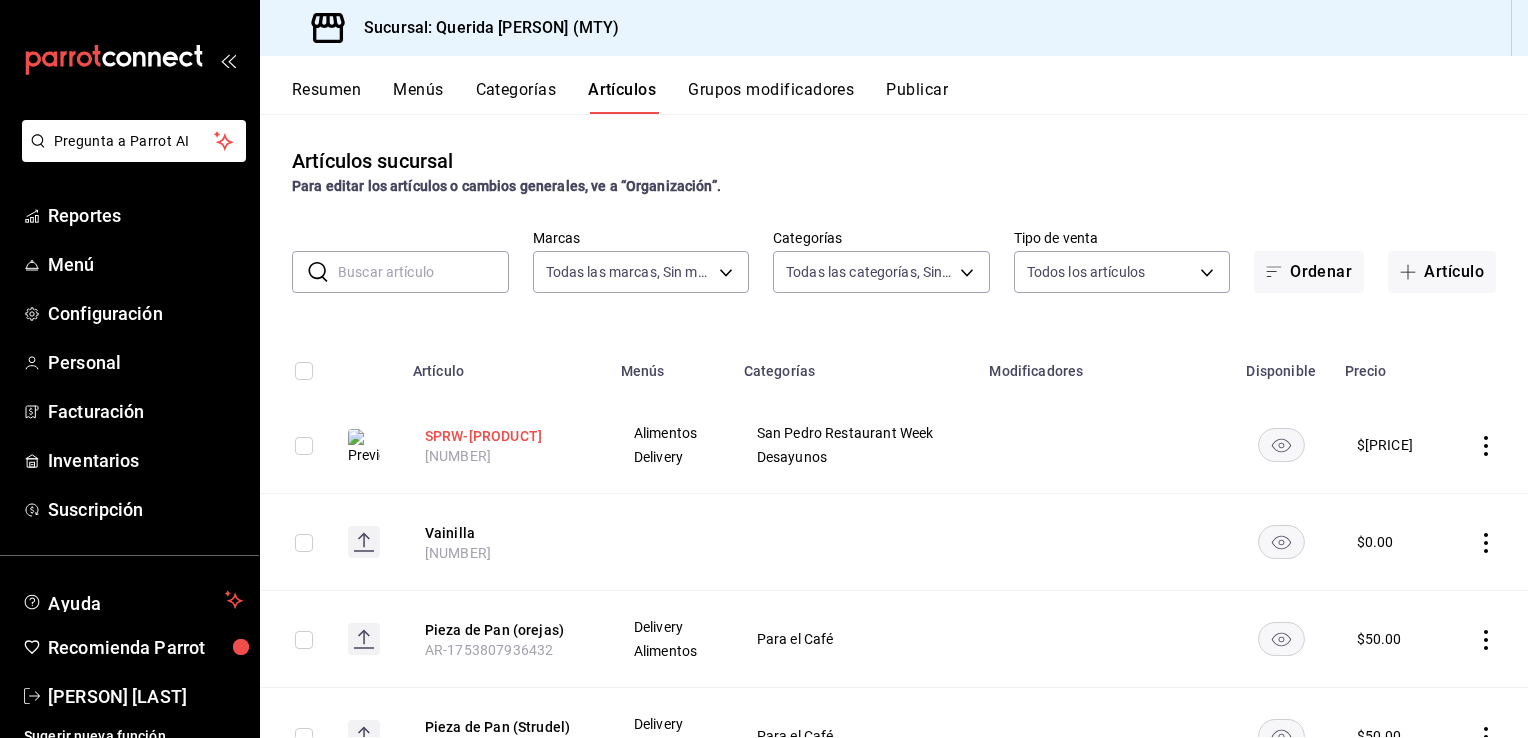 click on "SPRW-[PRODUCT]" at bounding box center (505, 436) 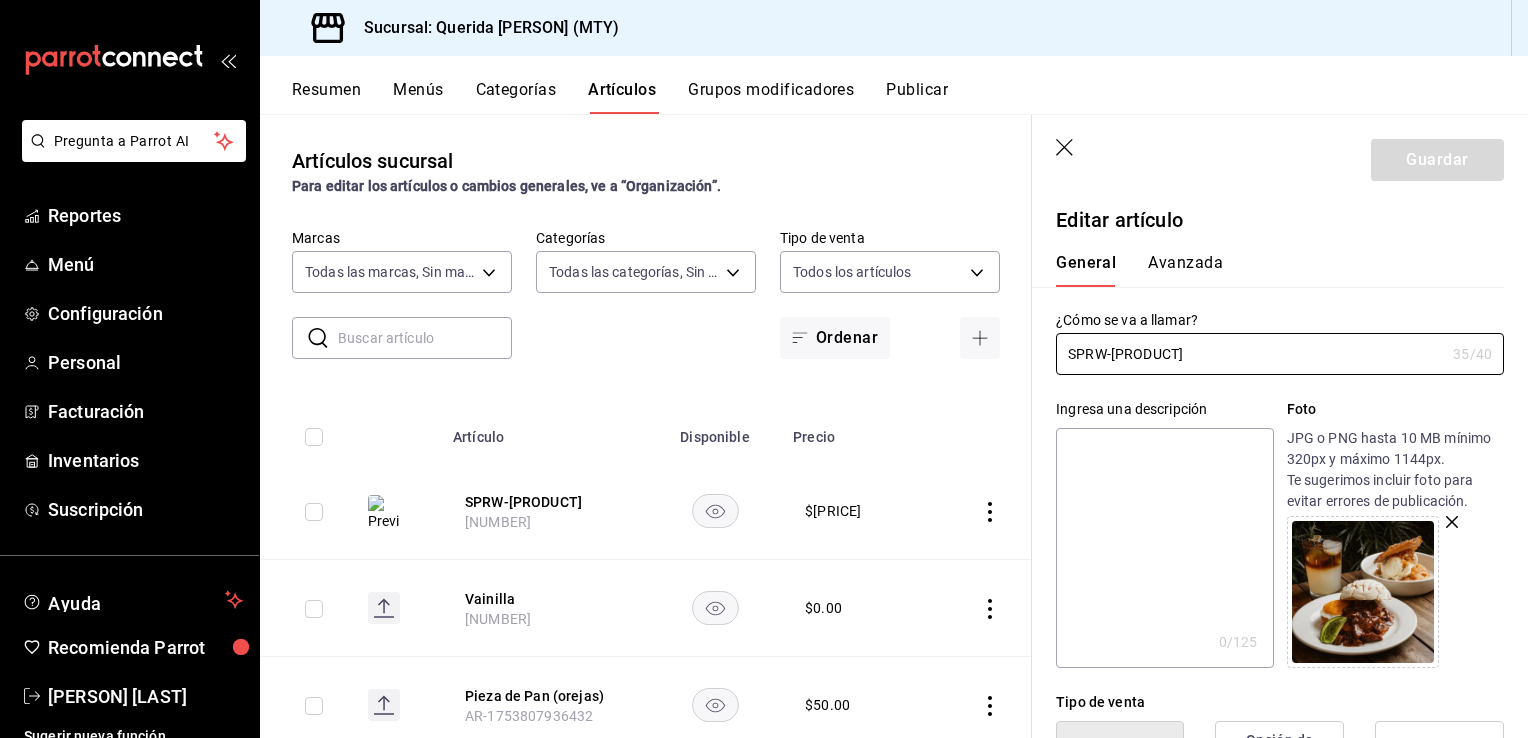 click at bounding box center [1164, 548] 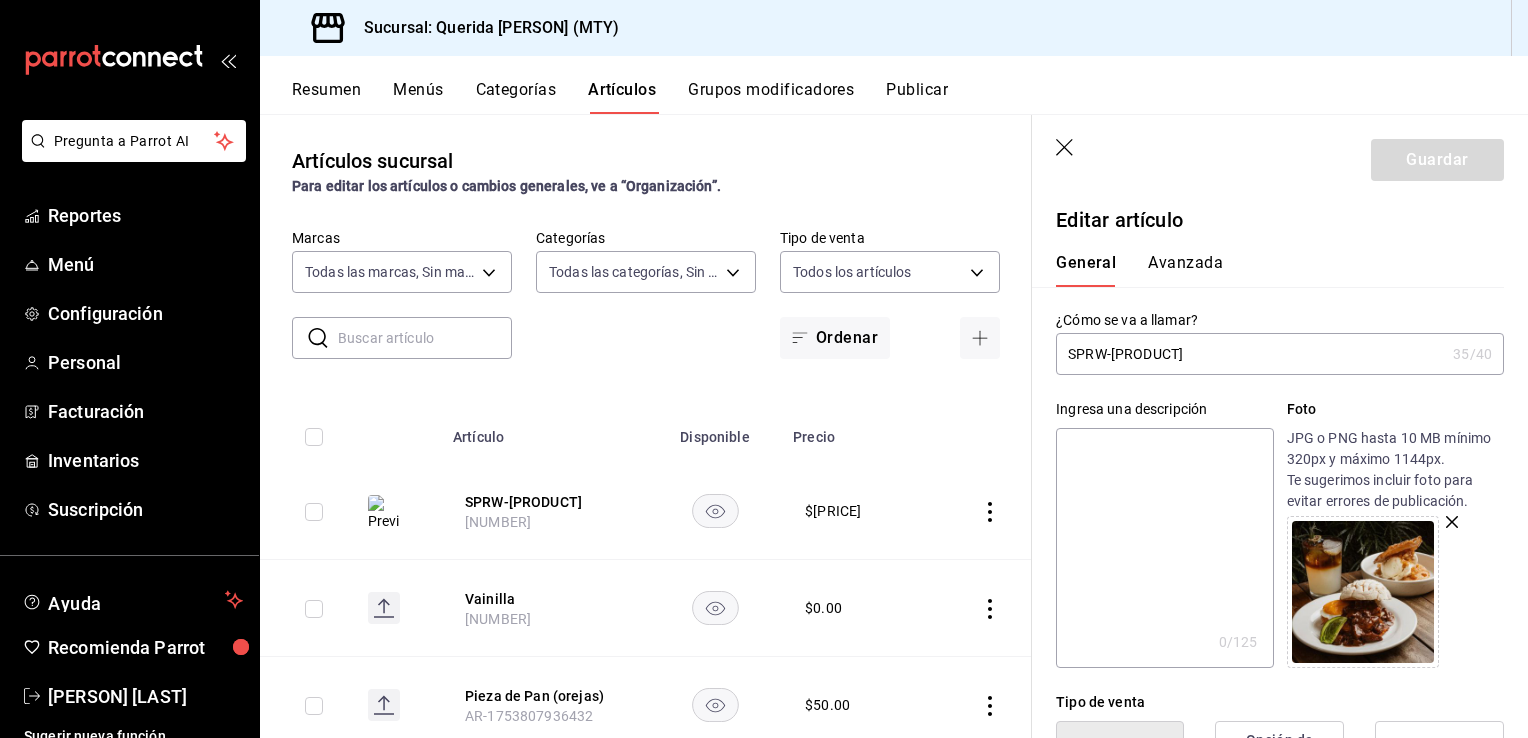 type on "D" 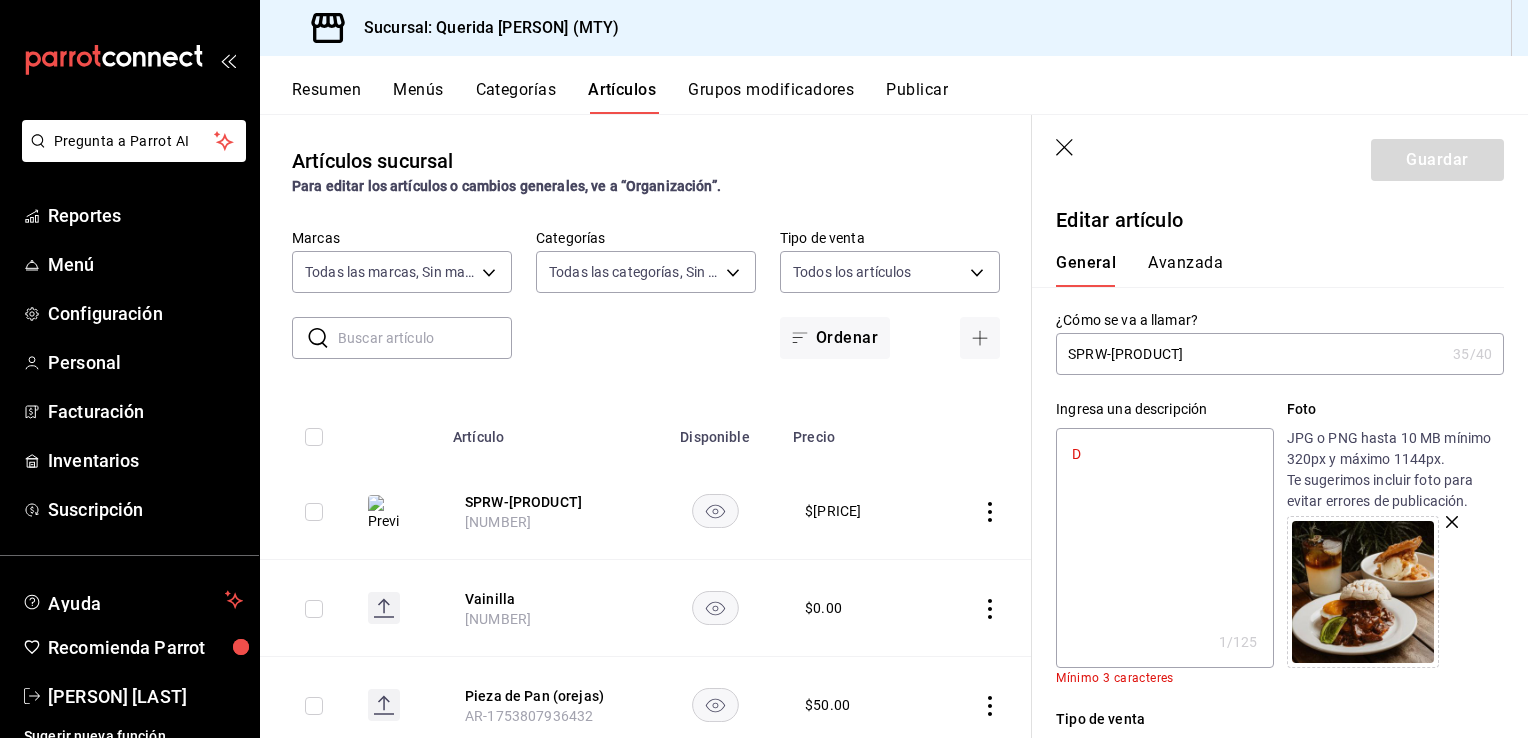 type on "x" 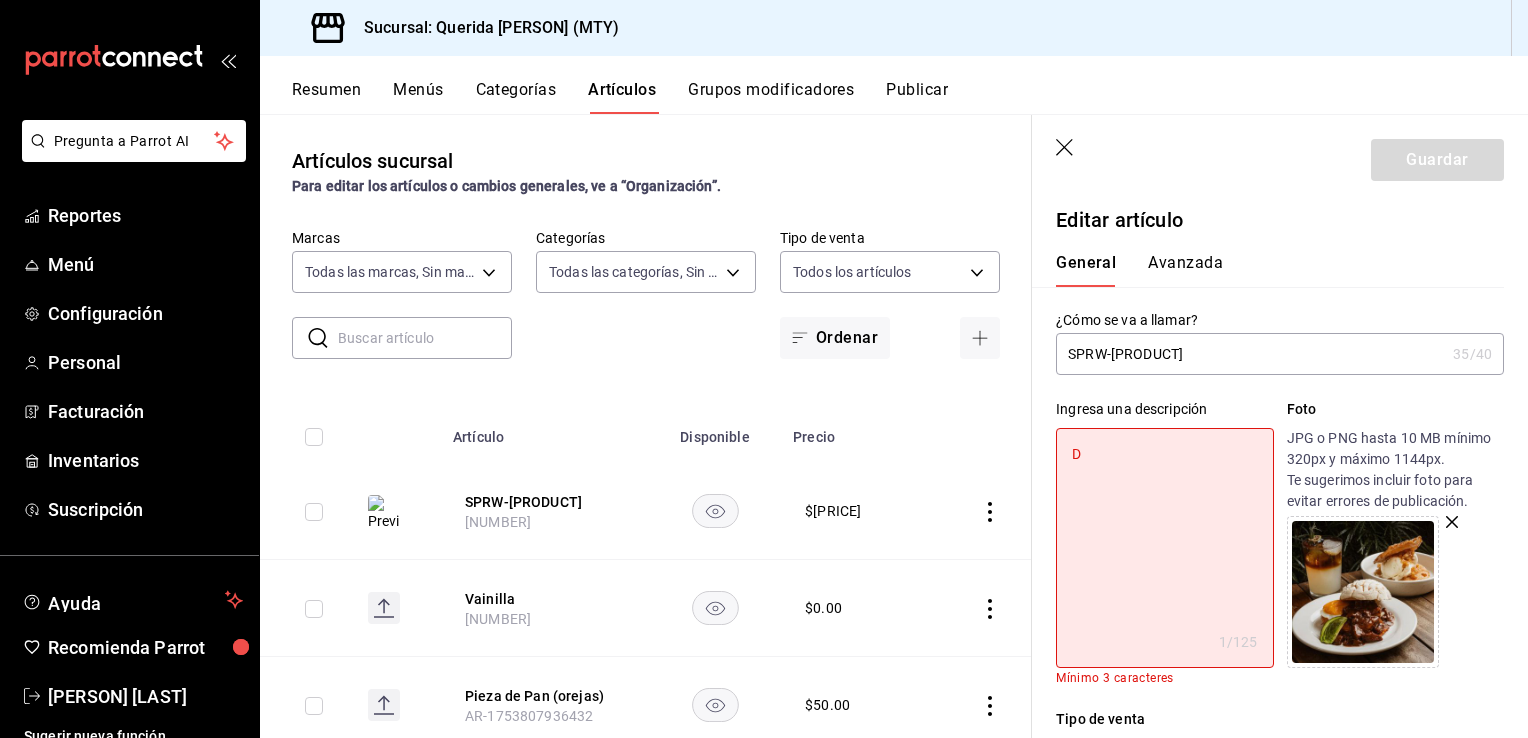 type on "De" 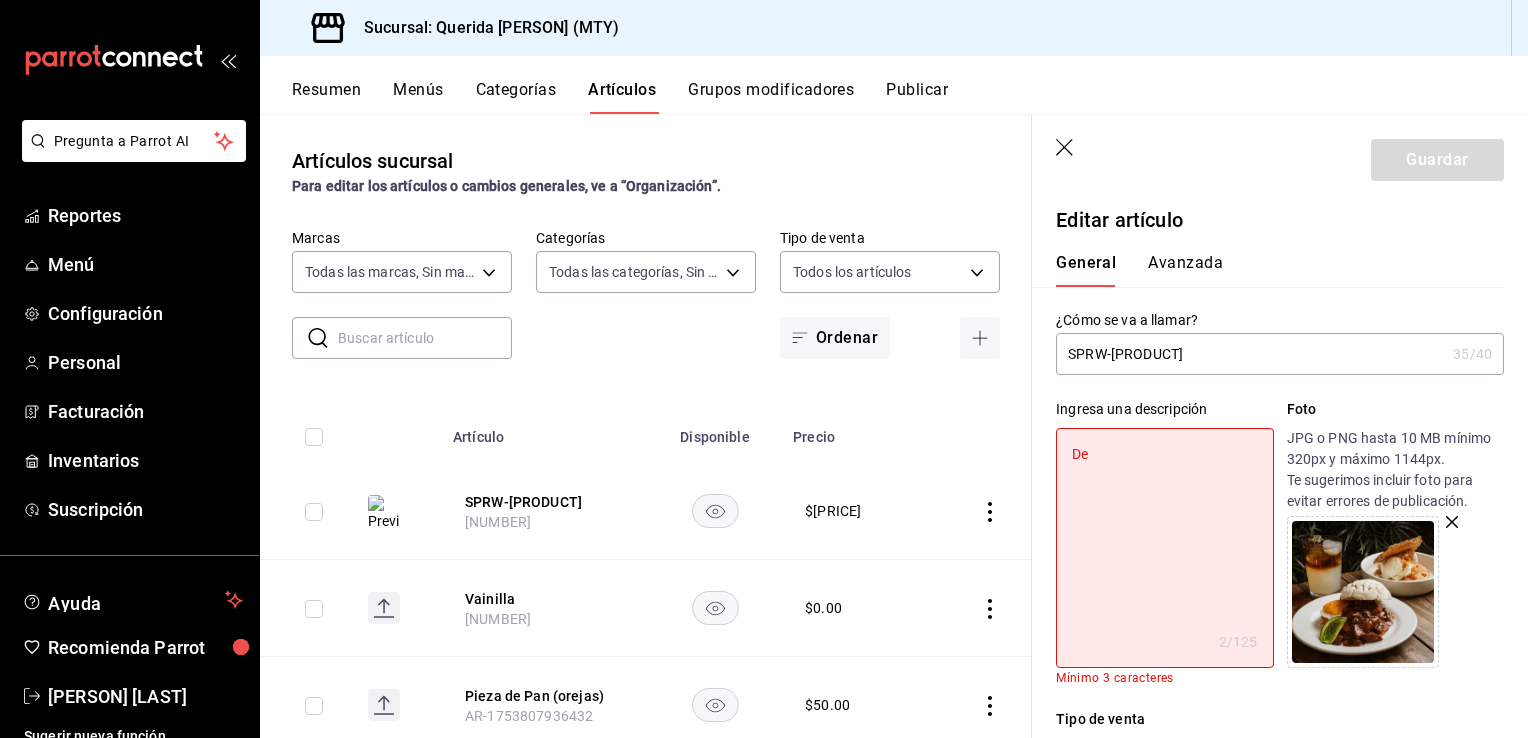 type on "Del" 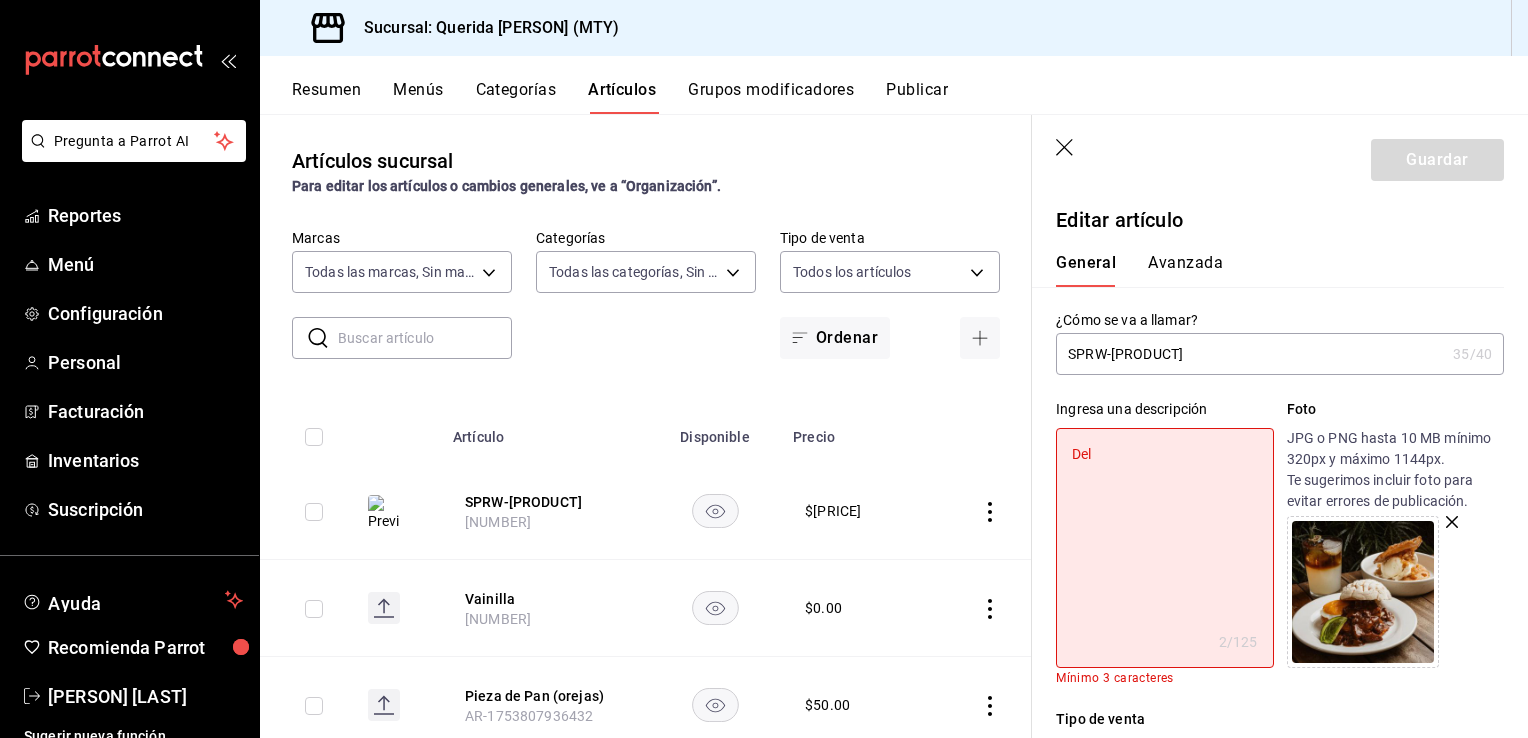 type on "x" 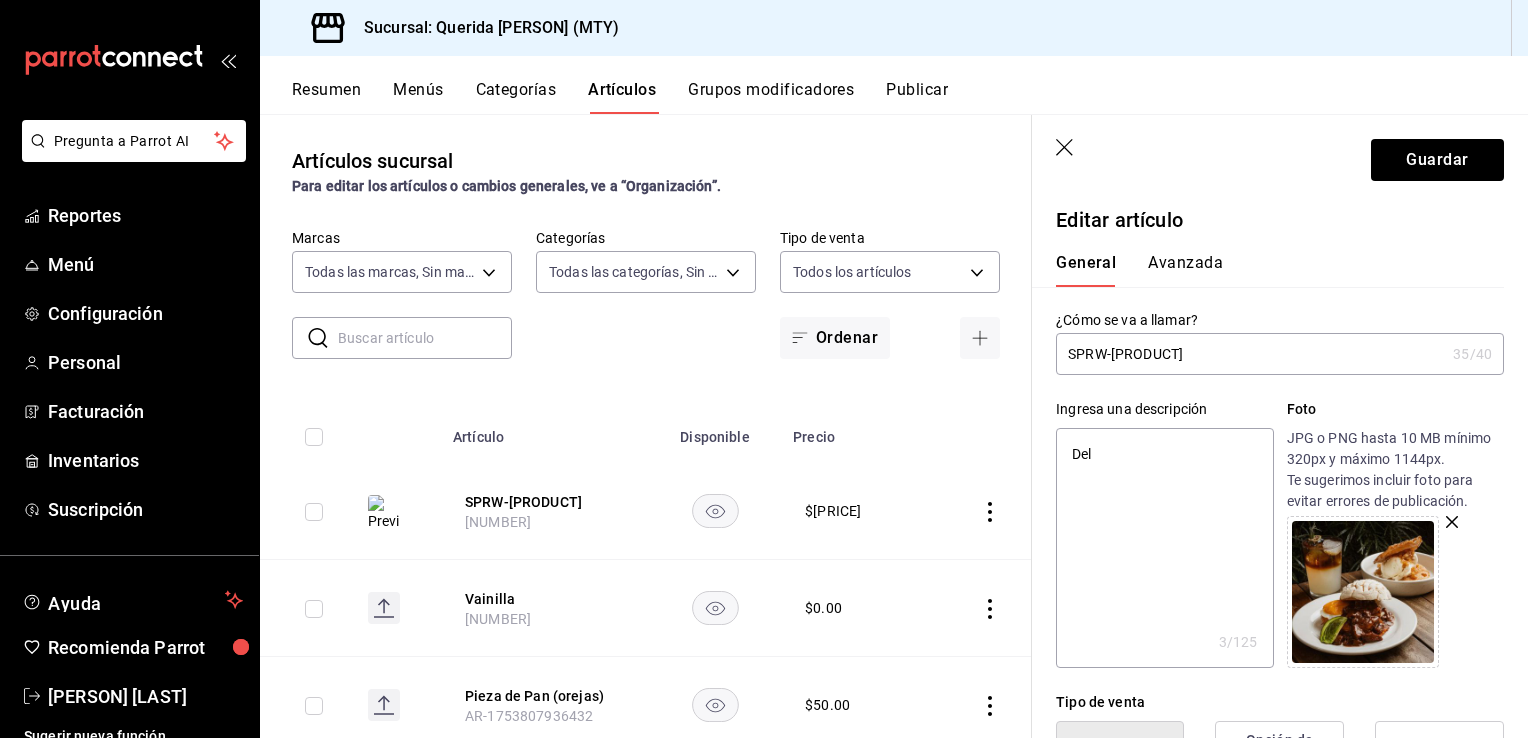type on "Deli" 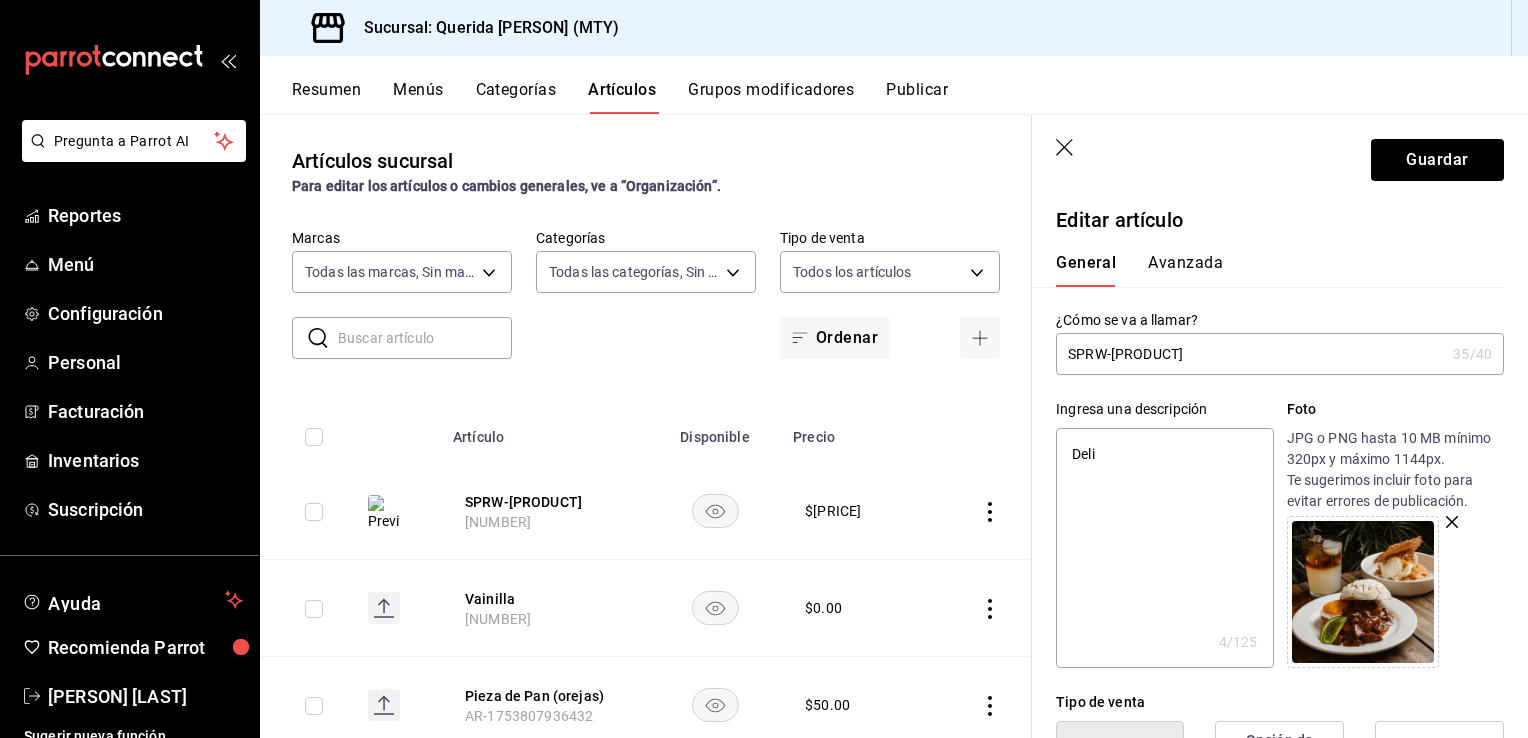 type on "Delic" 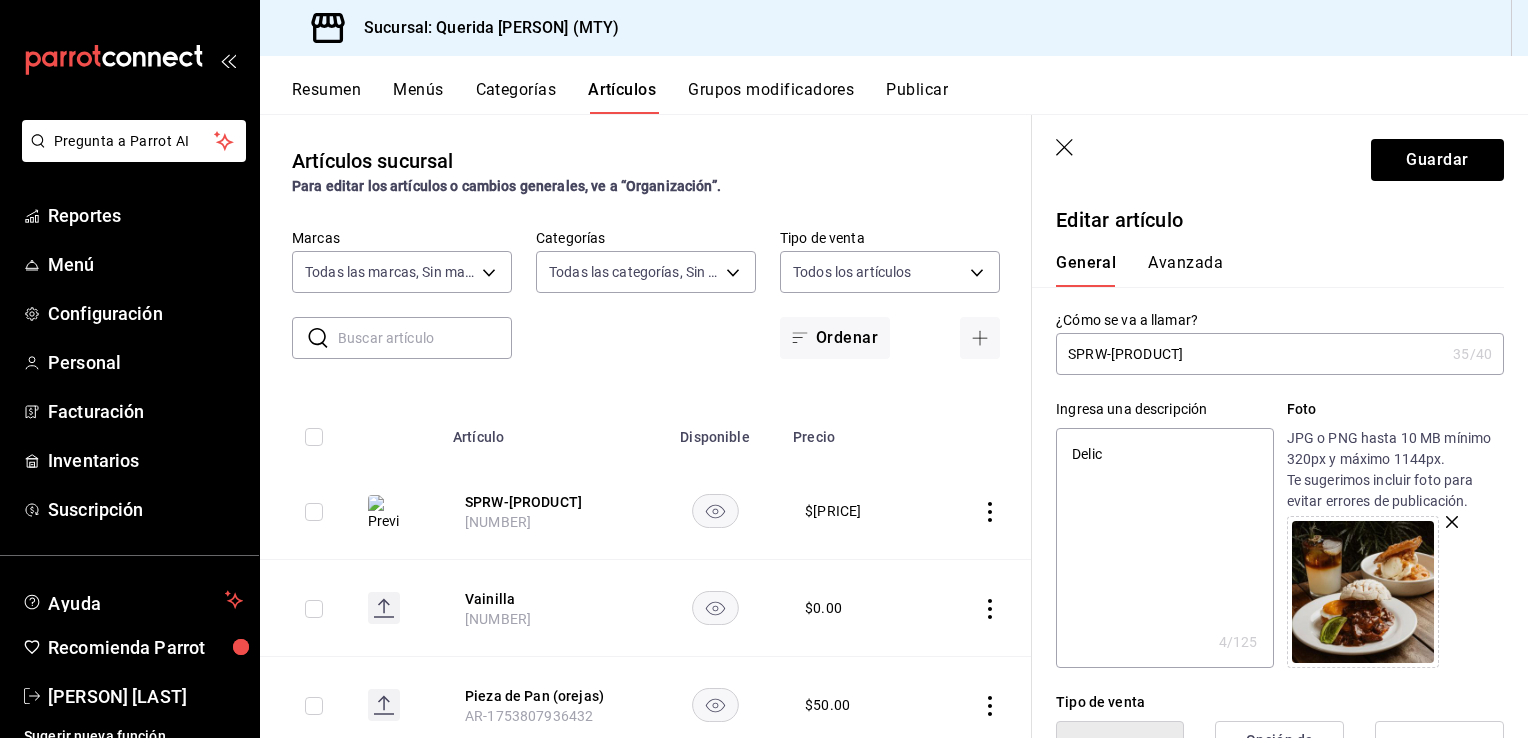 type on "Delici" 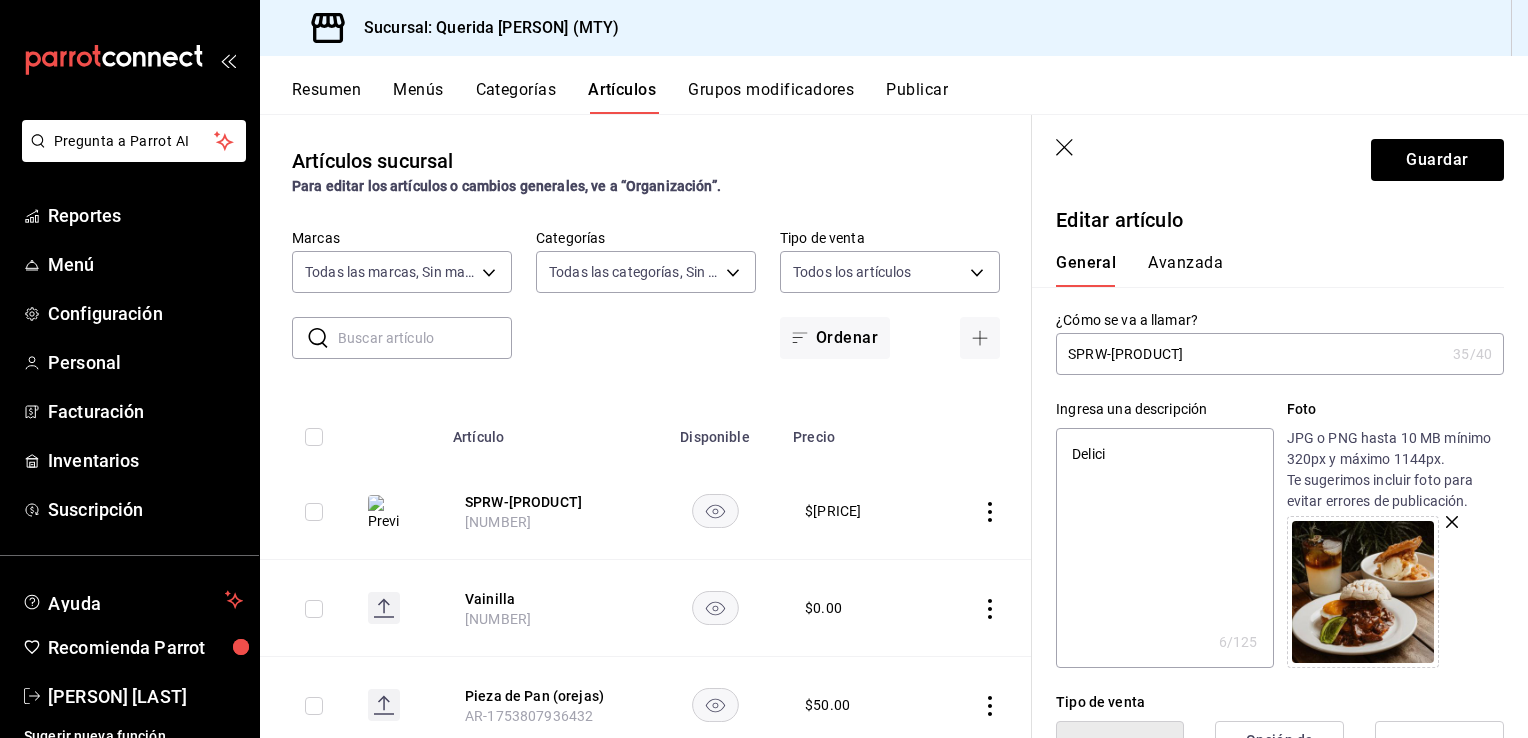 type on "Delicio" 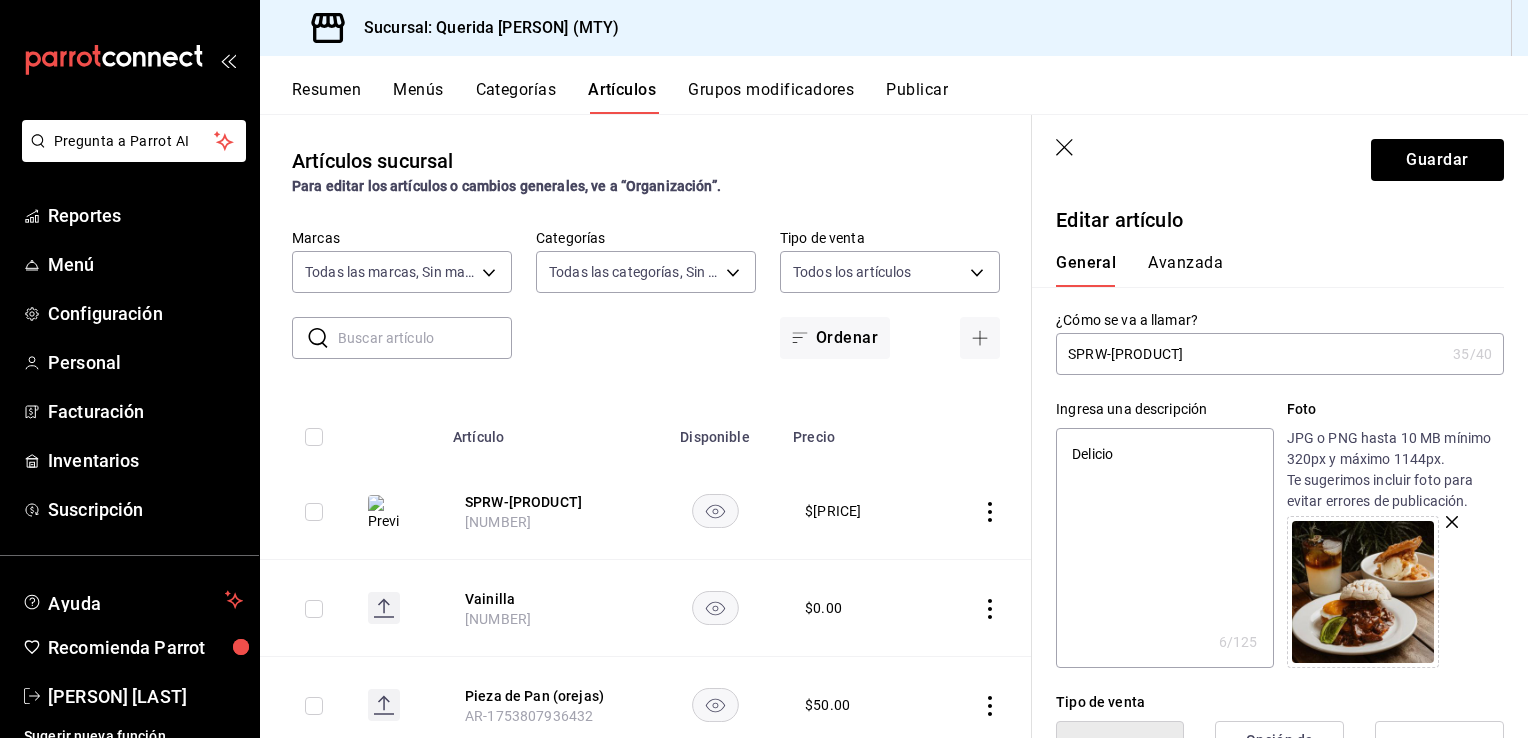 type on "x" 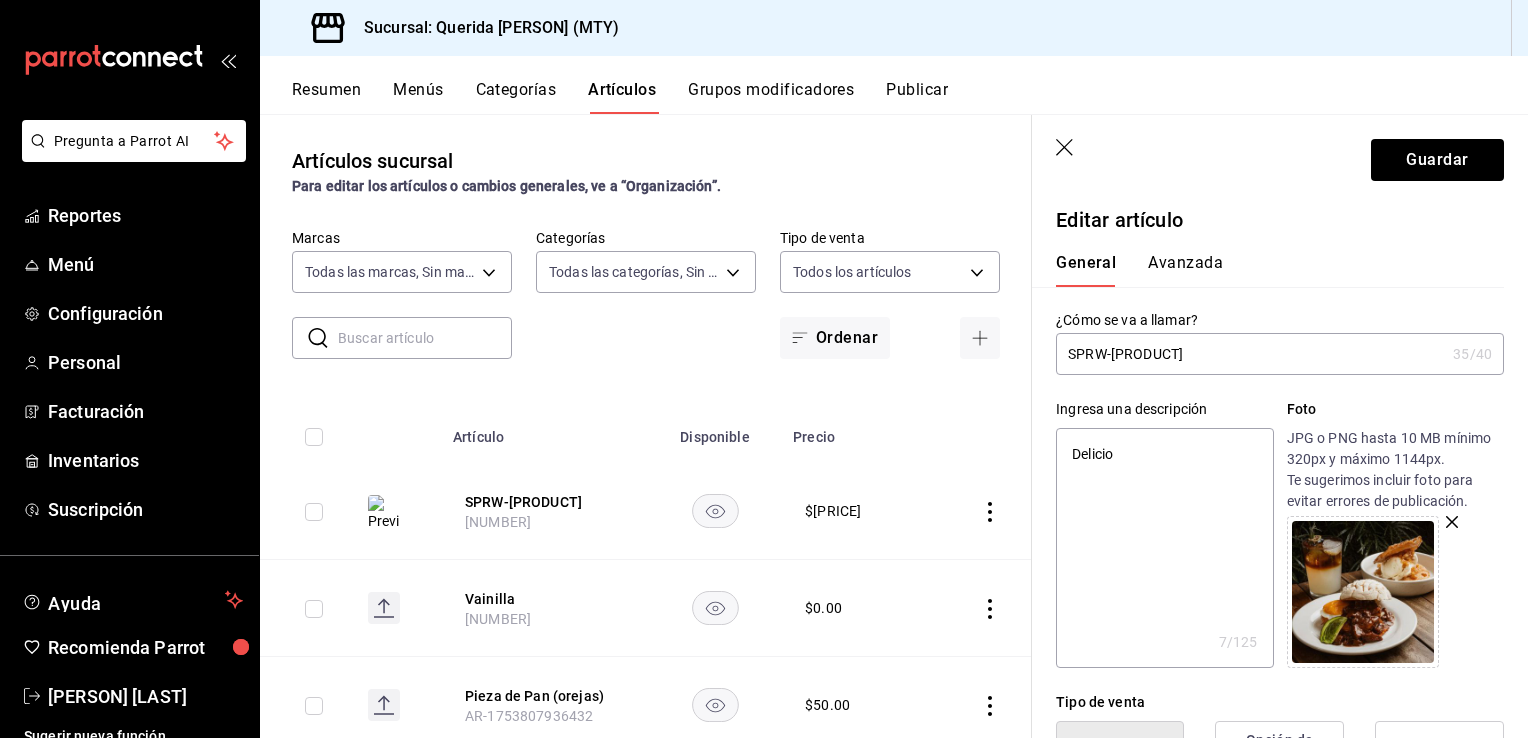 type on "Delicios" 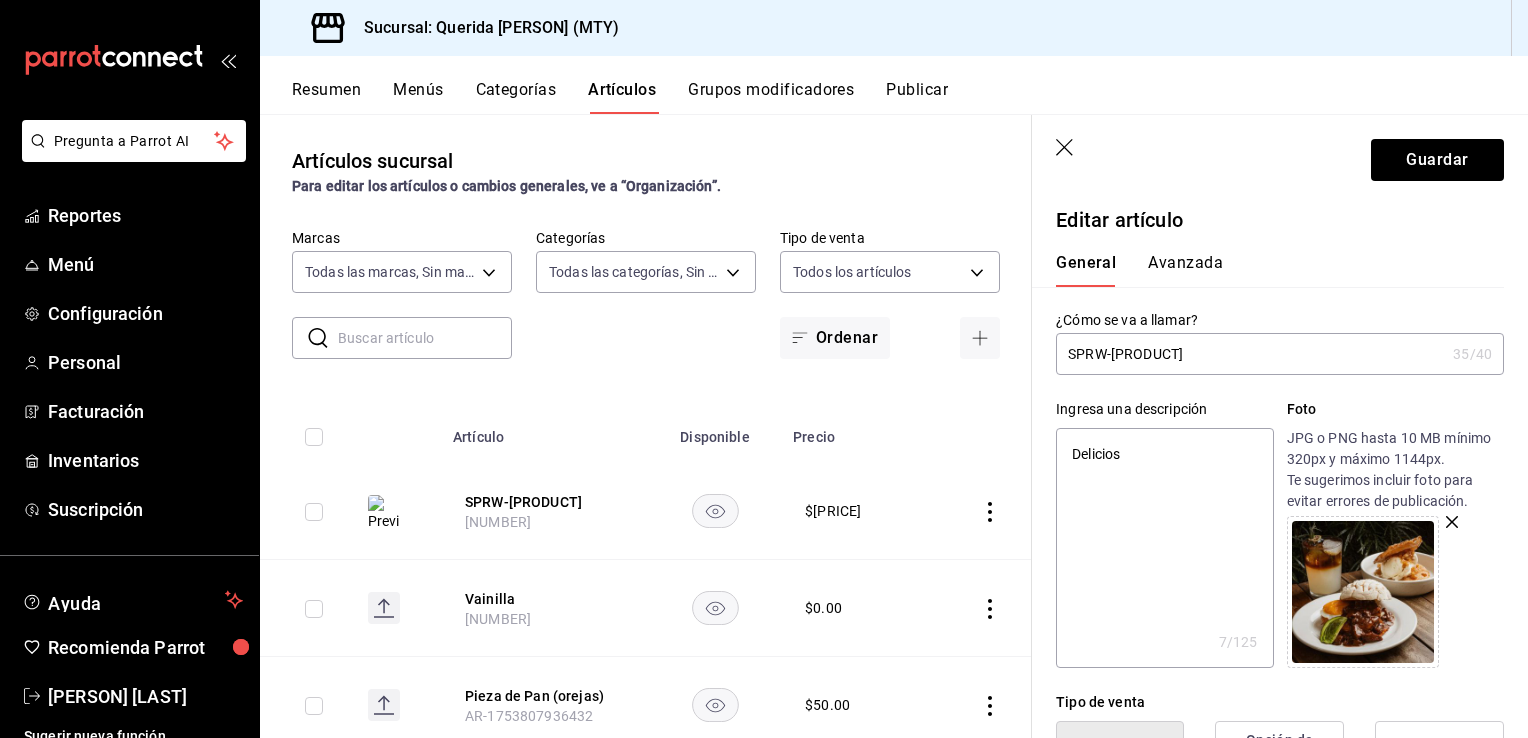 type on "Deliciosa" 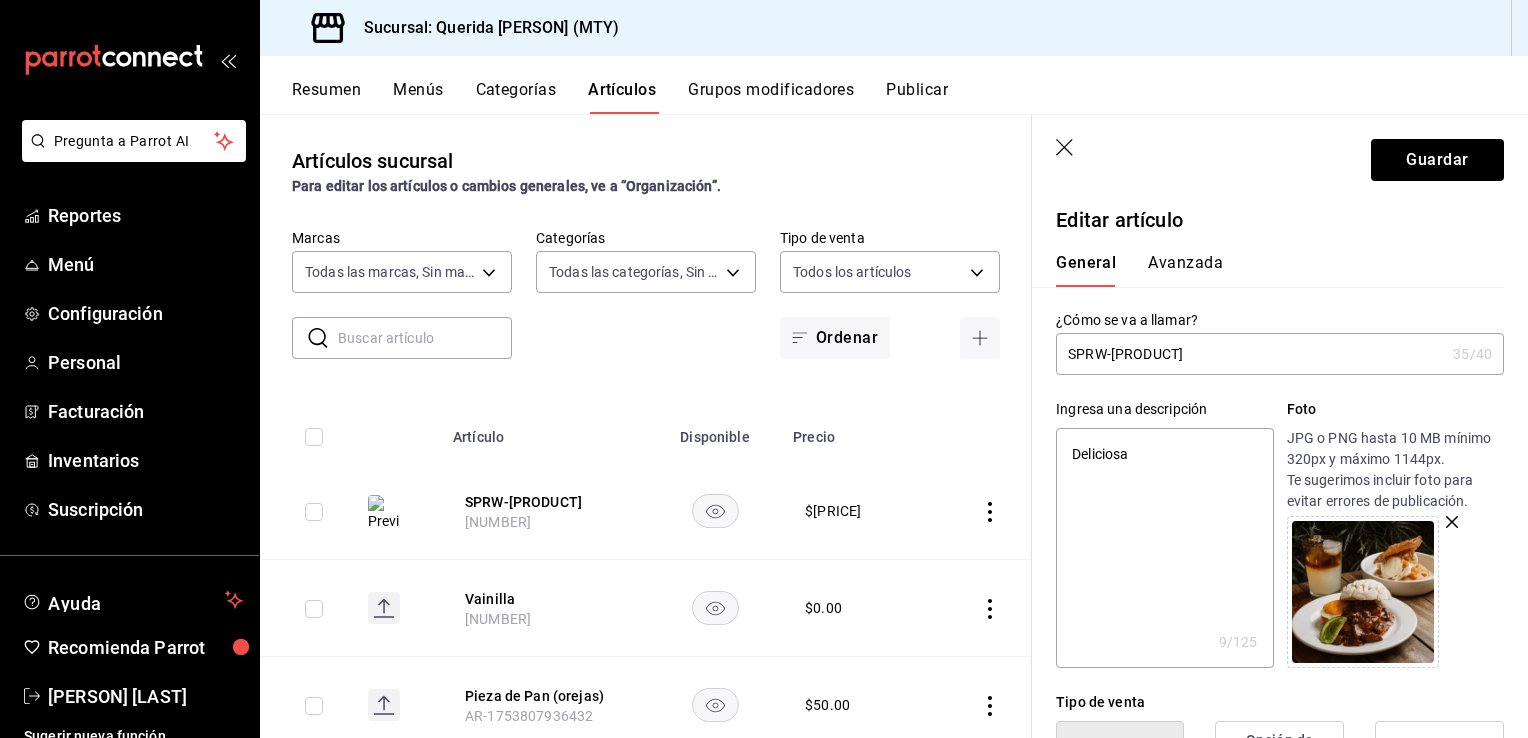 type on "Deliciosa" 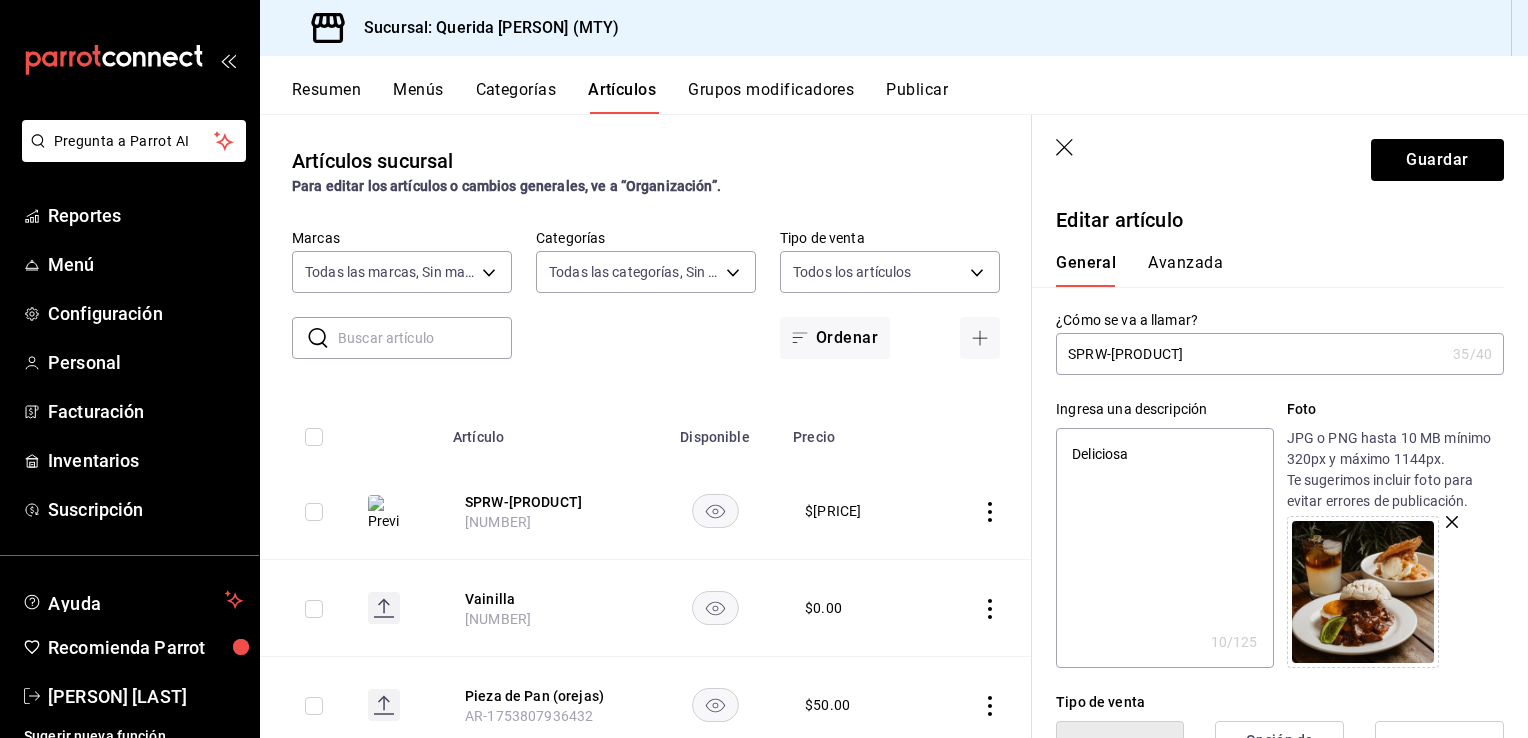 type on "Deliciosa b" 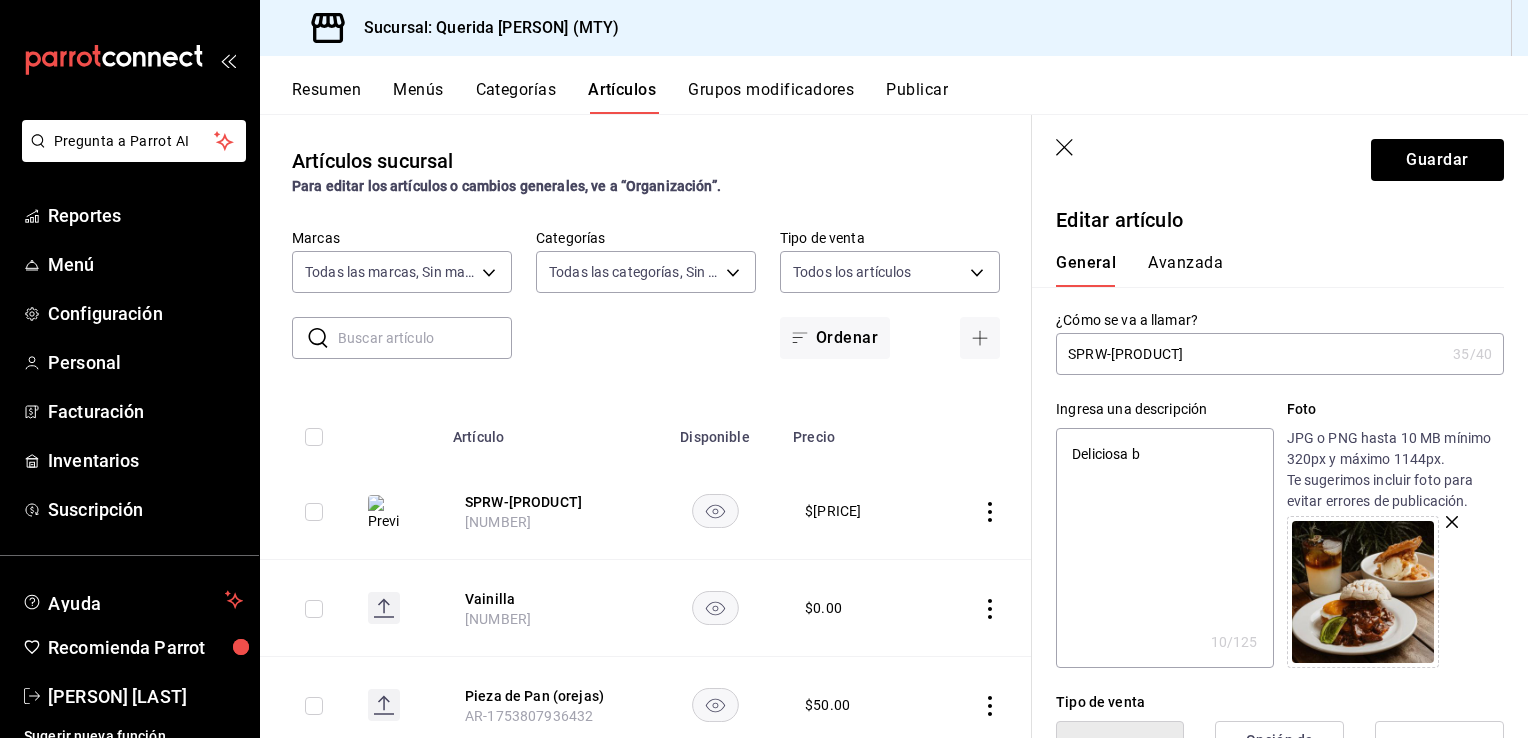 type on "Deliciosa bo" 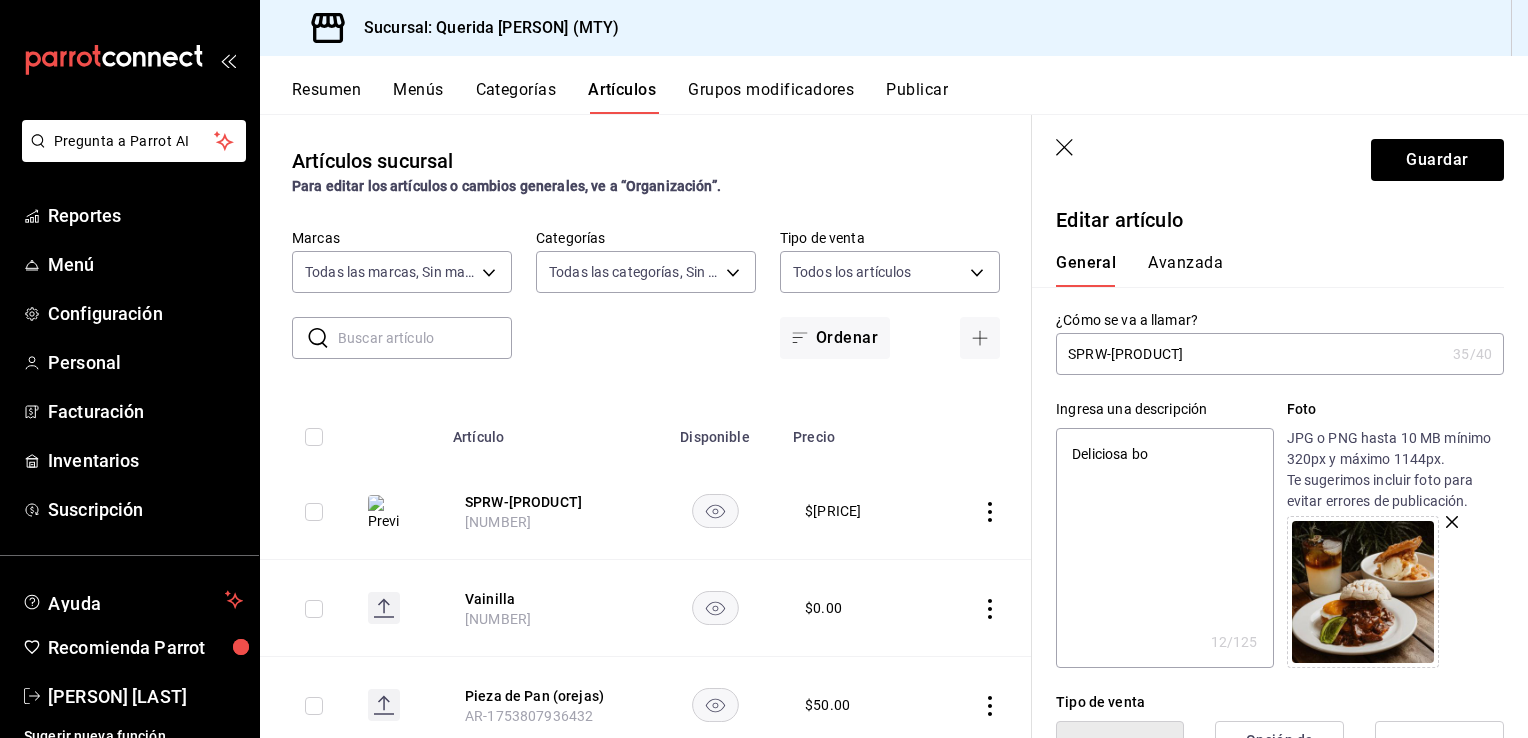 type on "Deliciosa bom" 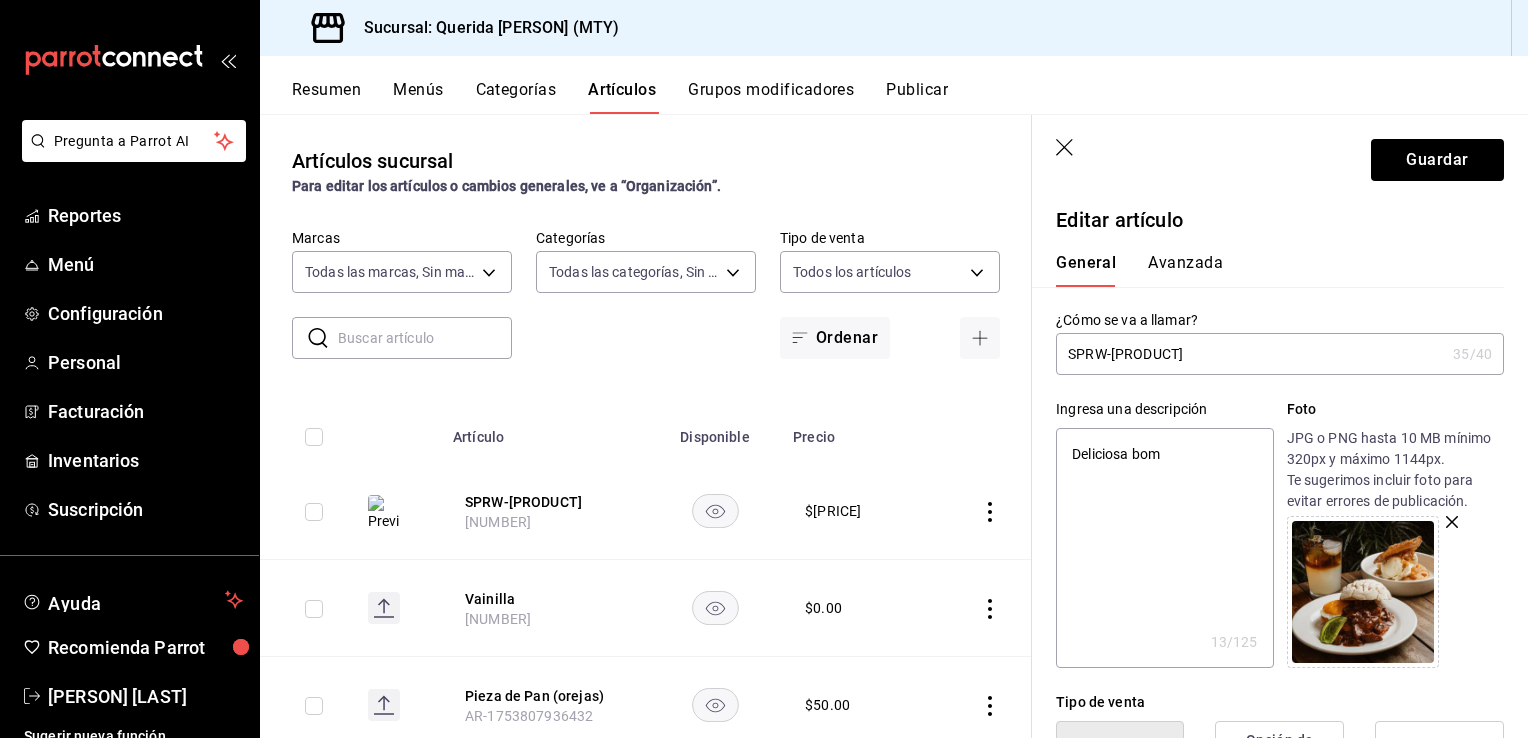 type on "Deliciosa bo" 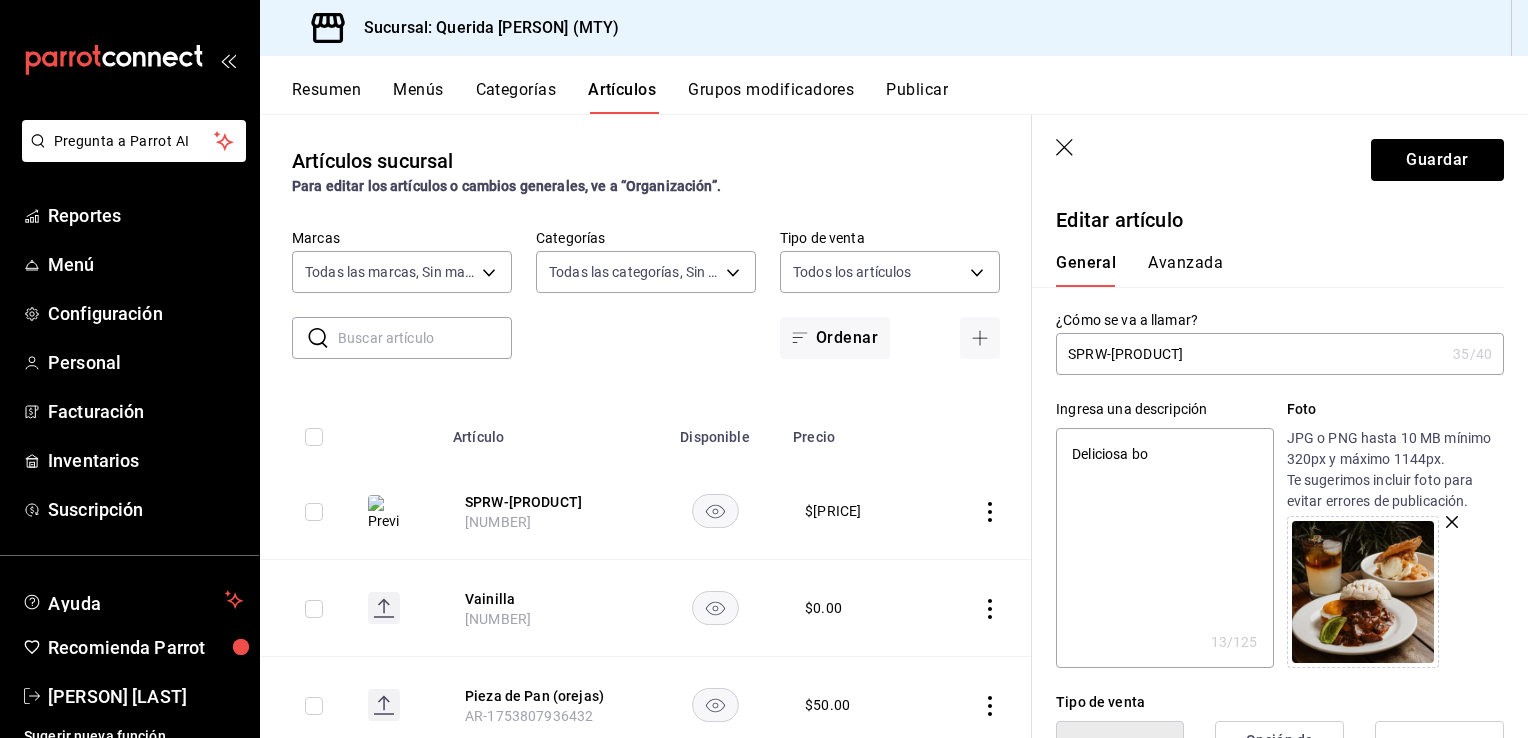 type on "x" 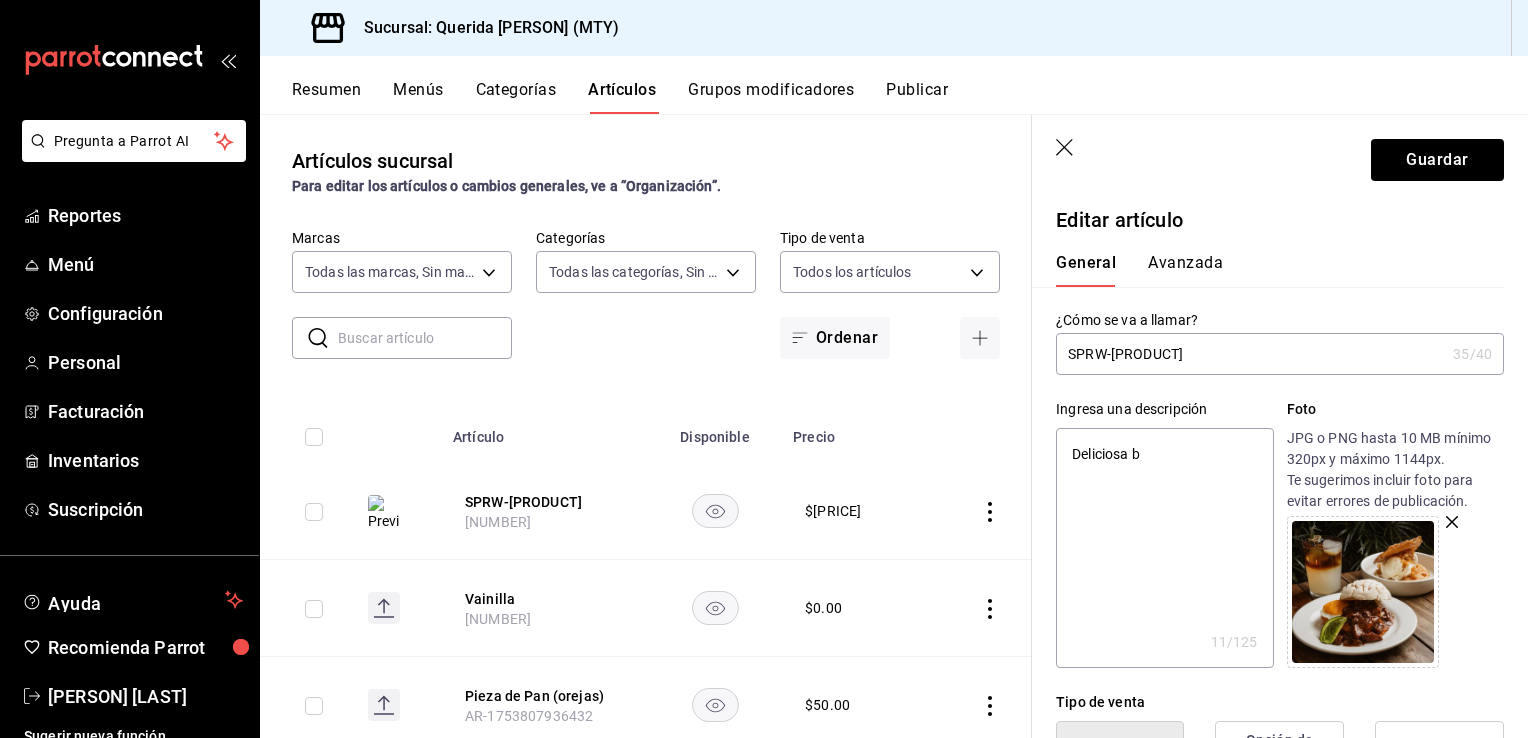 type on "Deliciosa" 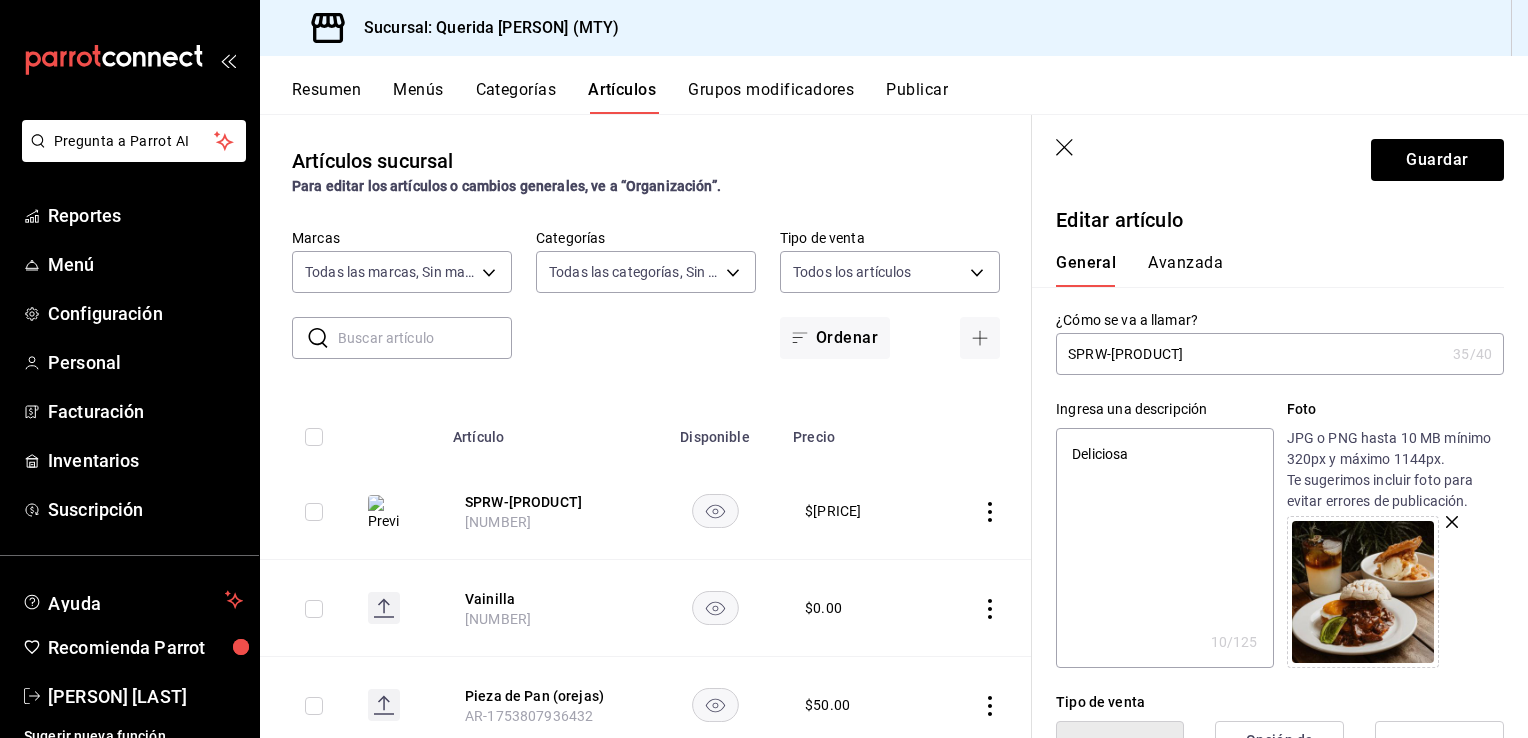 type on "Deliciosa B" 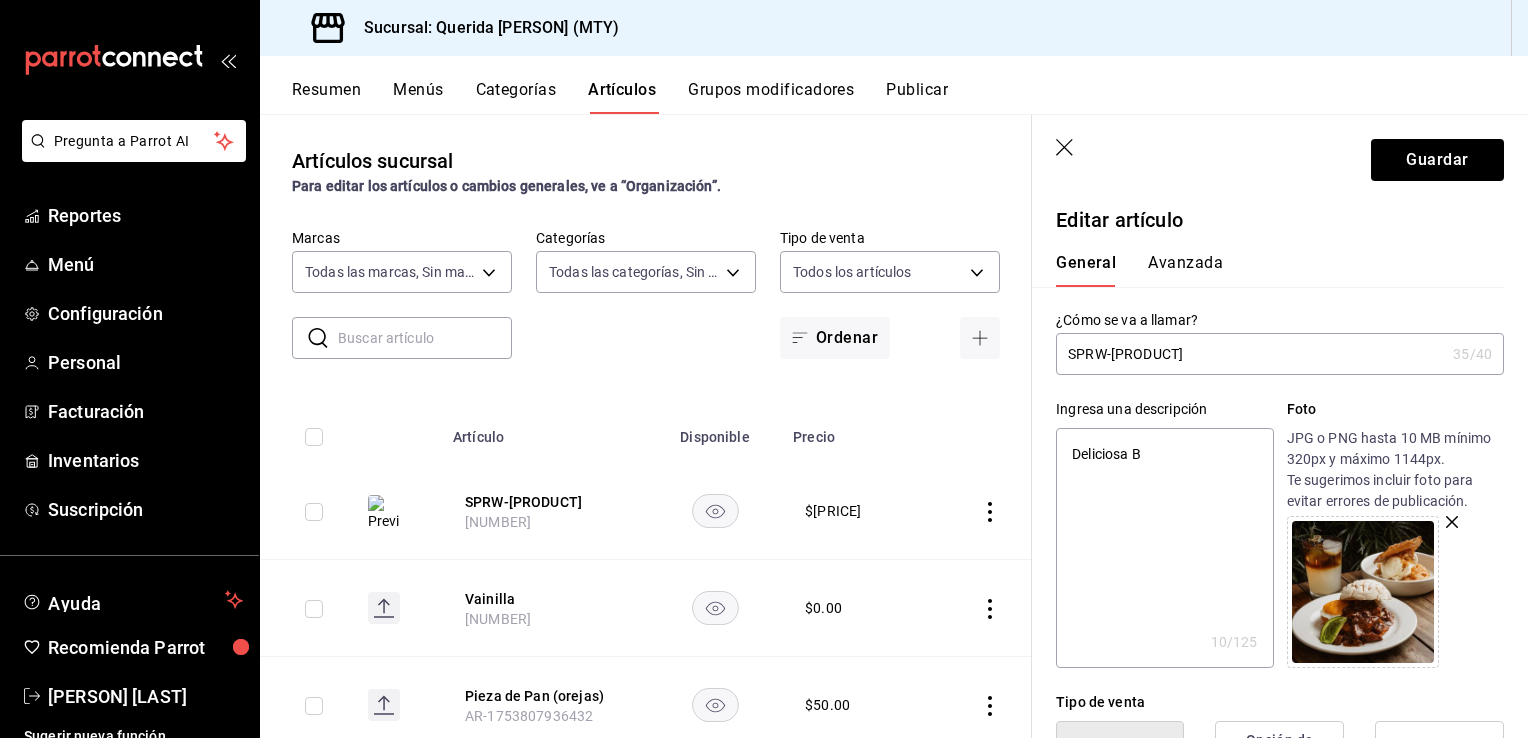 type on "x" 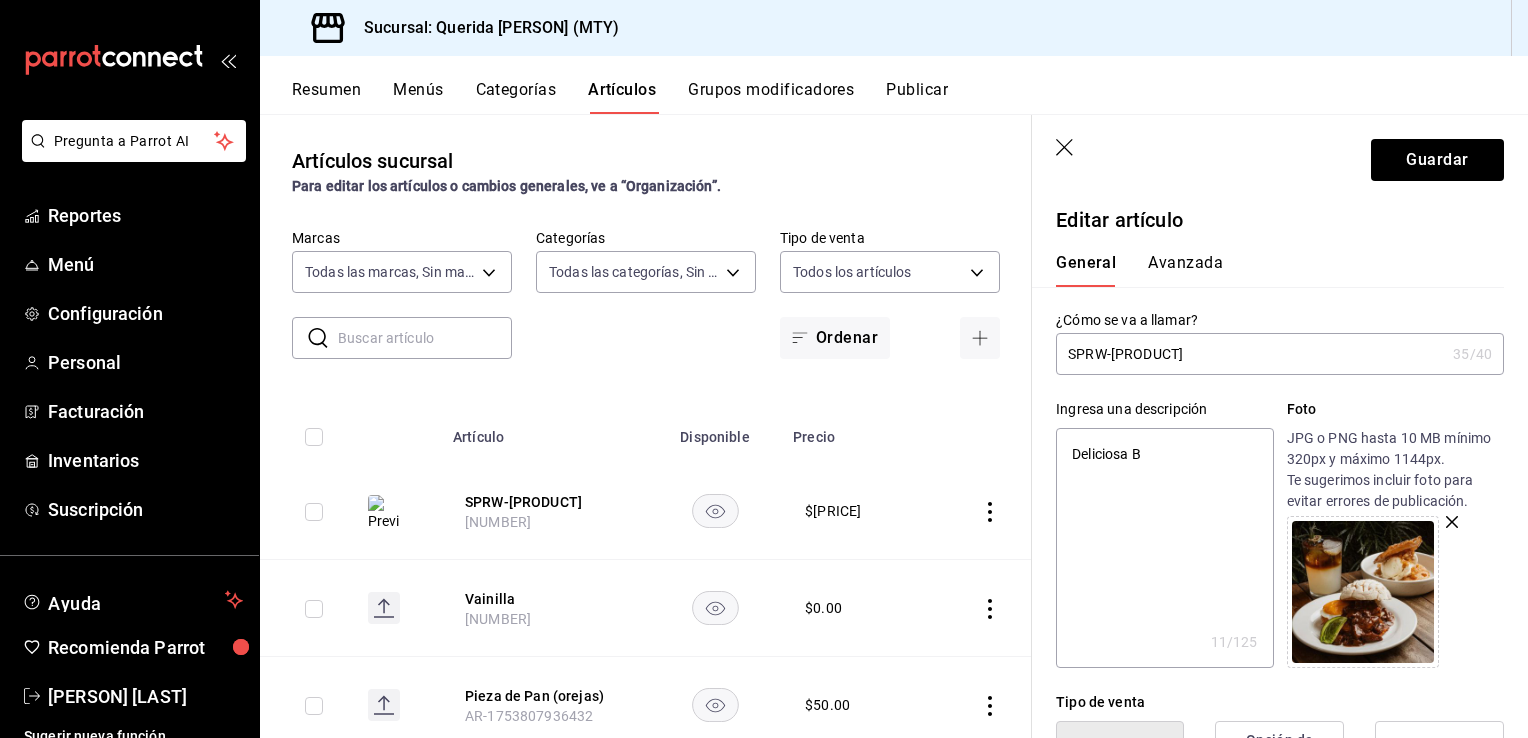 type on "Deliciosa Bo" 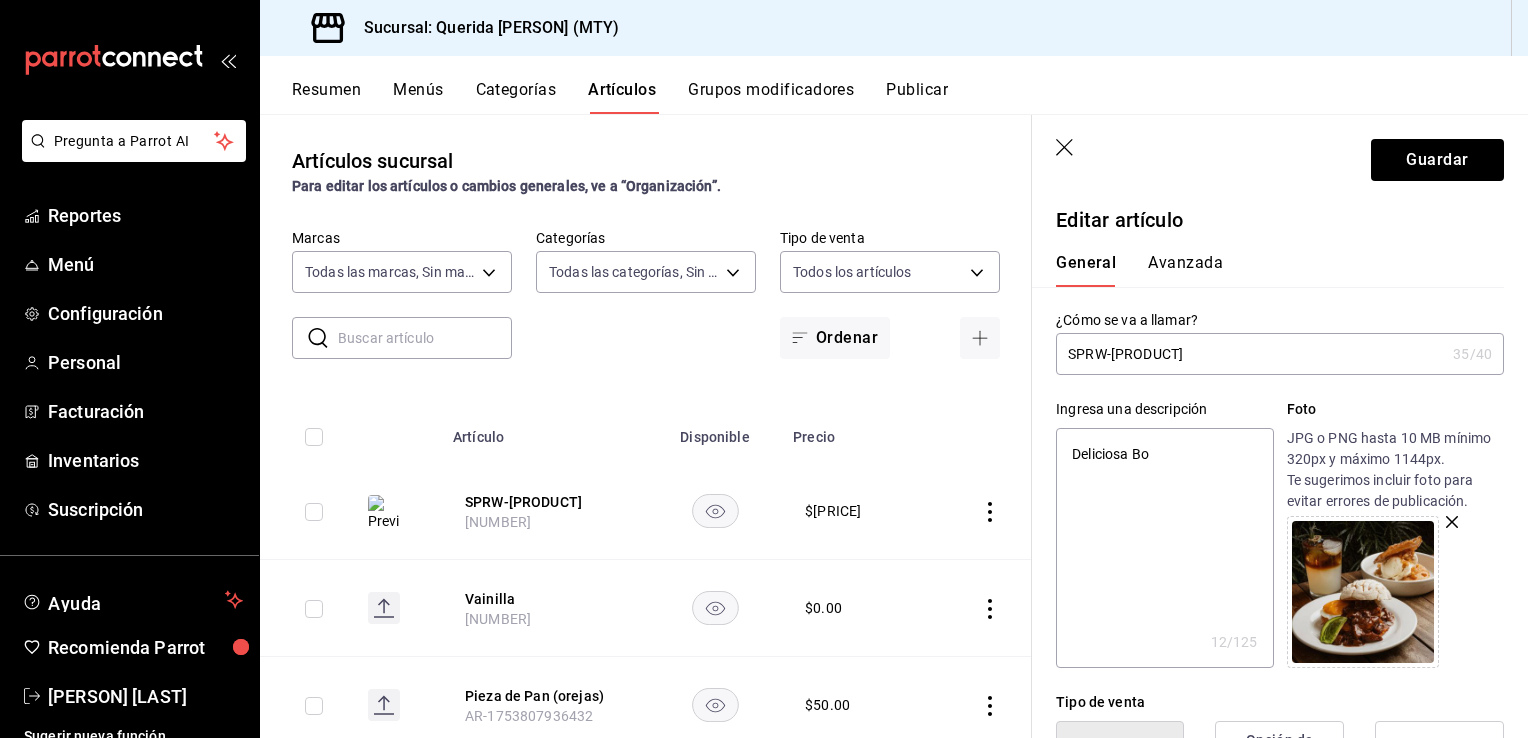 type on "Deliciosa Bom" 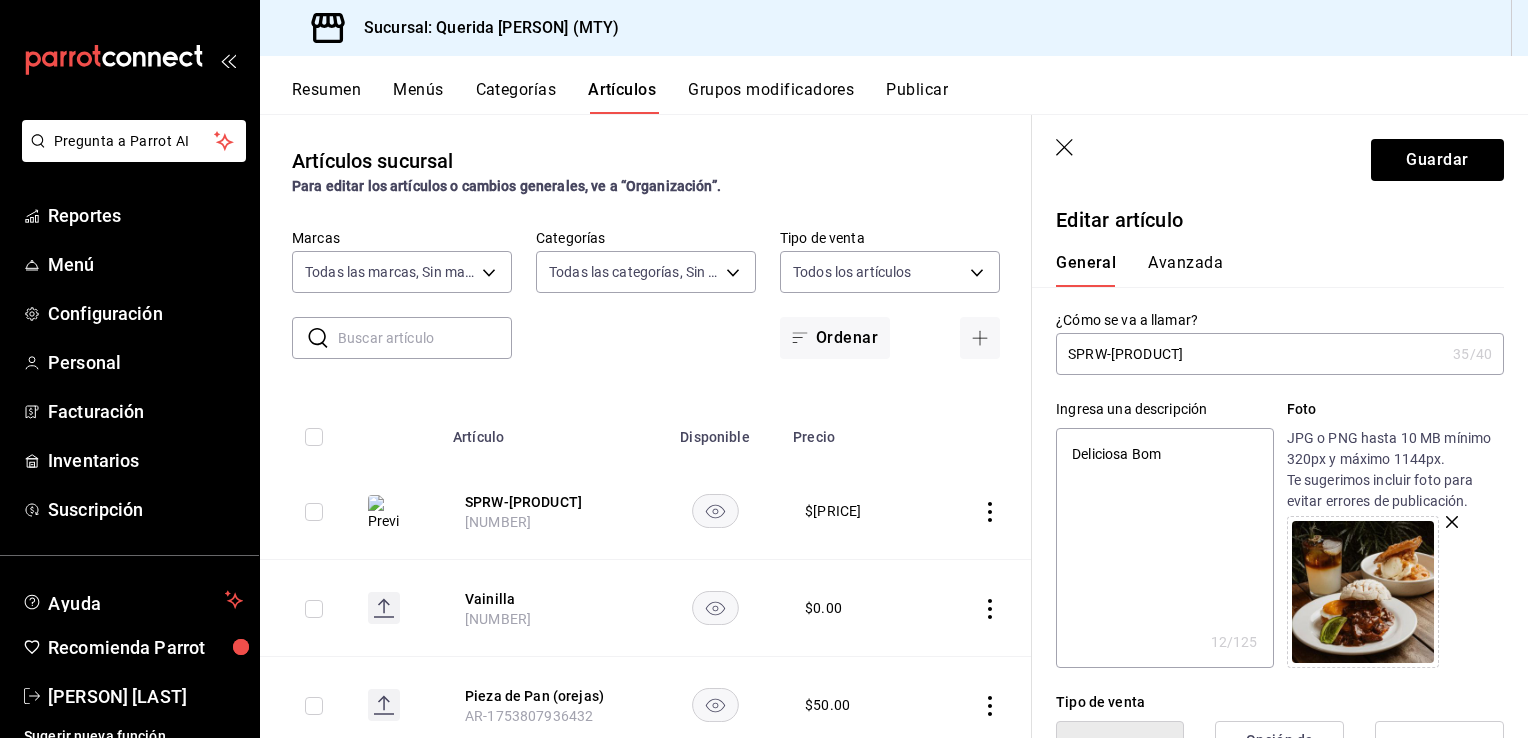 type on "Deliciosa Bomb" 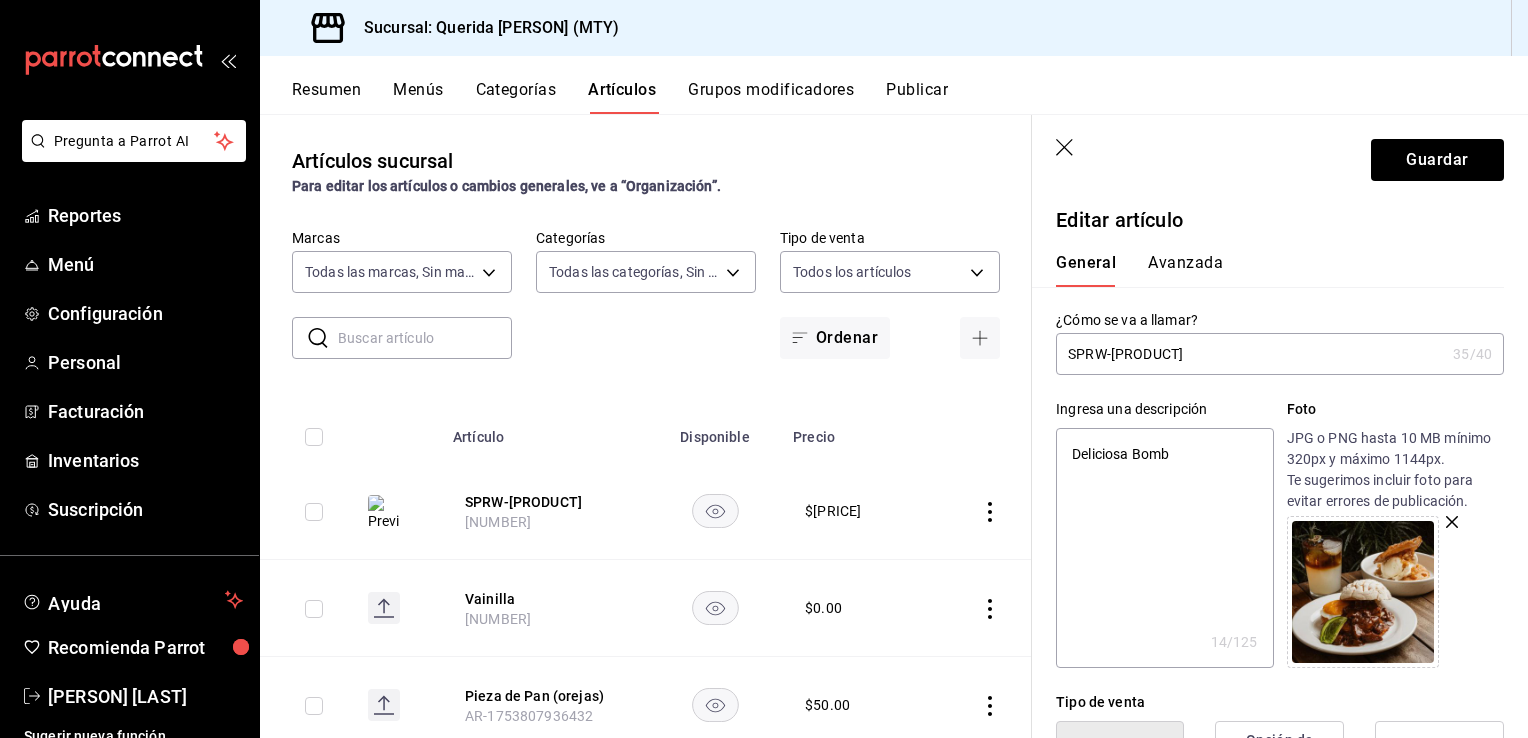 type on "Deliciosa Bombs" 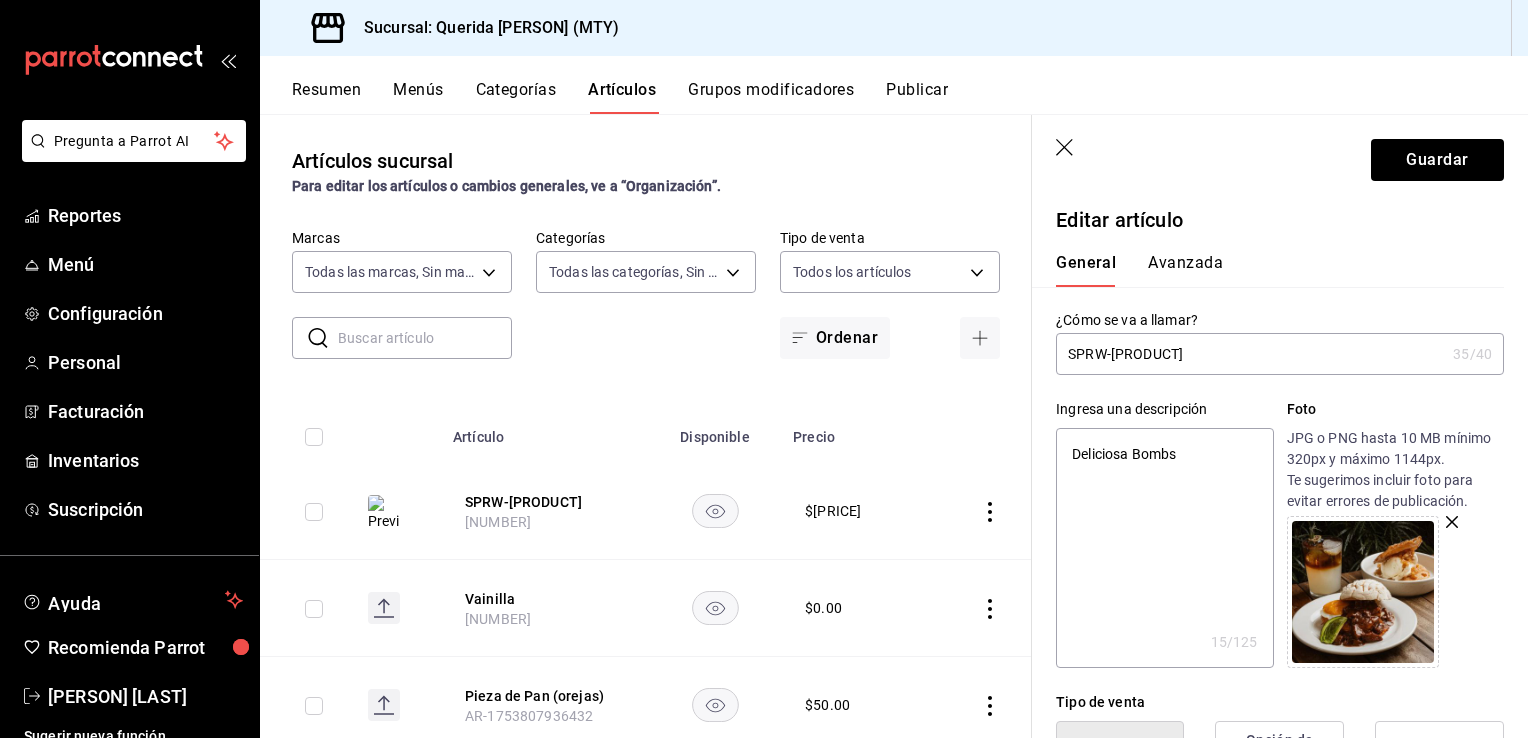 type on "Deliciosa Bomb" 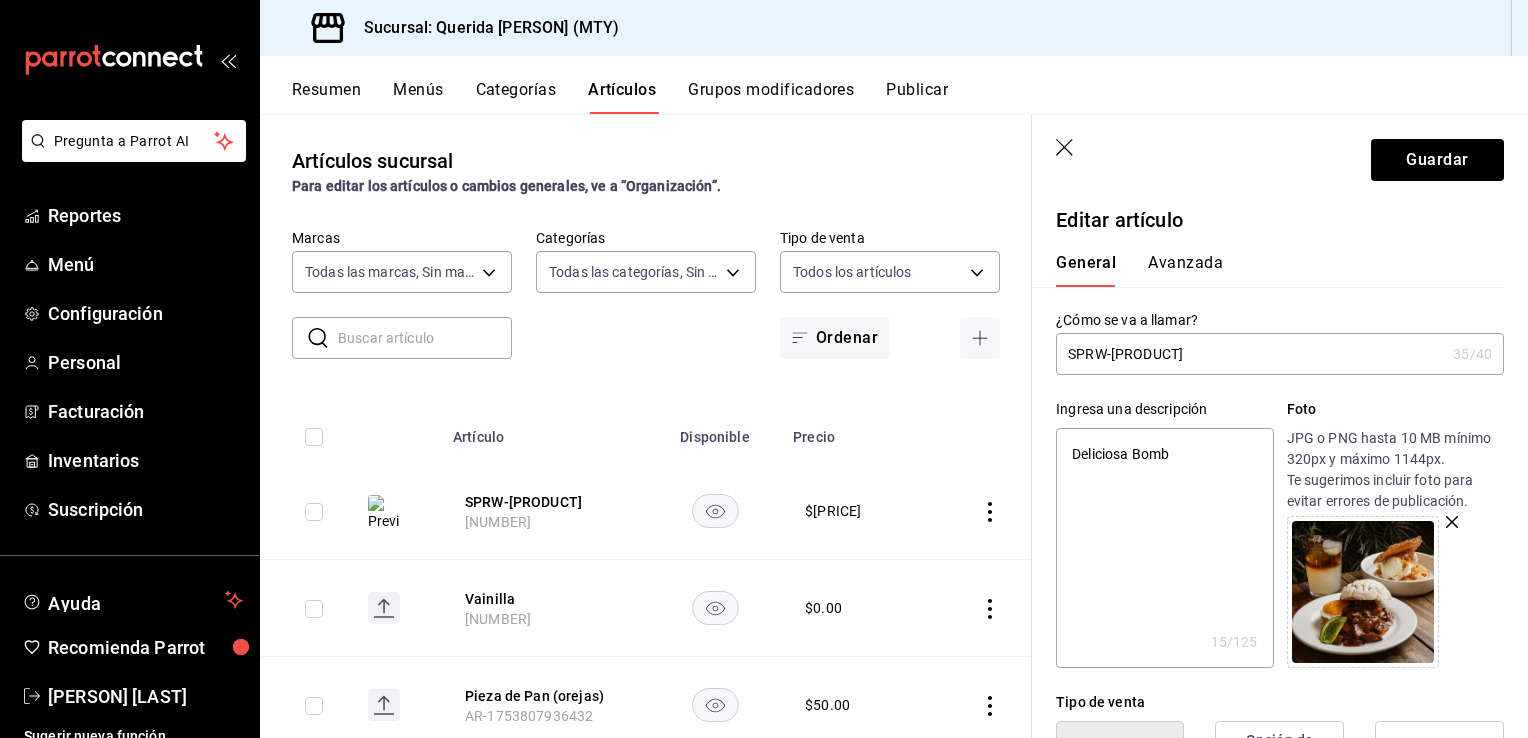 type on "x" 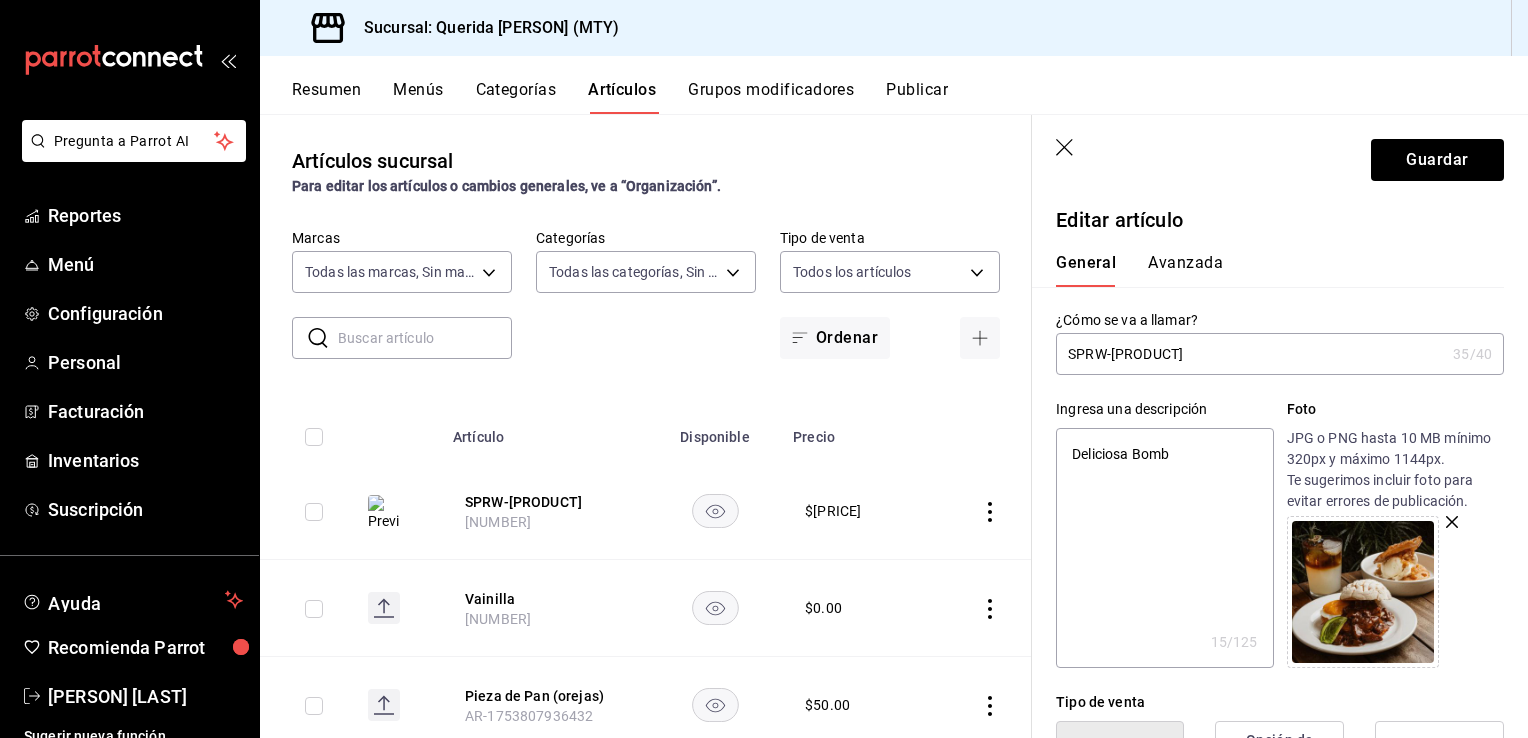 type on "Deliciosa Bomba" 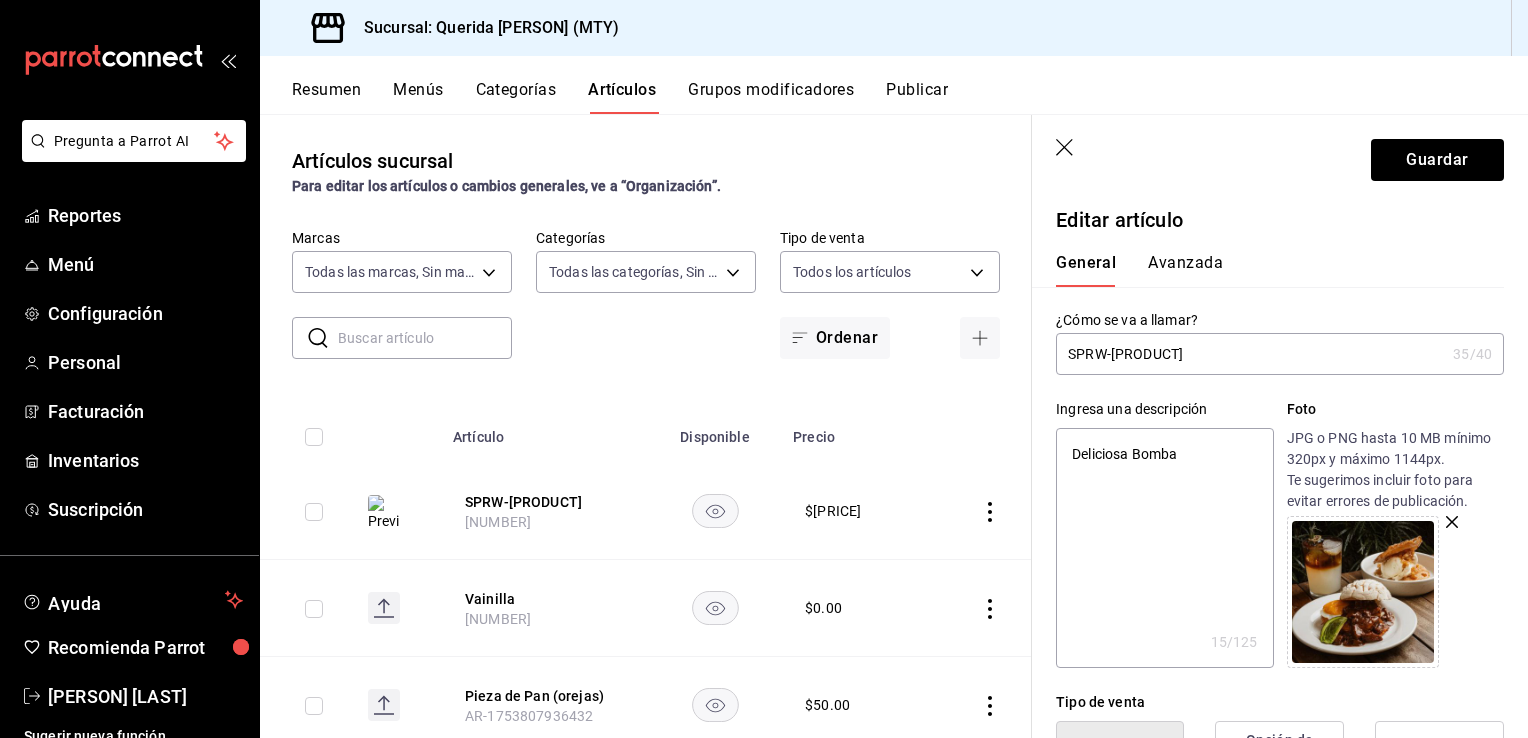type on "Deliciosa Bomba" 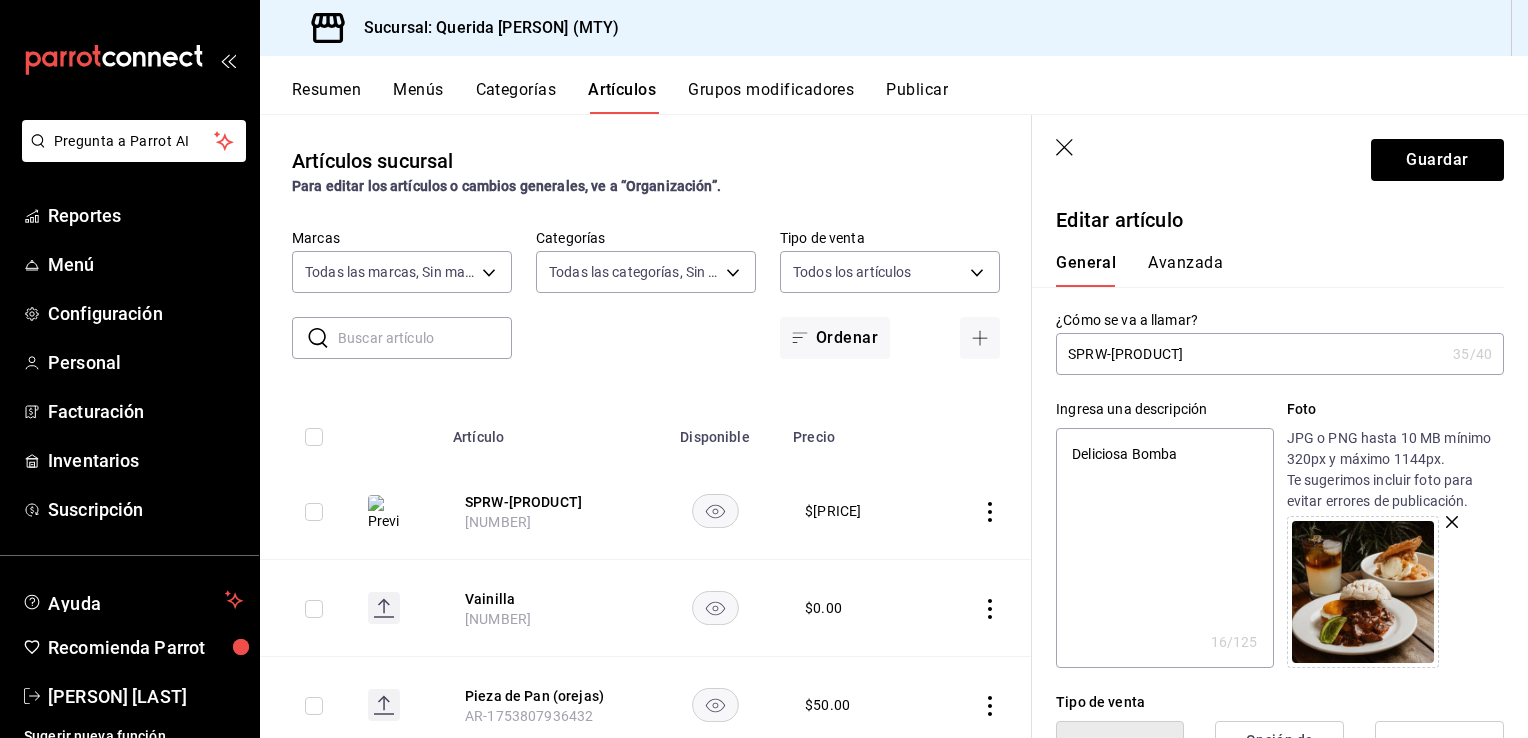 type on "Deliciosa Bomba N" 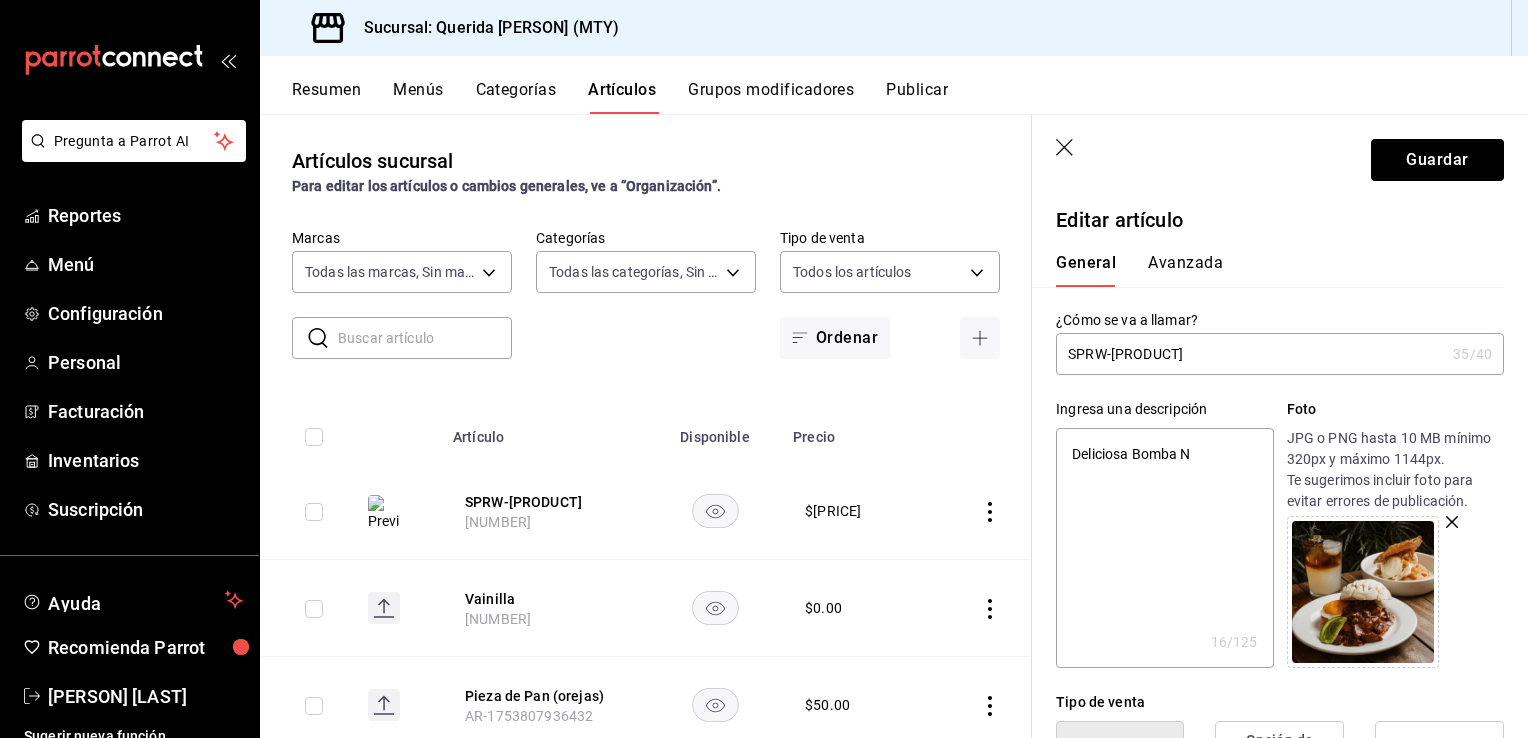 type on "x" 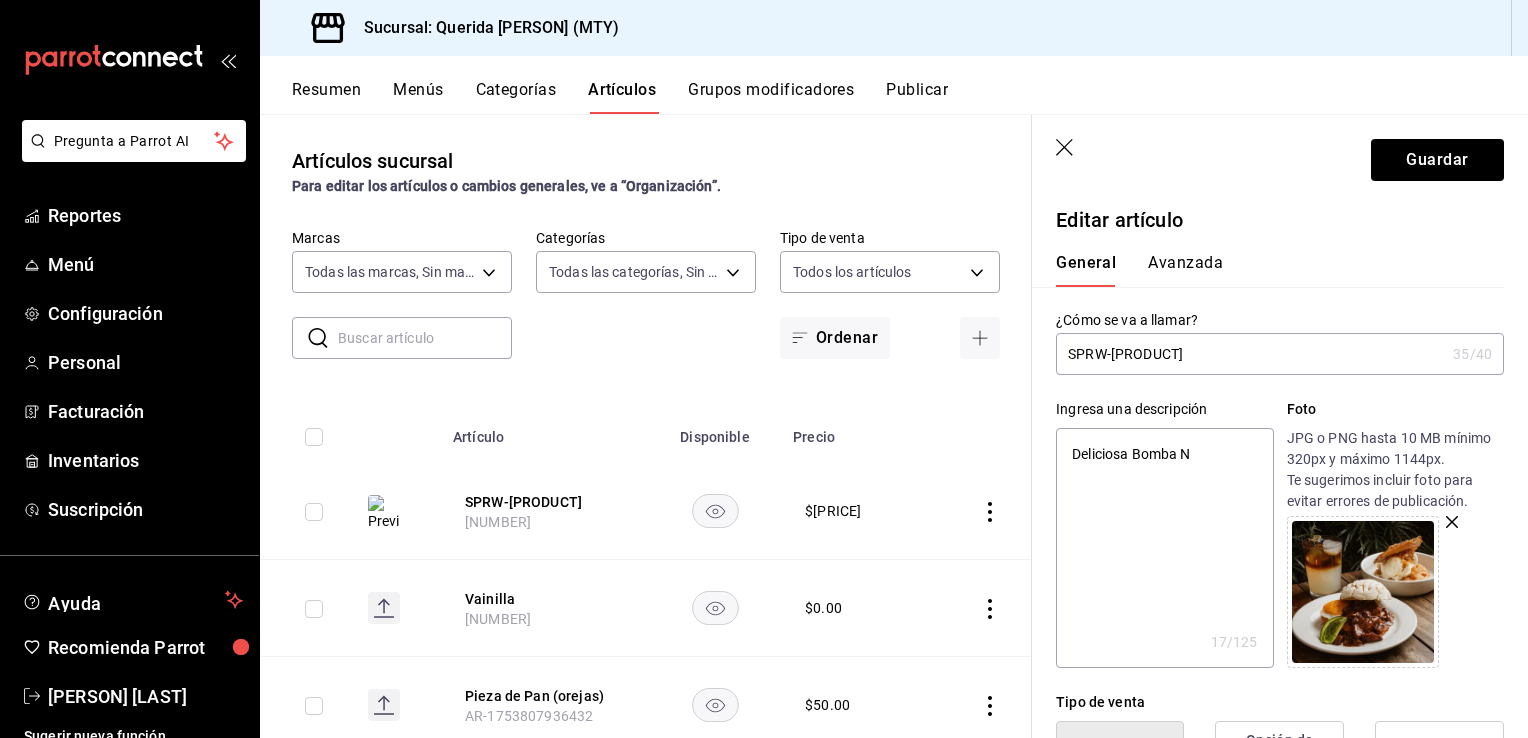 type on "Deliciosa Bomba No" 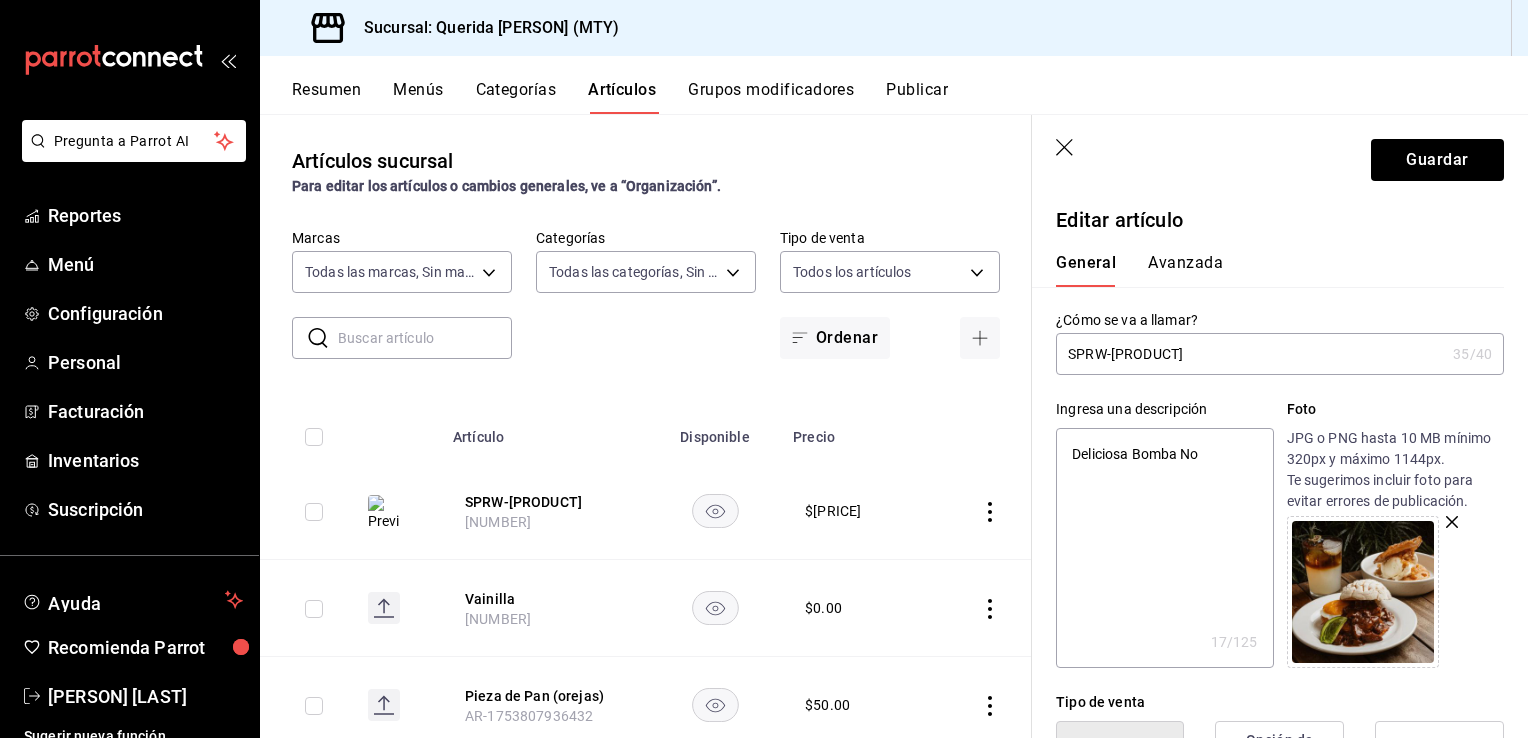 type on "Deliciosa Bomba Nor" 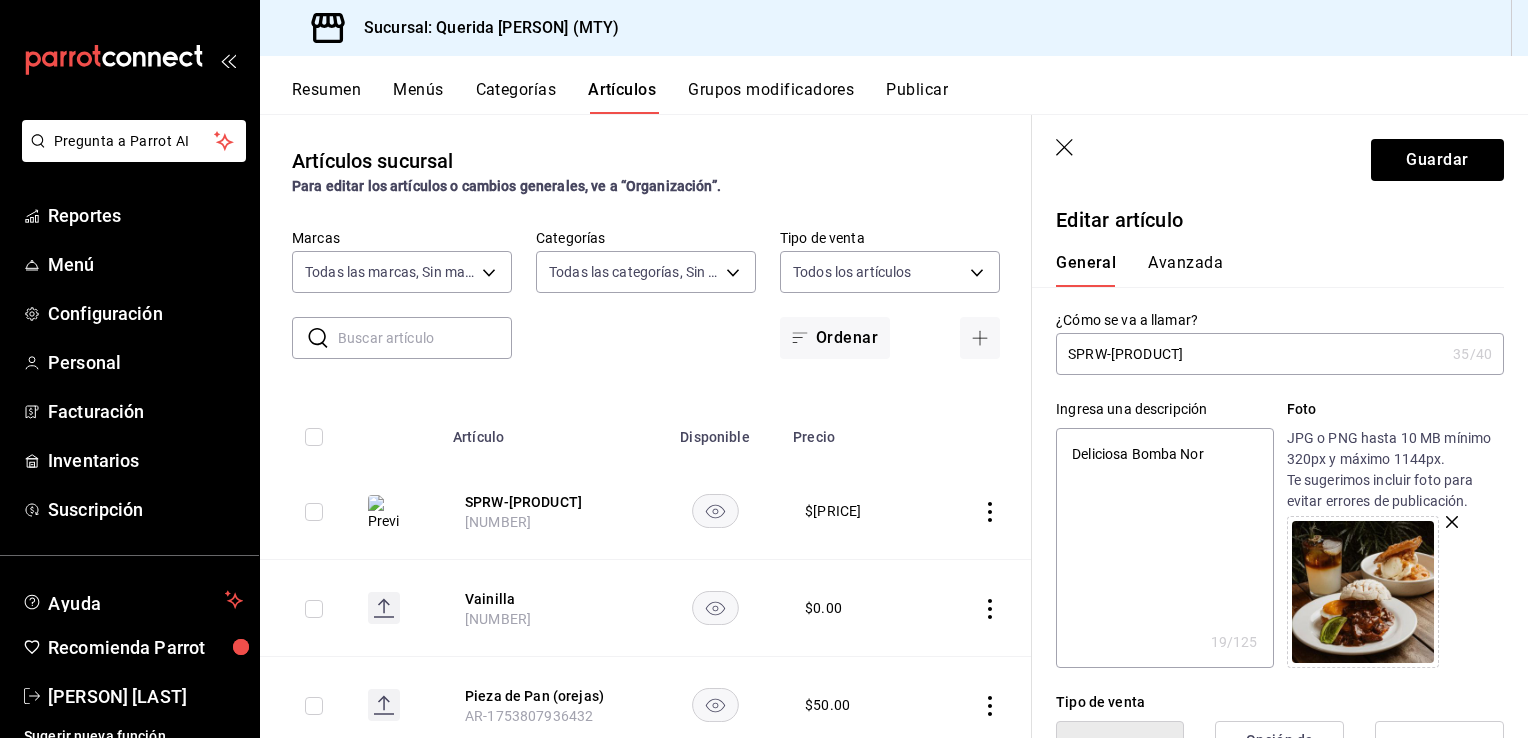 type on "Deliciosa Bomba Nort" 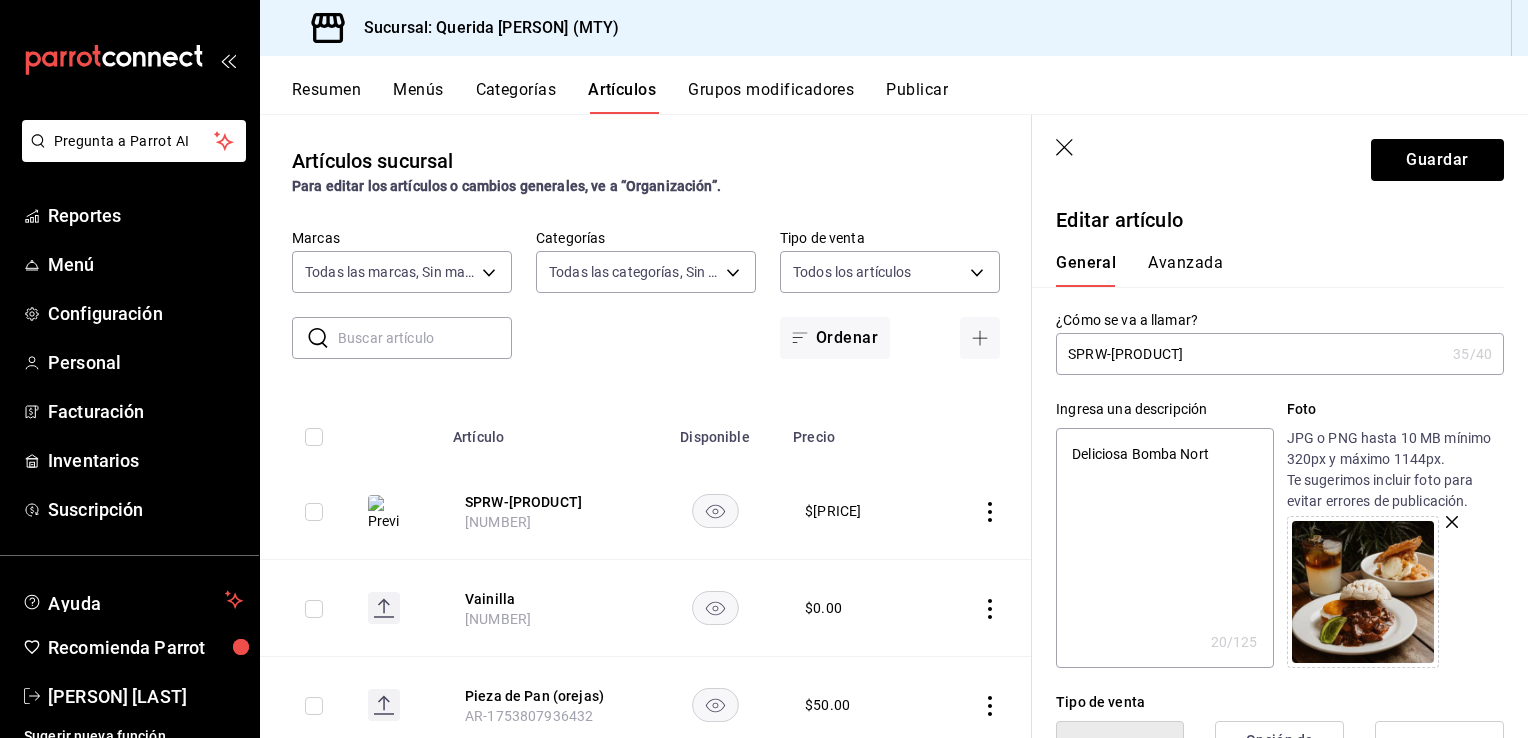 type on "Deliciosa Bomba Norte" 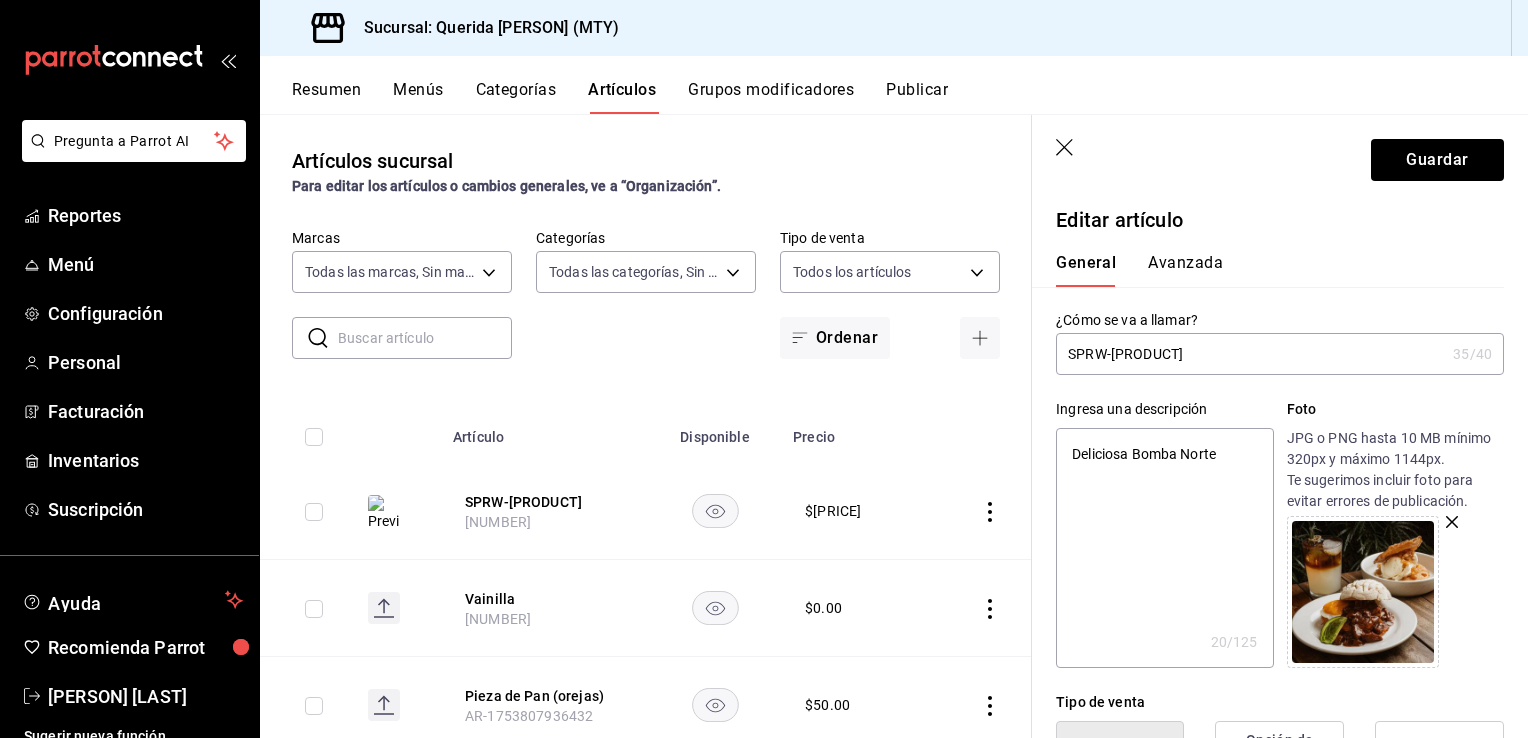 type on "Deliciosa Bomba Norteñ" 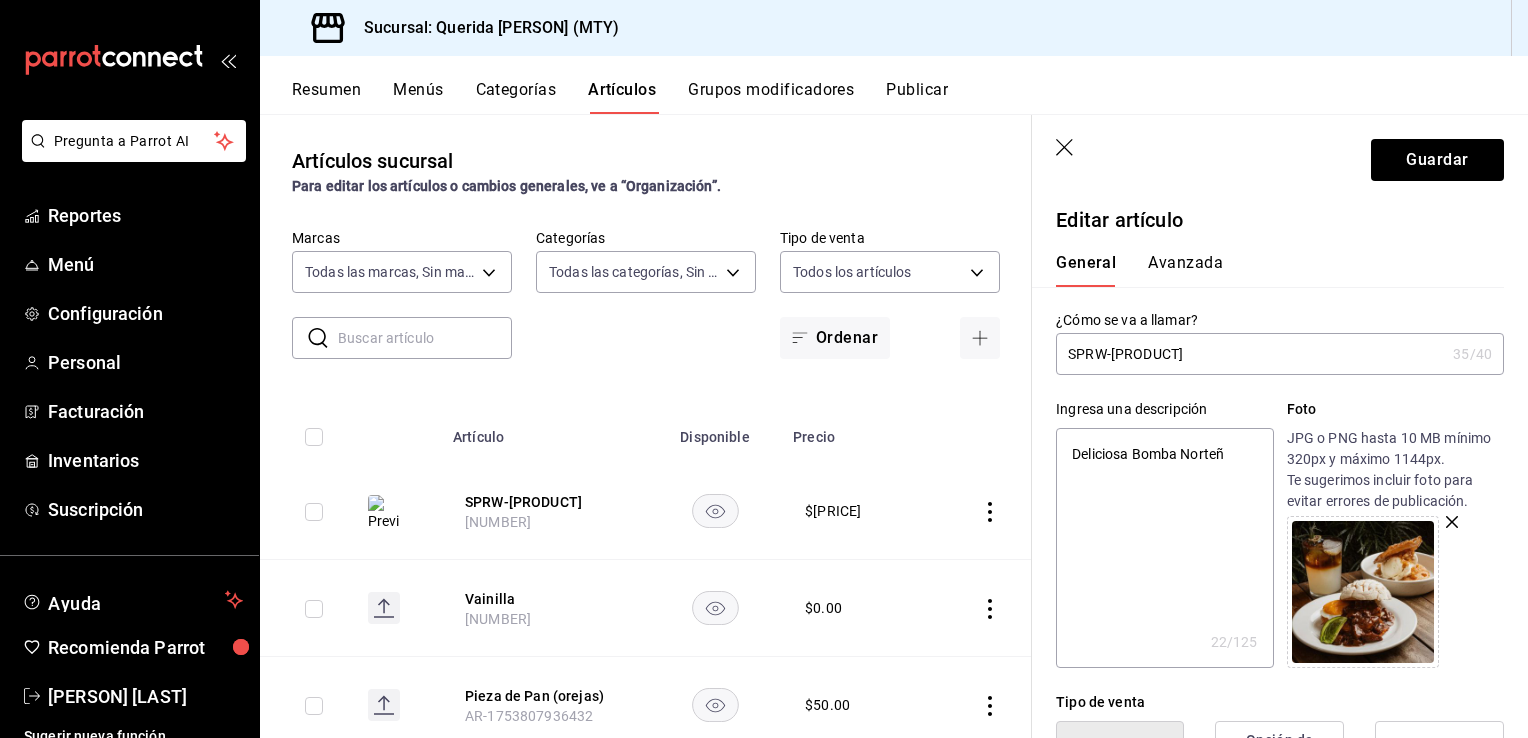 type on "Deliciosa Bomba Norteña" 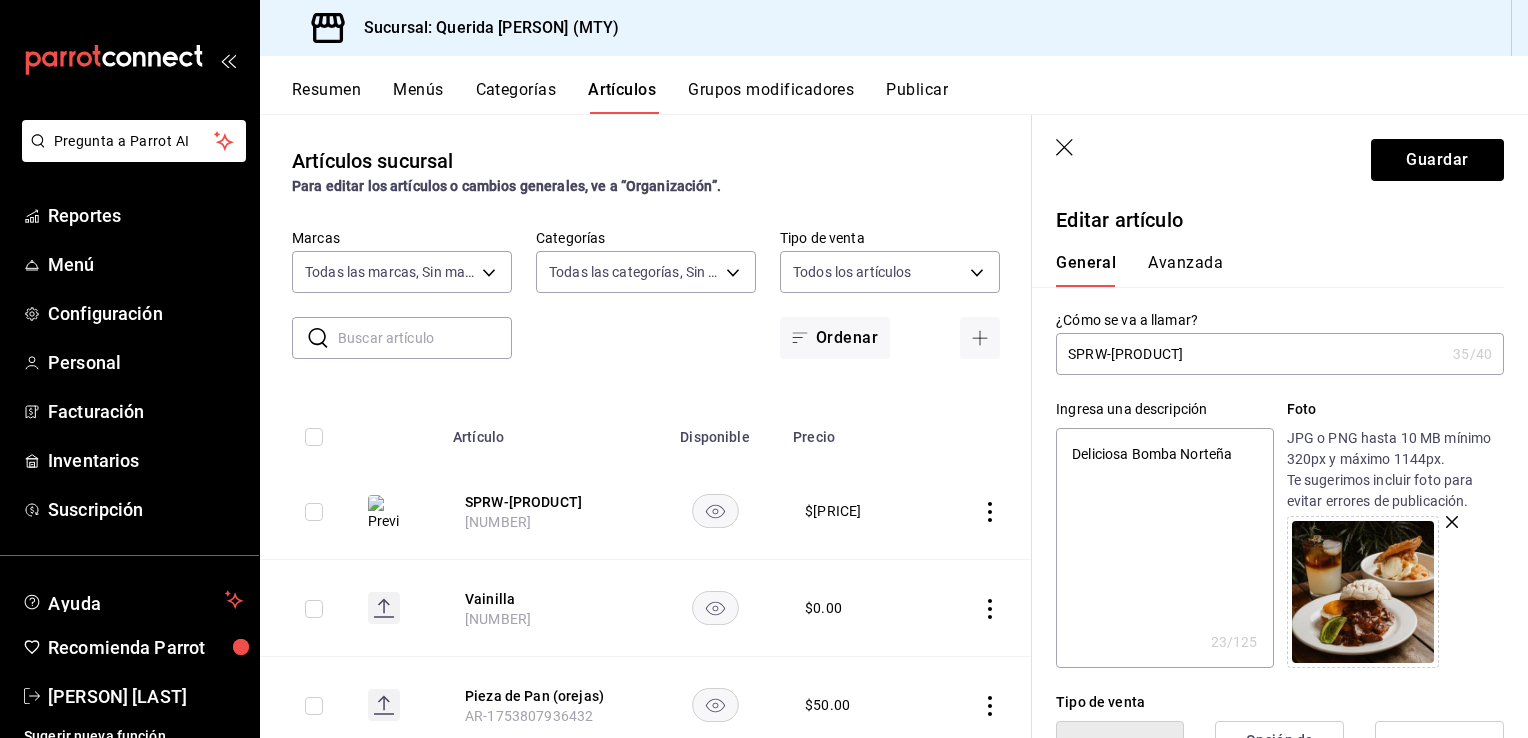 type on "Deliciosa Bomba Norteña" 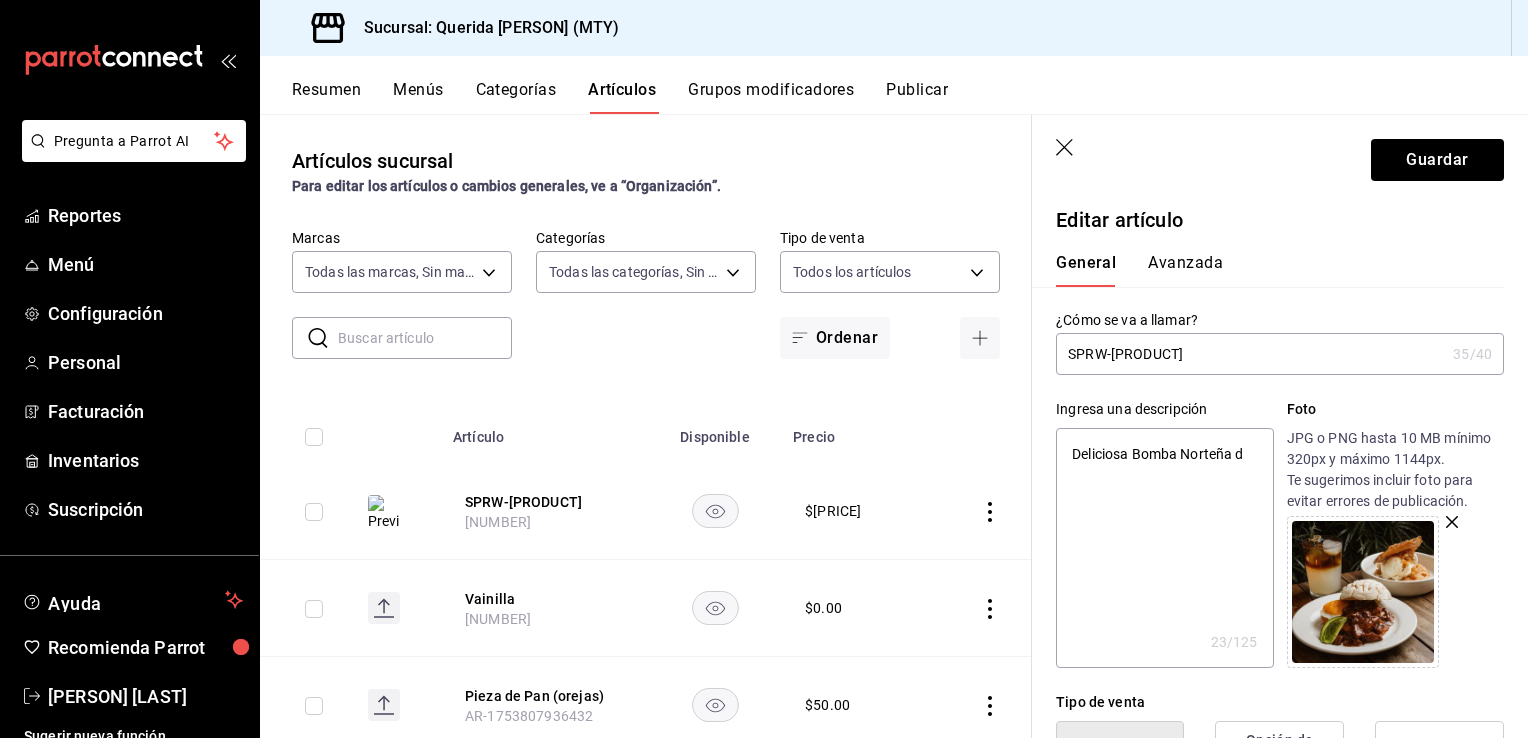type on "x" 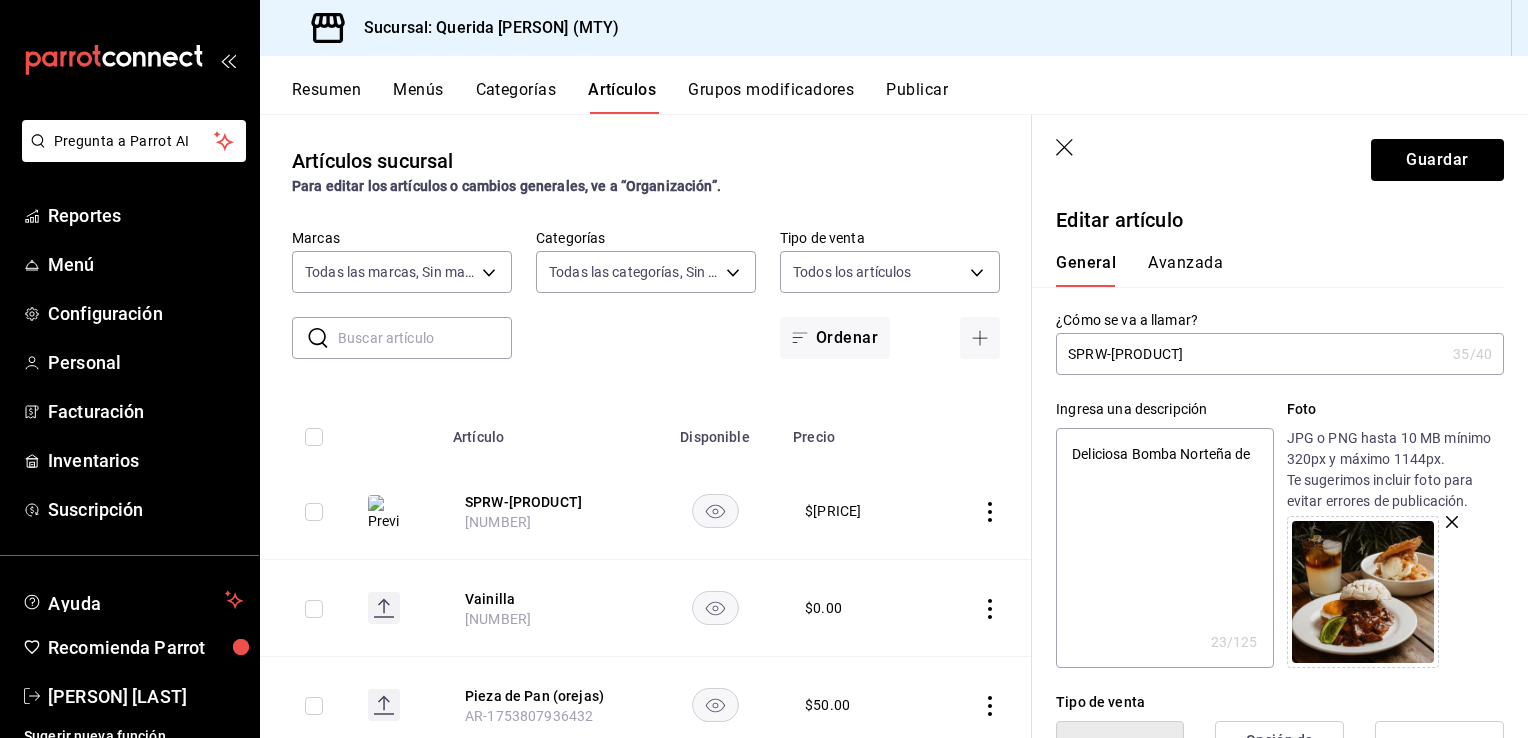 type on "x" 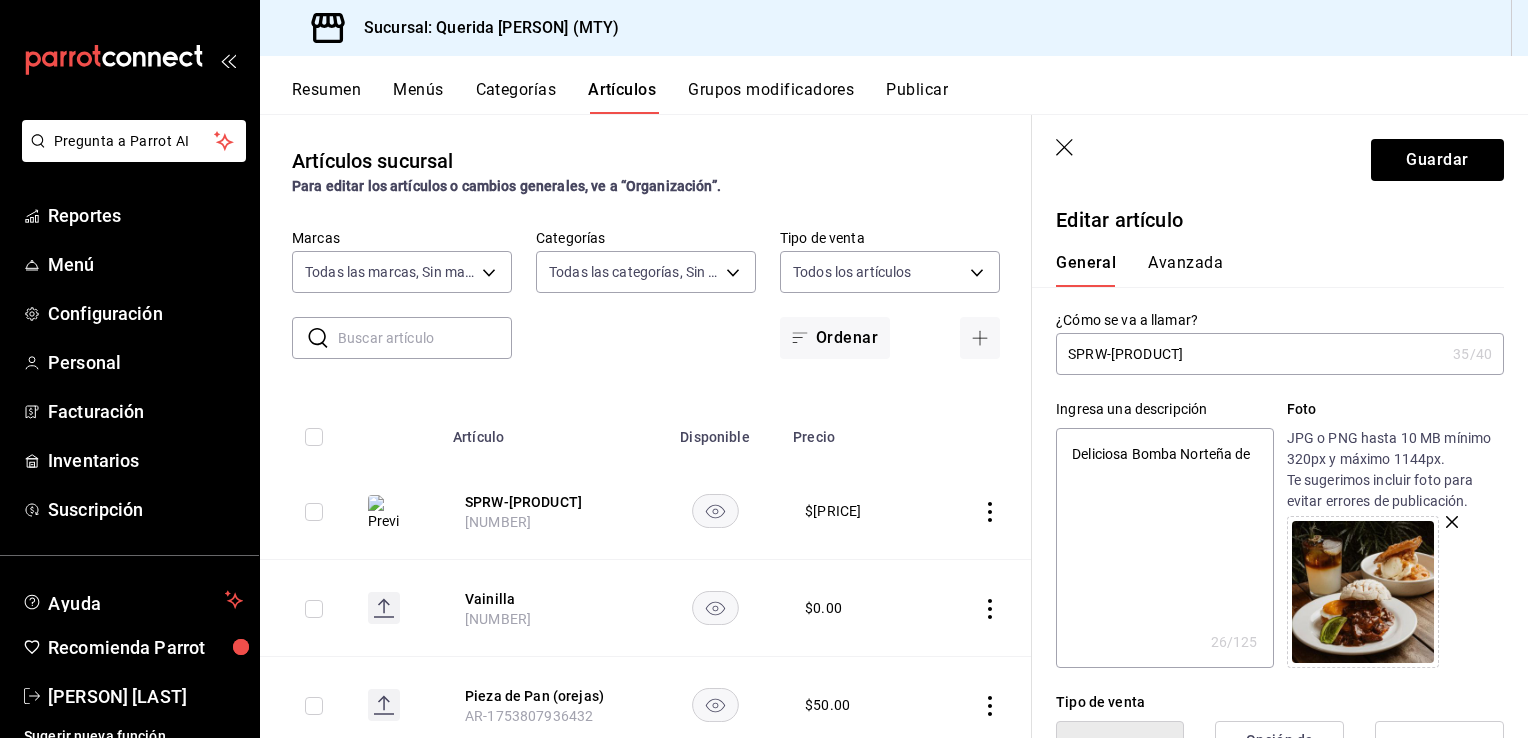 type on "Deliciosa Bomba Norteña de" 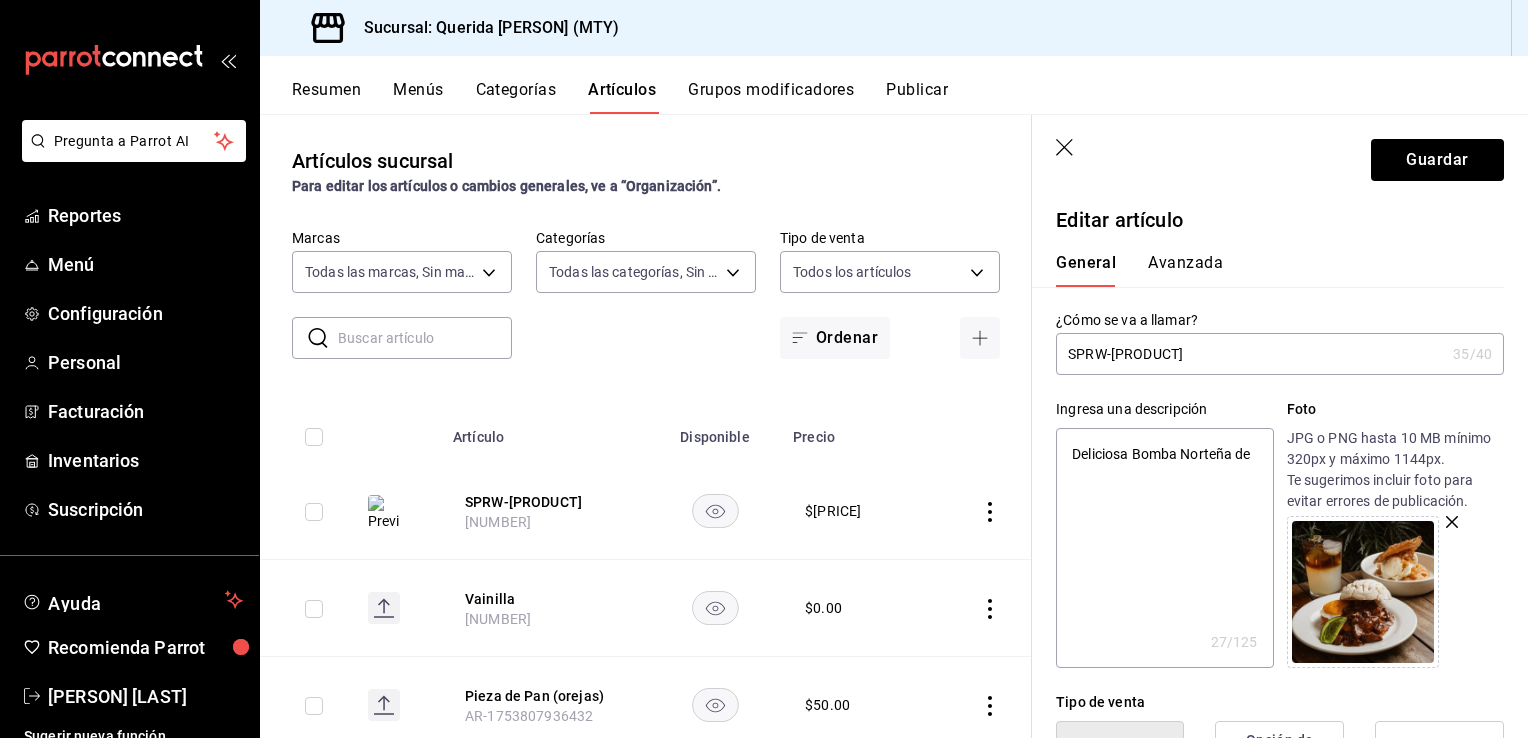 type on "Deliciosa Bomba Norteña de c" 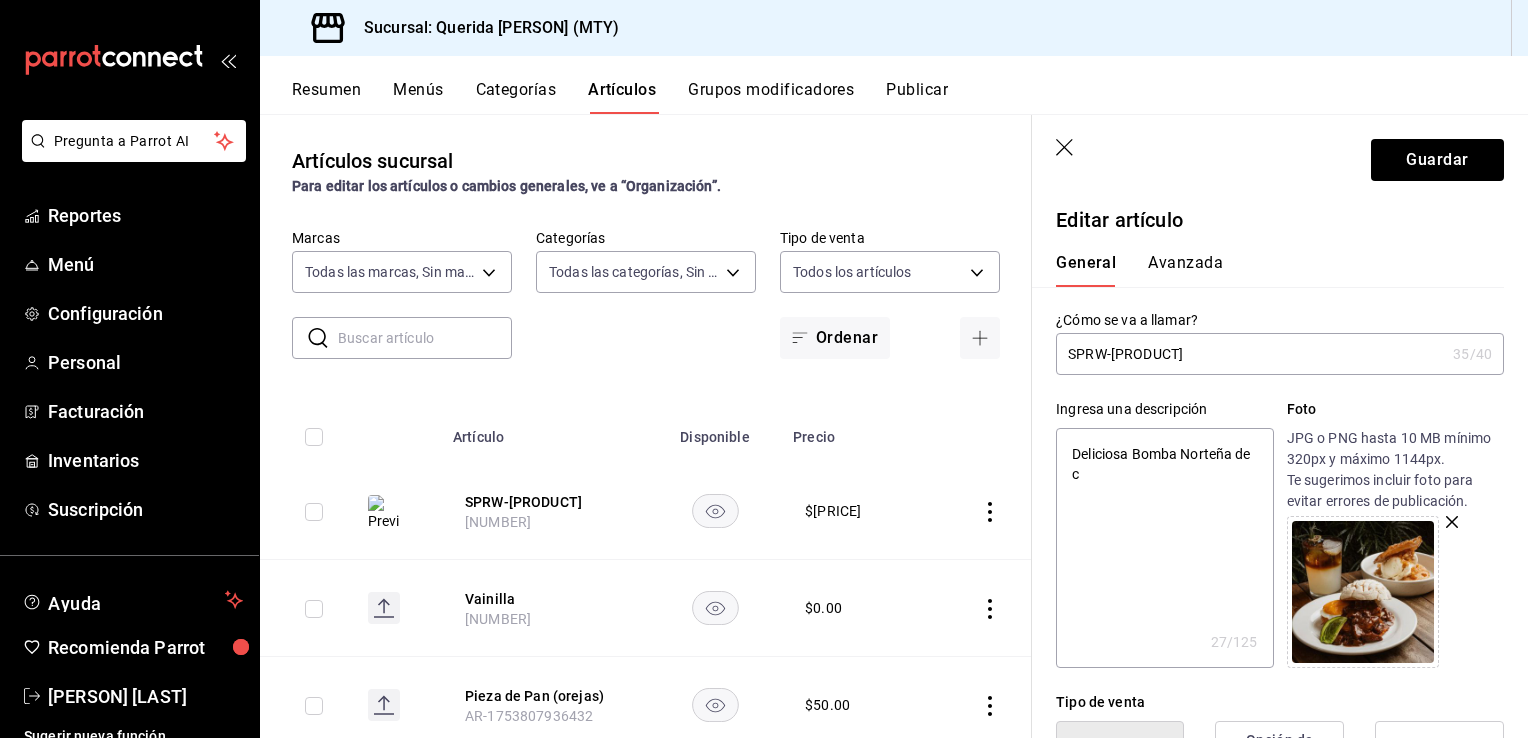 type on "Deliciosa Bomba Norteña de ch" 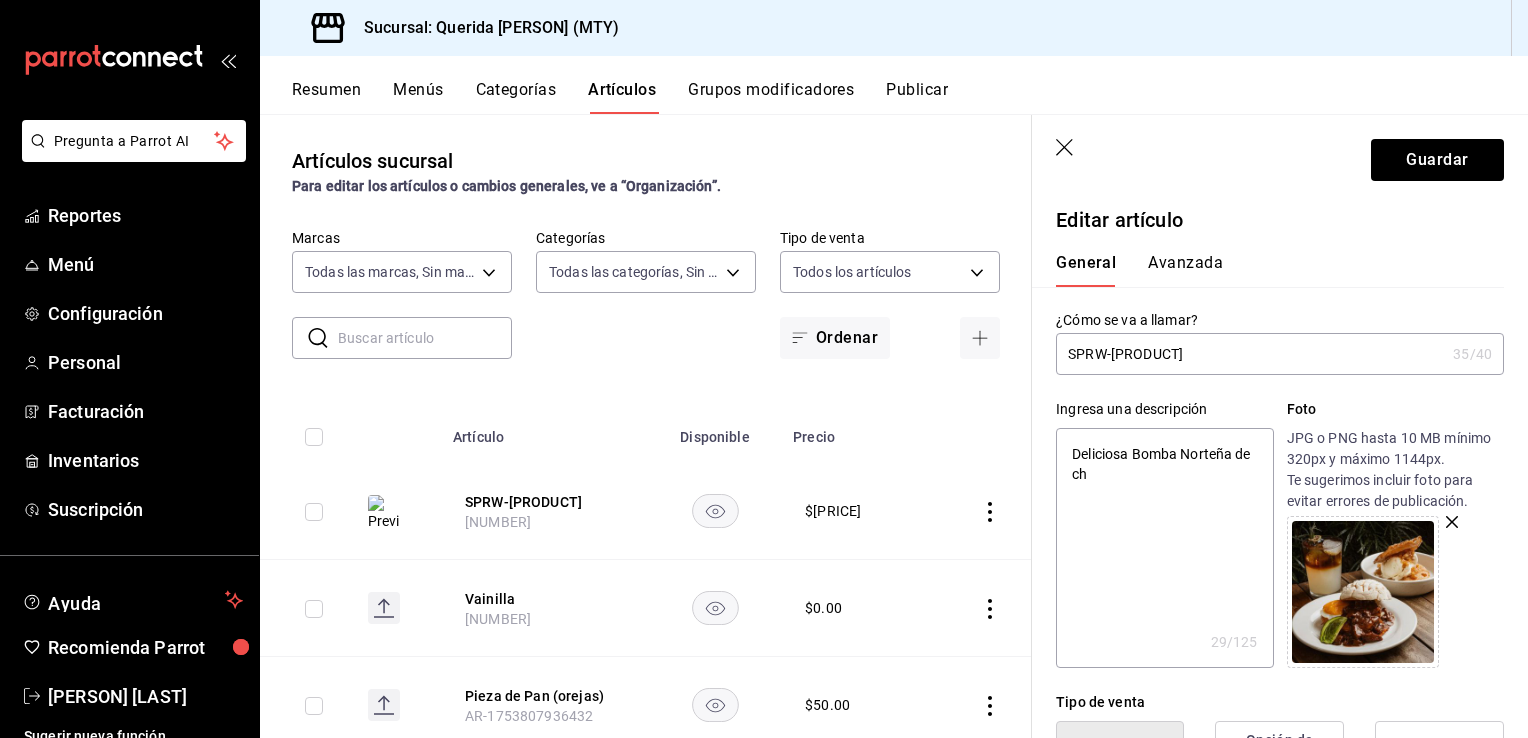 type on "Deliciosa Bomba Norteña de chi" 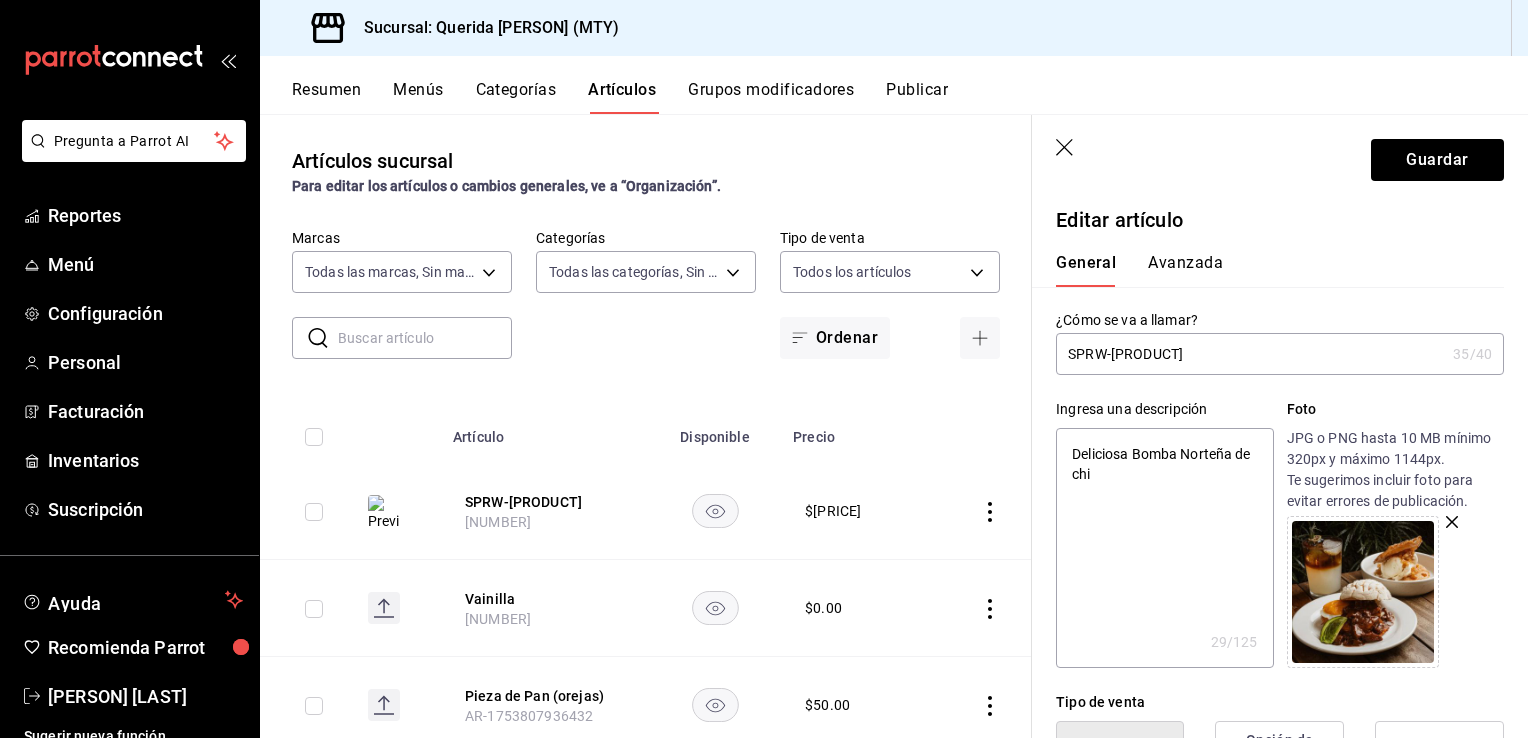 type on "Deliciosa Bomba Norteña de chic" 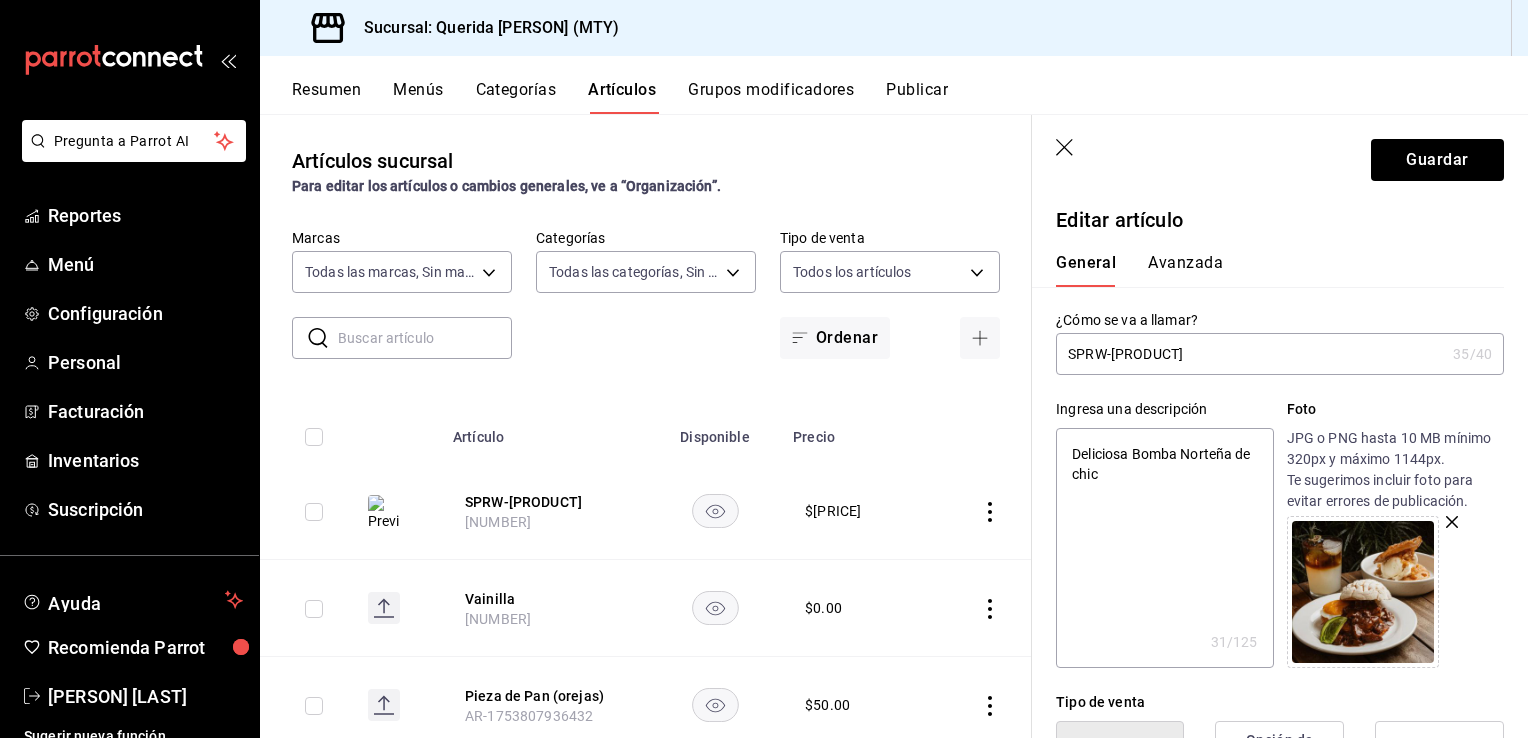 type on "Deliciosa Bomba Norteña de chich" 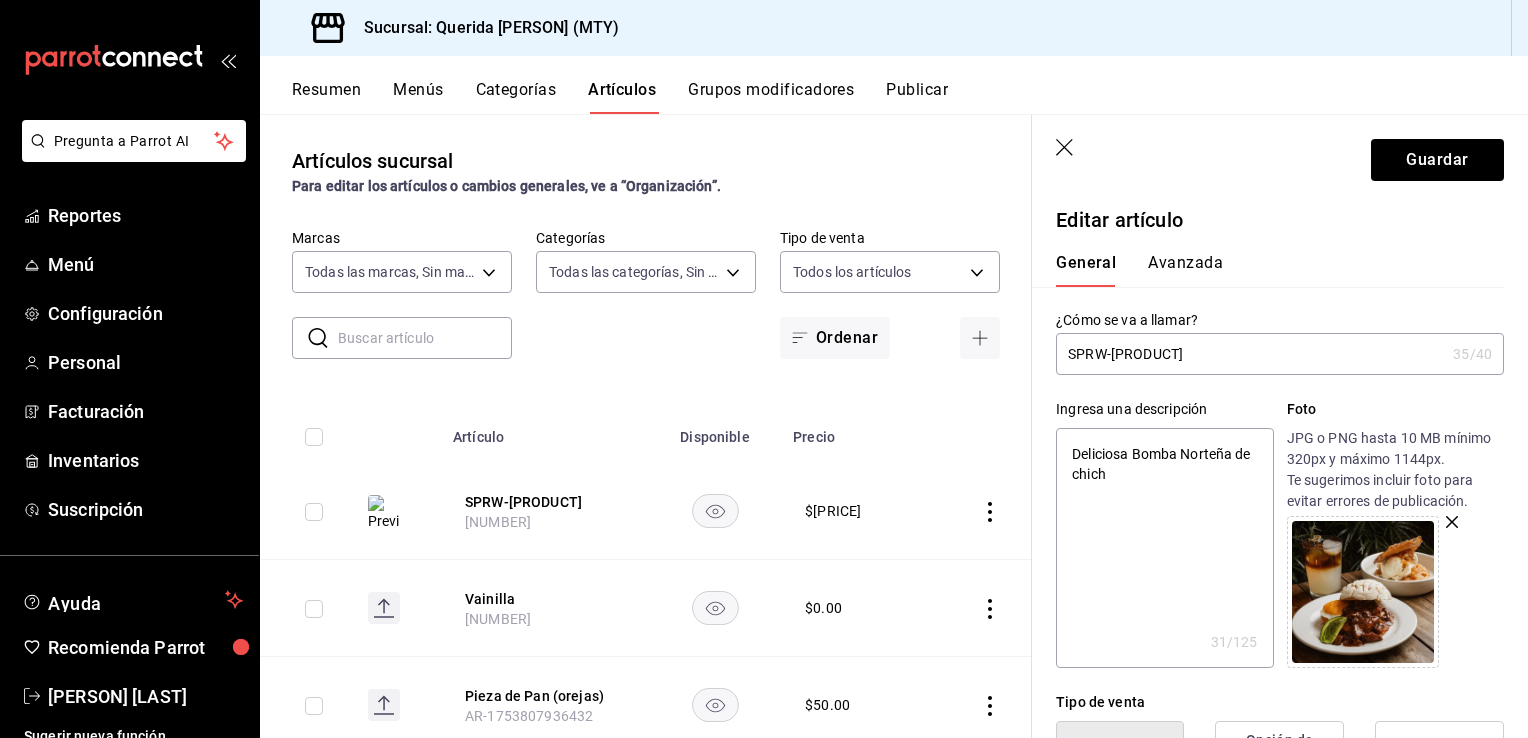 type on "Deliciosa Bomba Norteña de chicha" 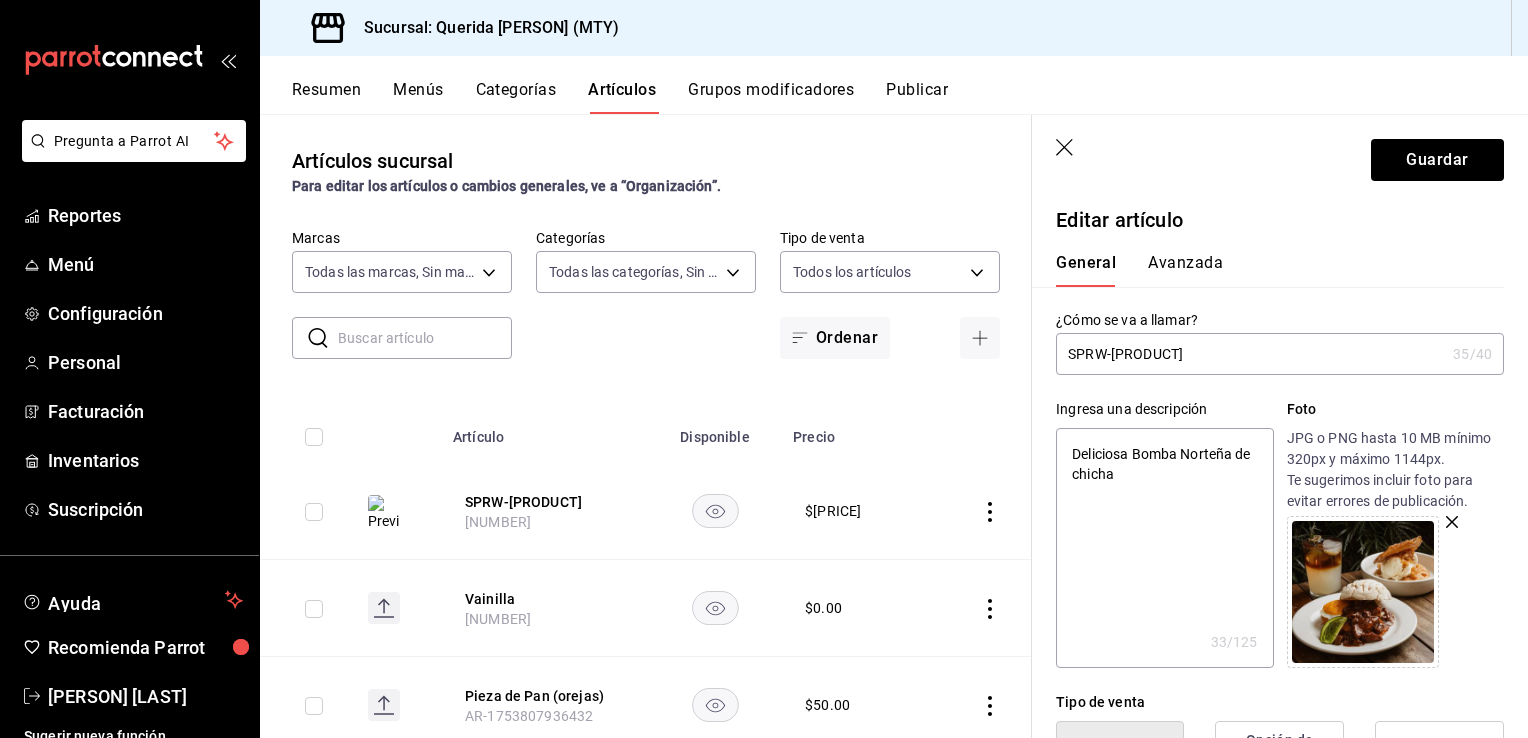 type on "Deliciosa Bomba Norteña de chichar" 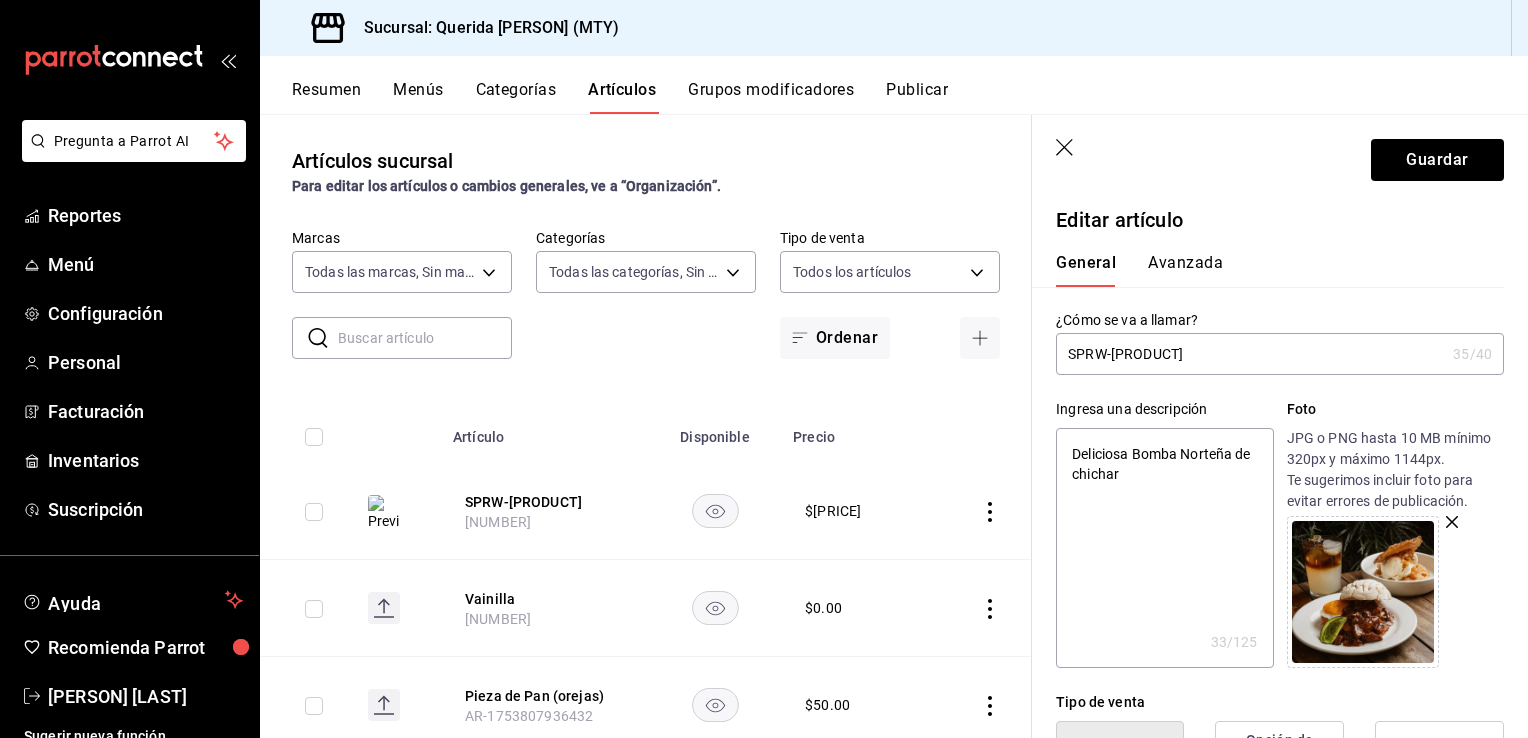 type on "Deliciosa Bomba Norteña de chicharr" 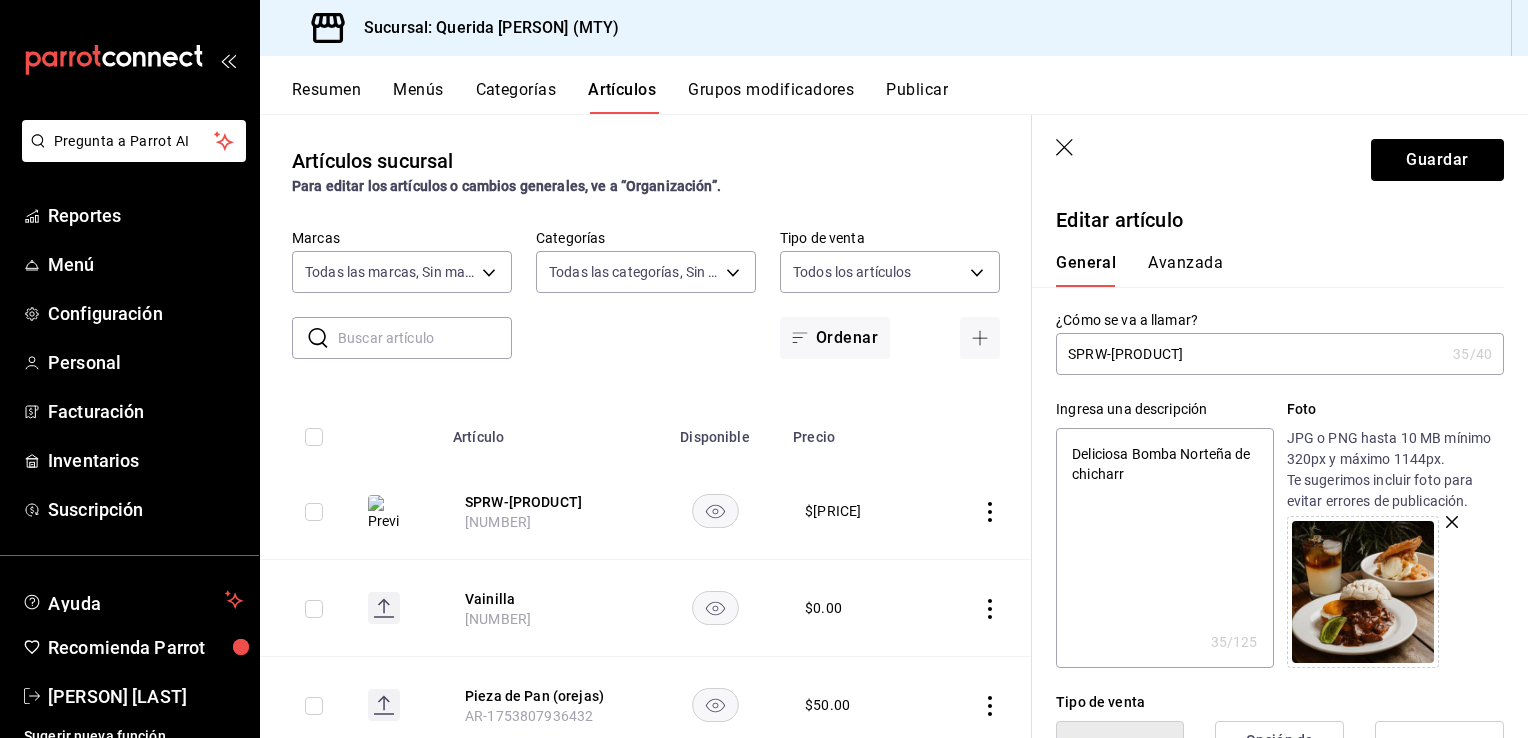 type on "Deliciosa Bomba Norteña de chicharro" 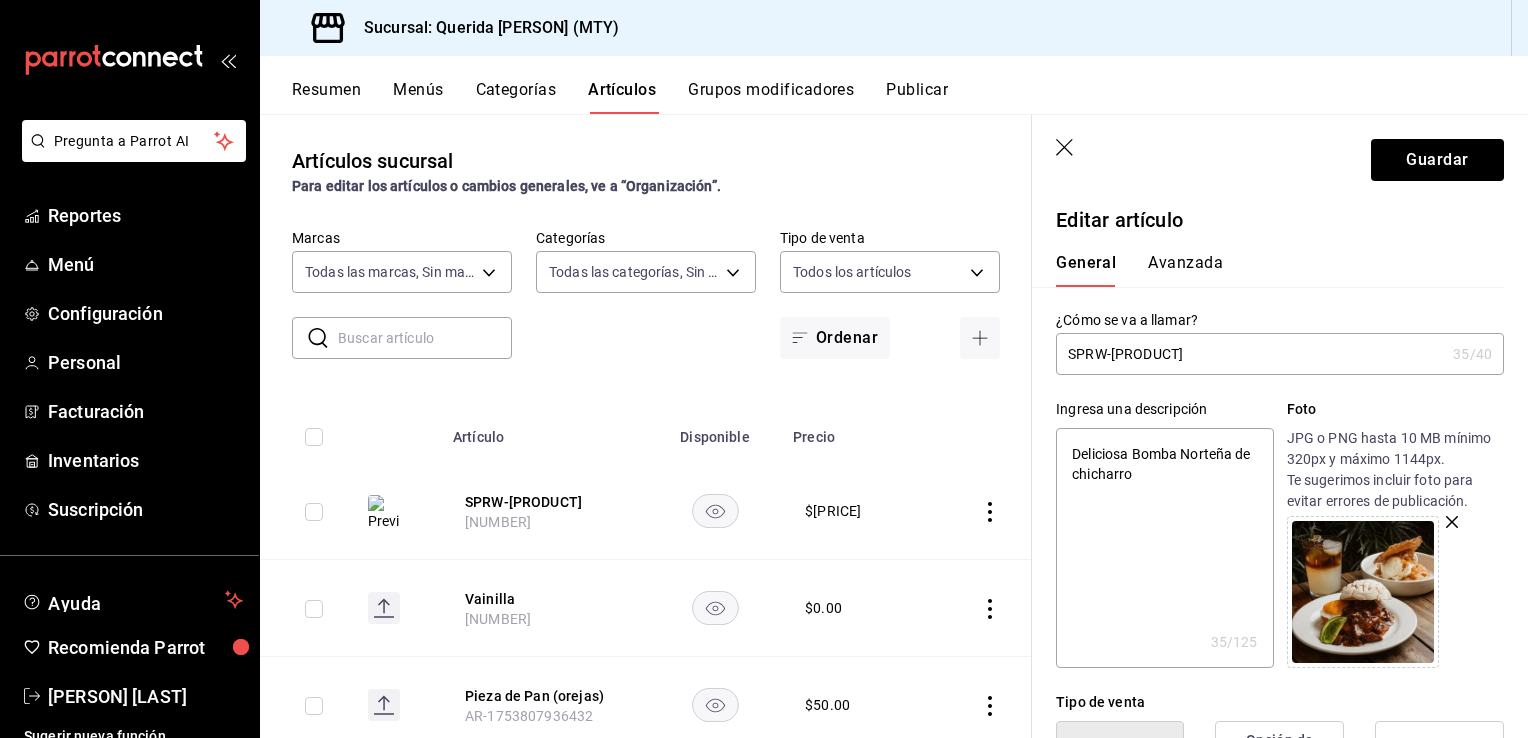 type on "Deliciosa Bomba Norteña de chicharron" 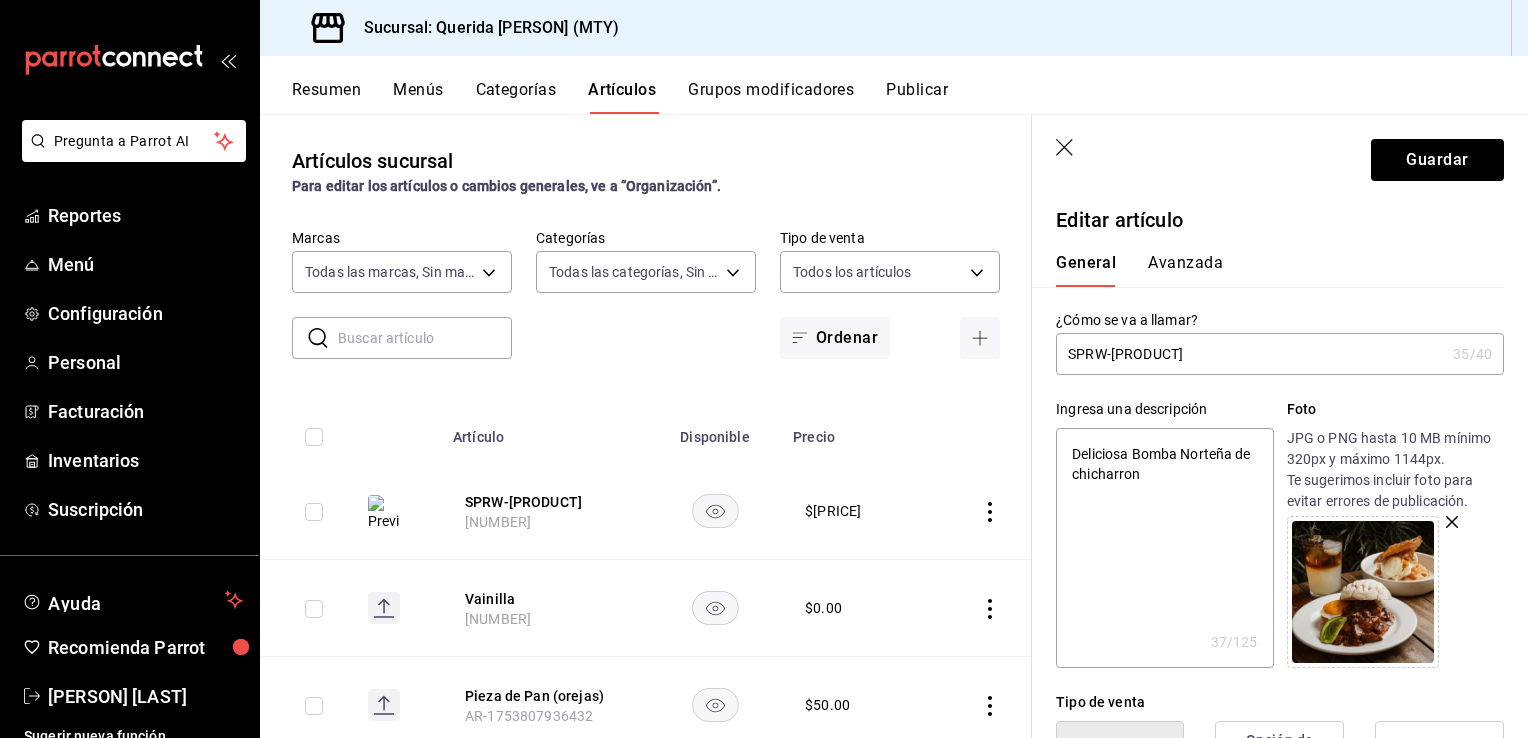 type on "Deliciosa Bomba Norteña de chicharron" 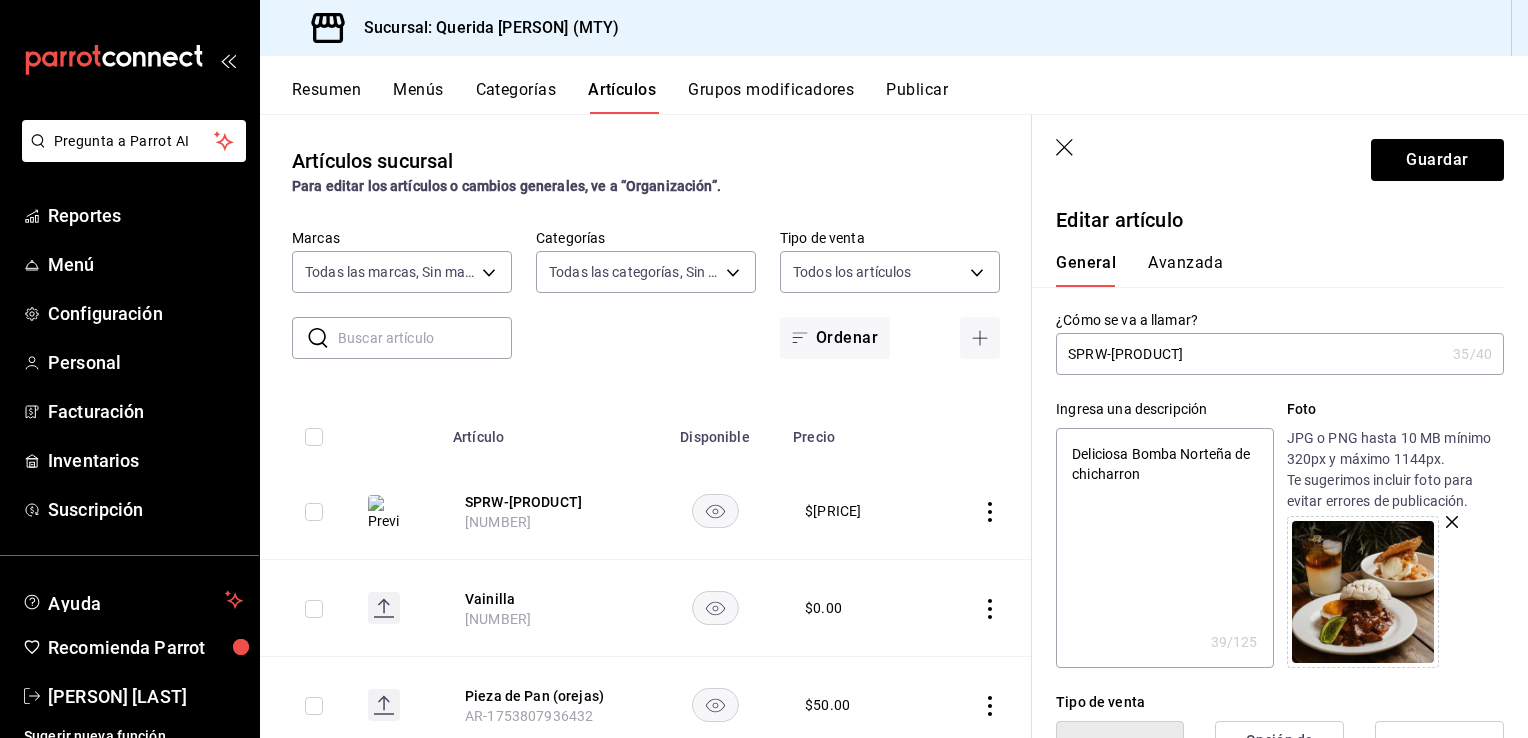 type on "Deliciosa Bomba Norteña de chicharron d" 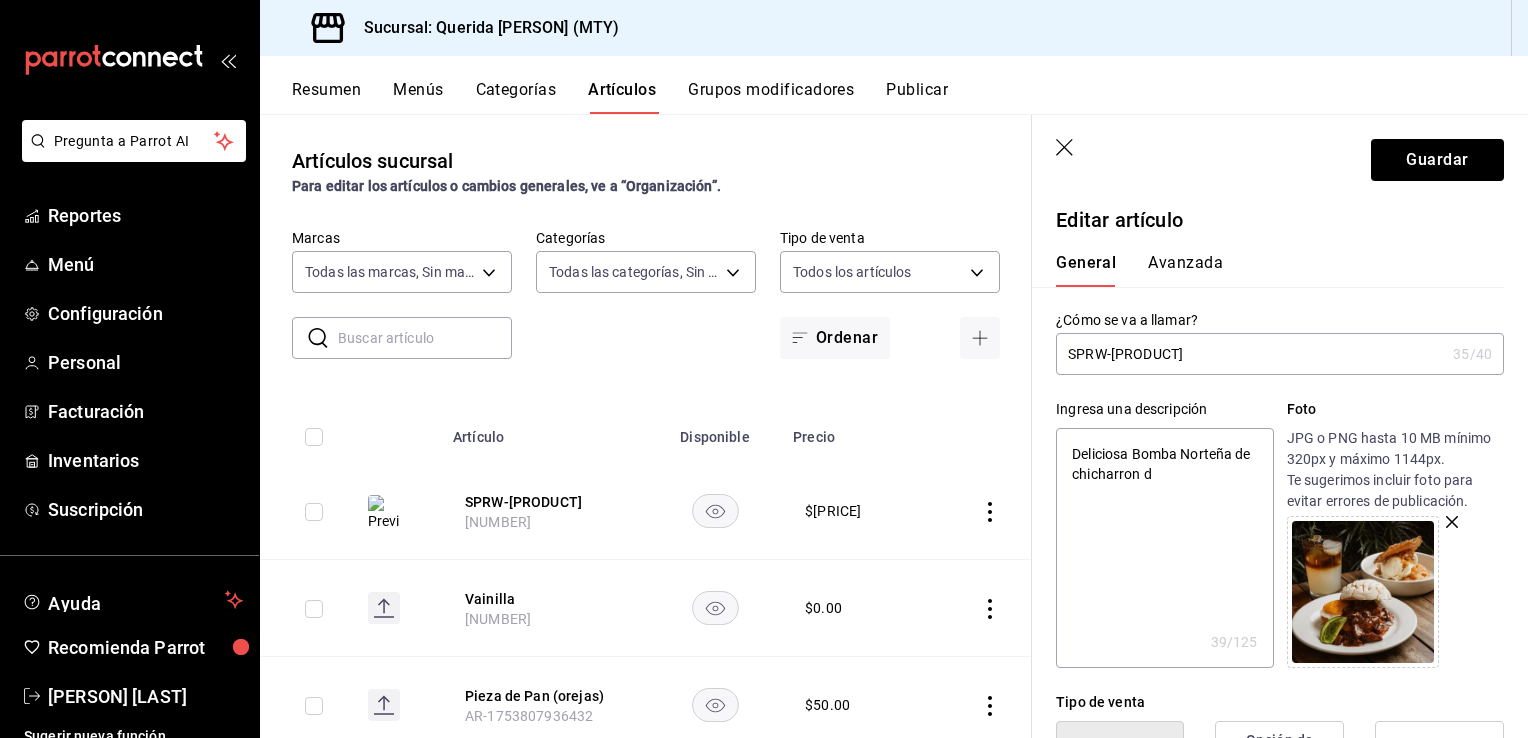 type on "Deliciosa Bomba Norteña de chicharron de" 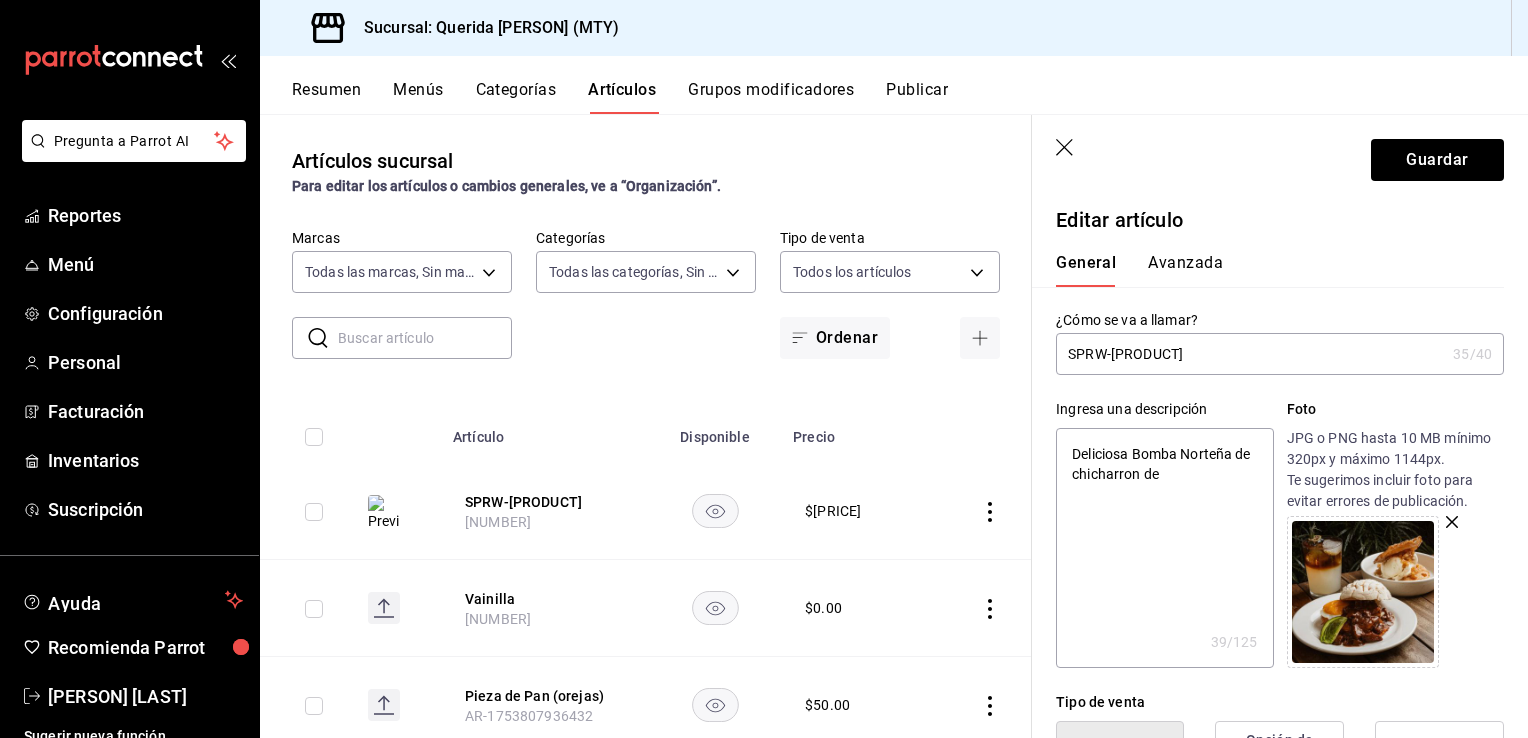 type on "x" 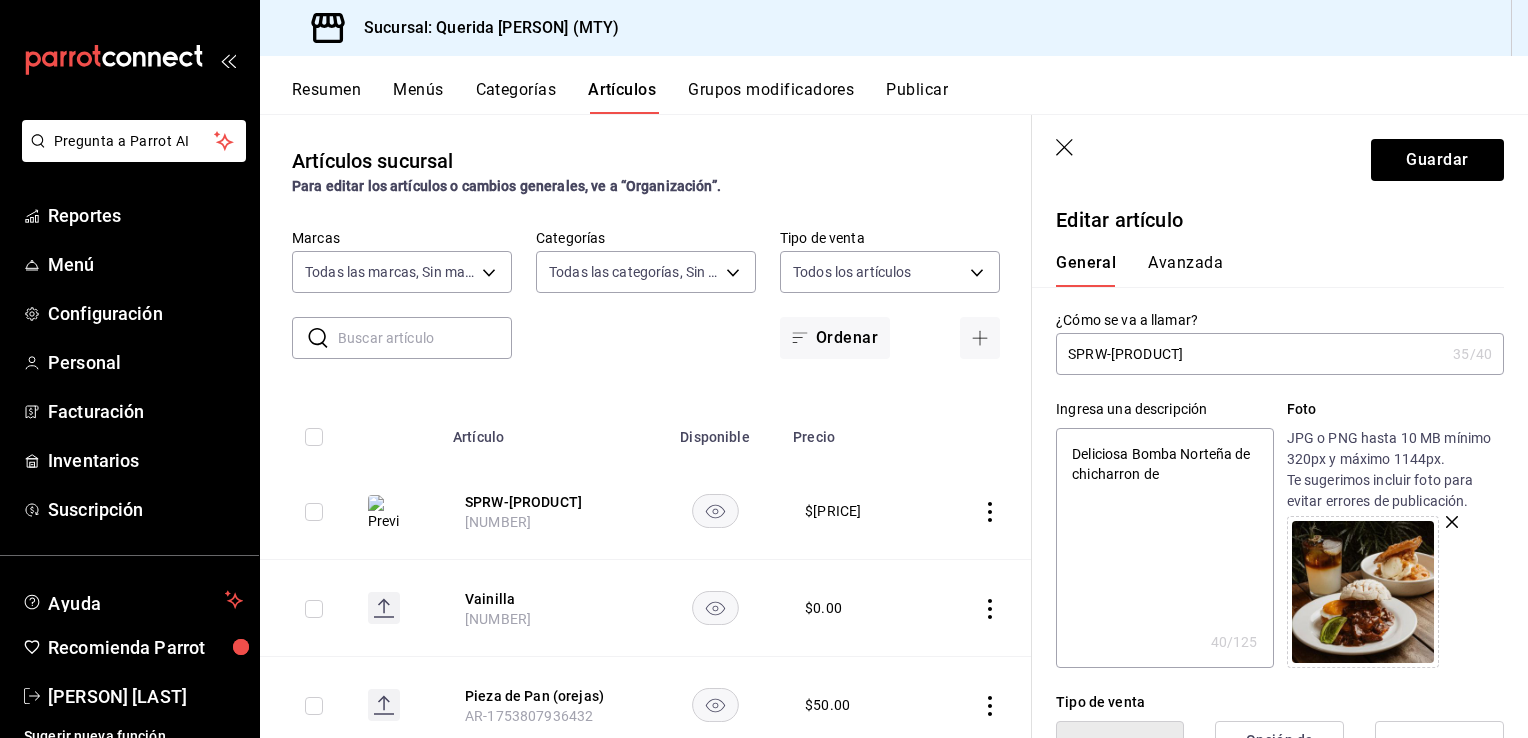 type on "Deliciosa Bomba Norteña de chicharron de" 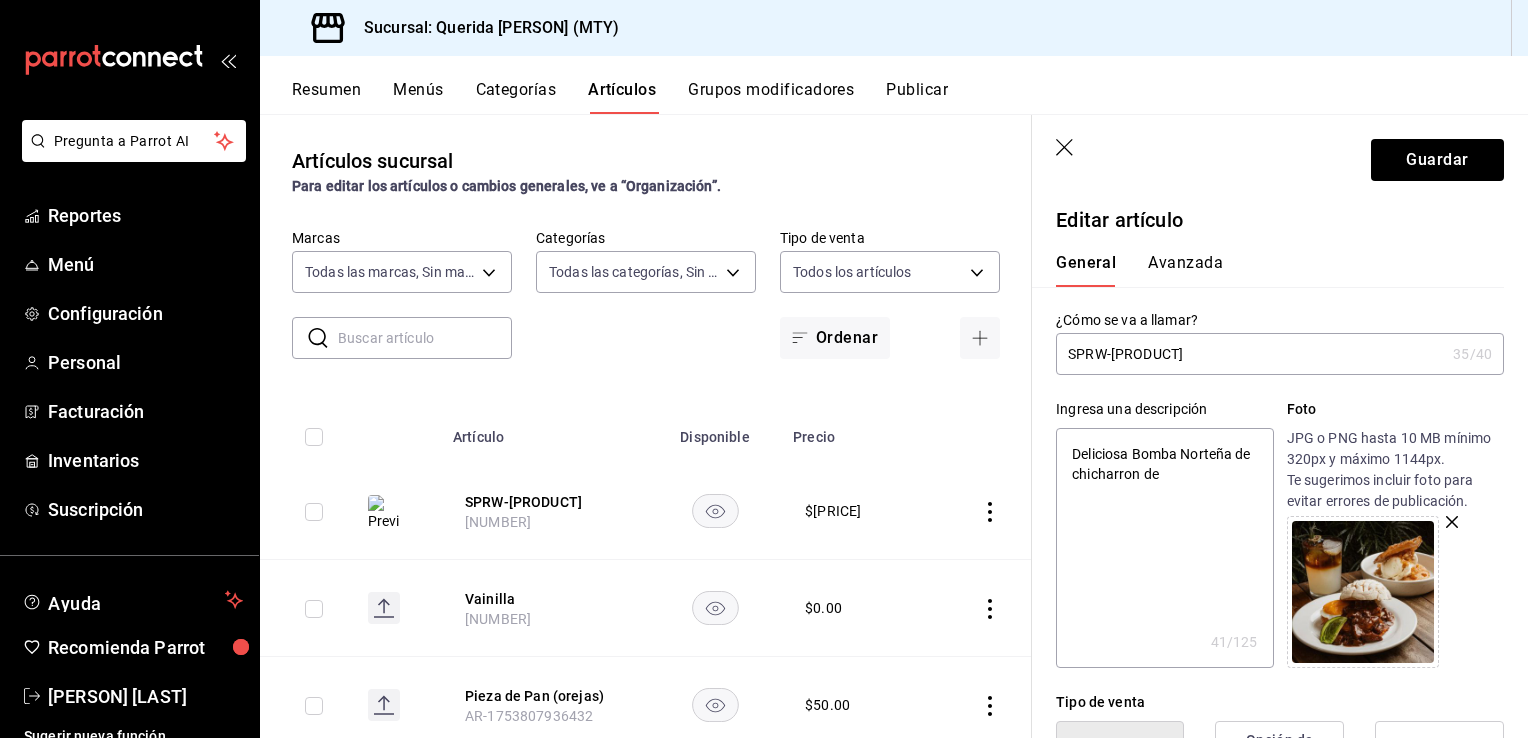 type on "Deliciosa Bomba Norteña de chicharron de la l" 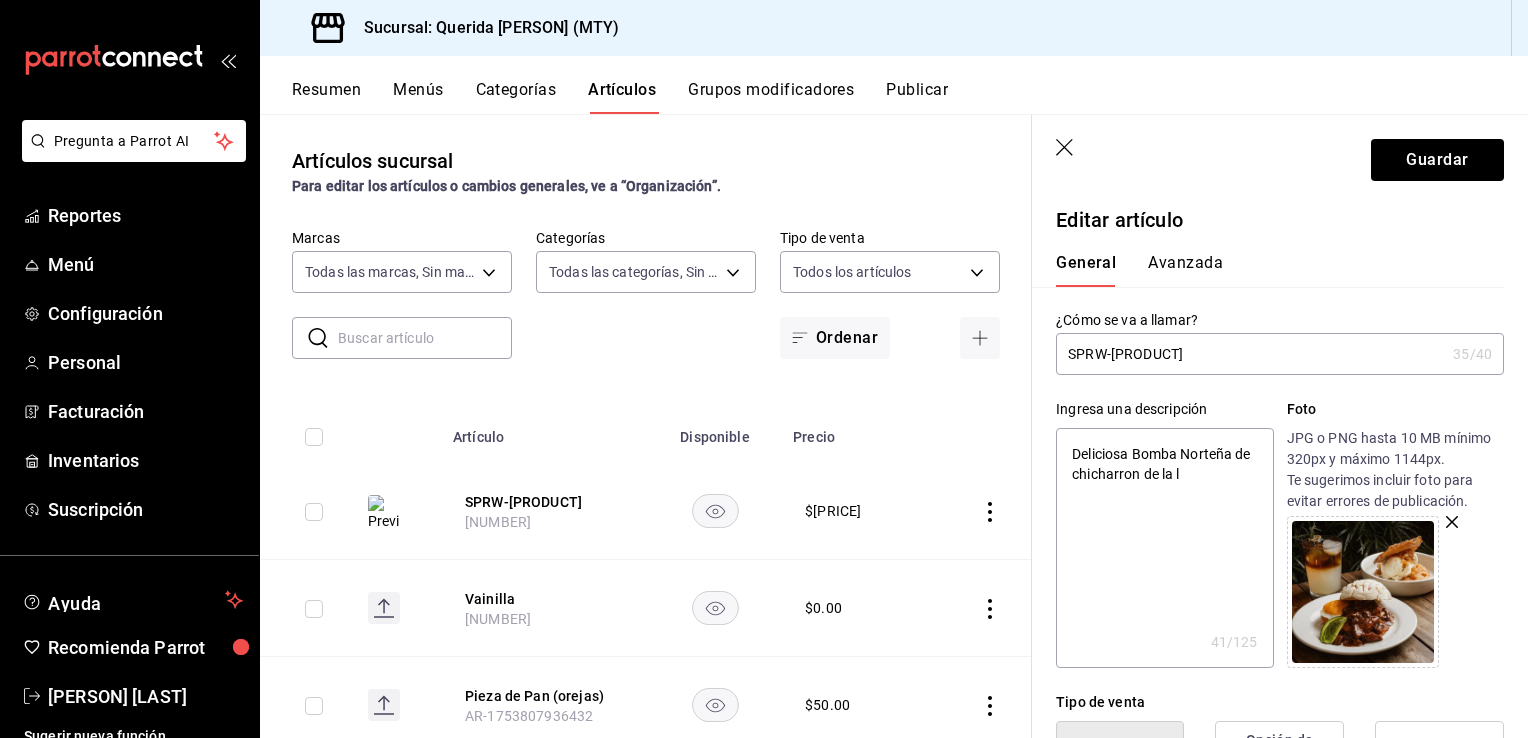 type on "Deliciosa Bomba Norteña de chicharron de la" 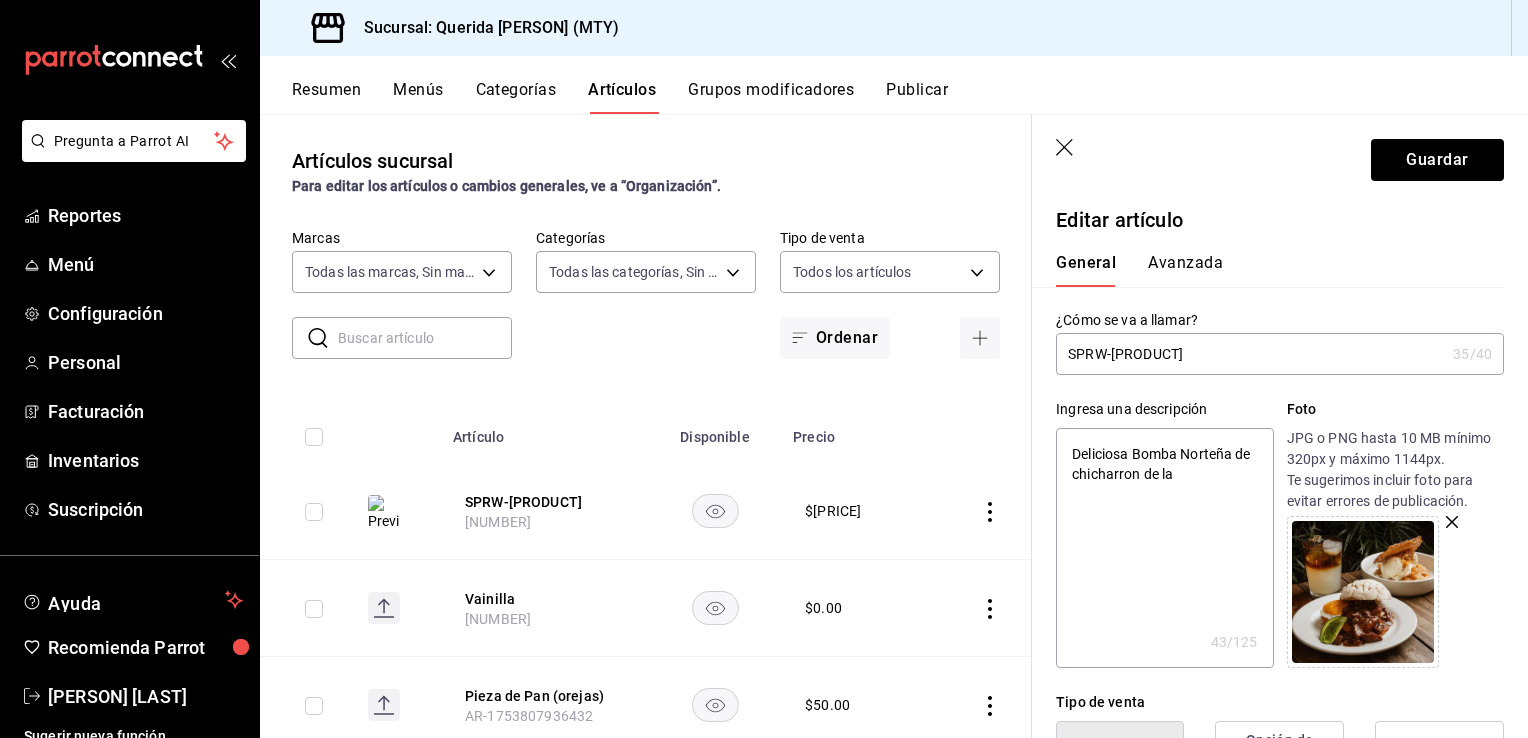 type on "Deliciosa Bomba Norteña de chicharron de la" 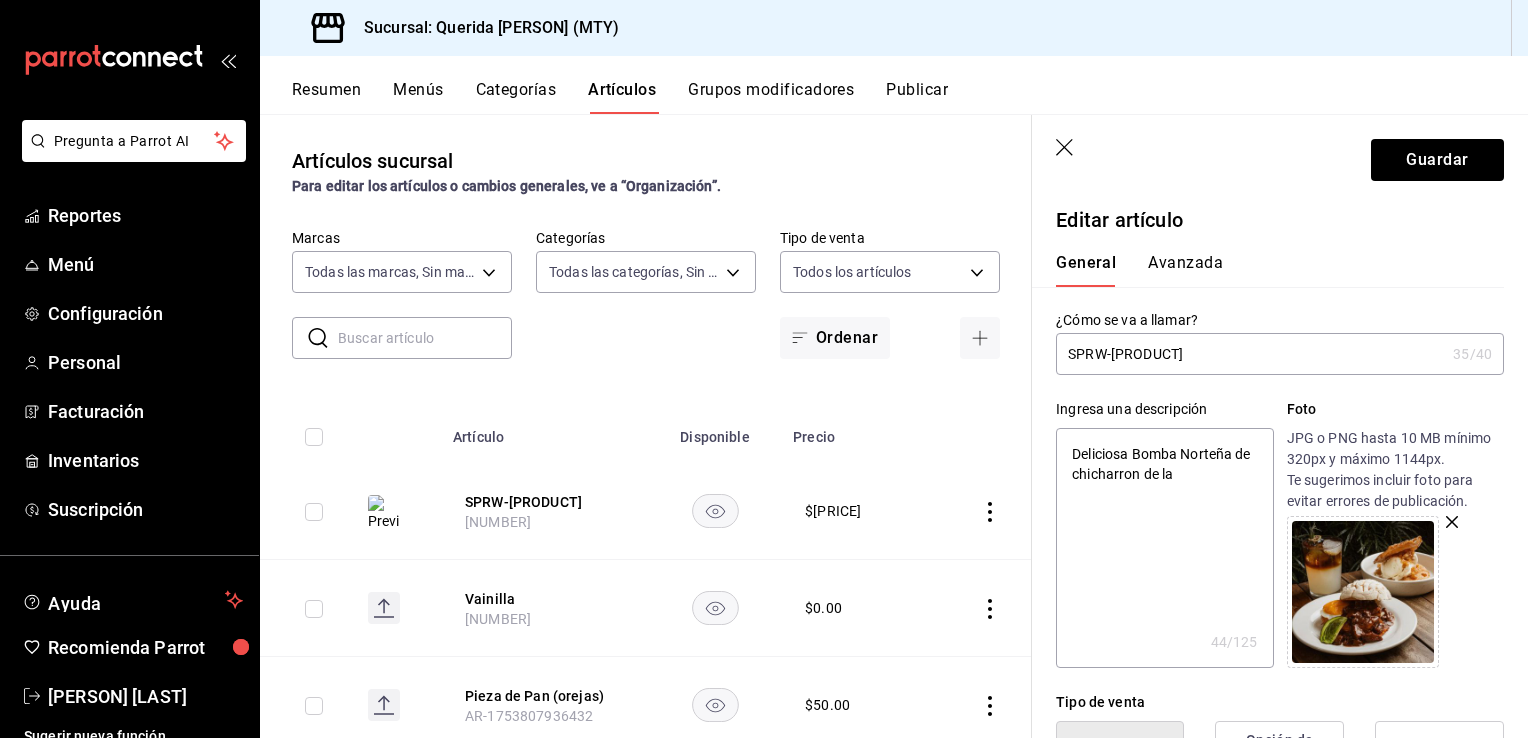 type on "Deliciosa Bomba Norteña de chicharron de la r" 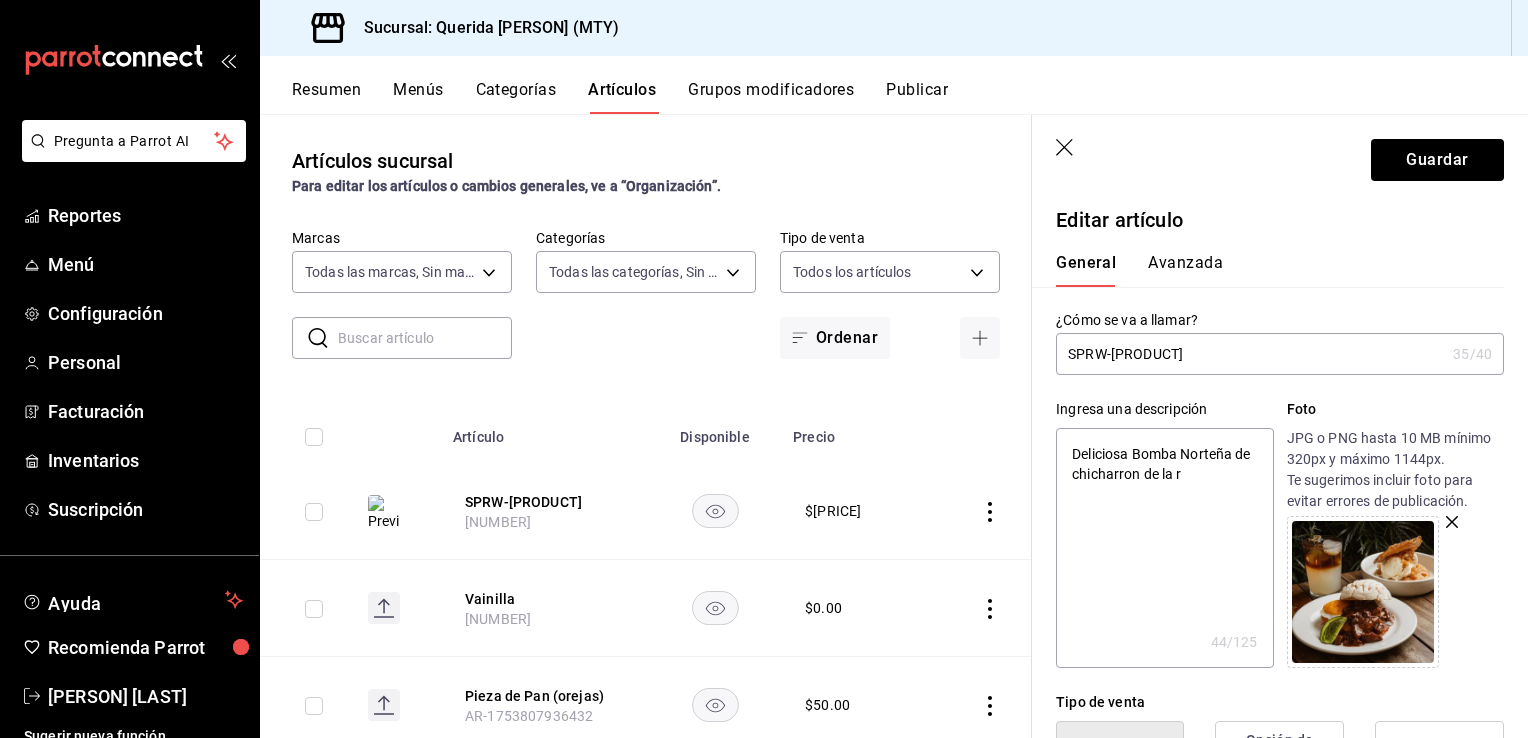 type on "x" 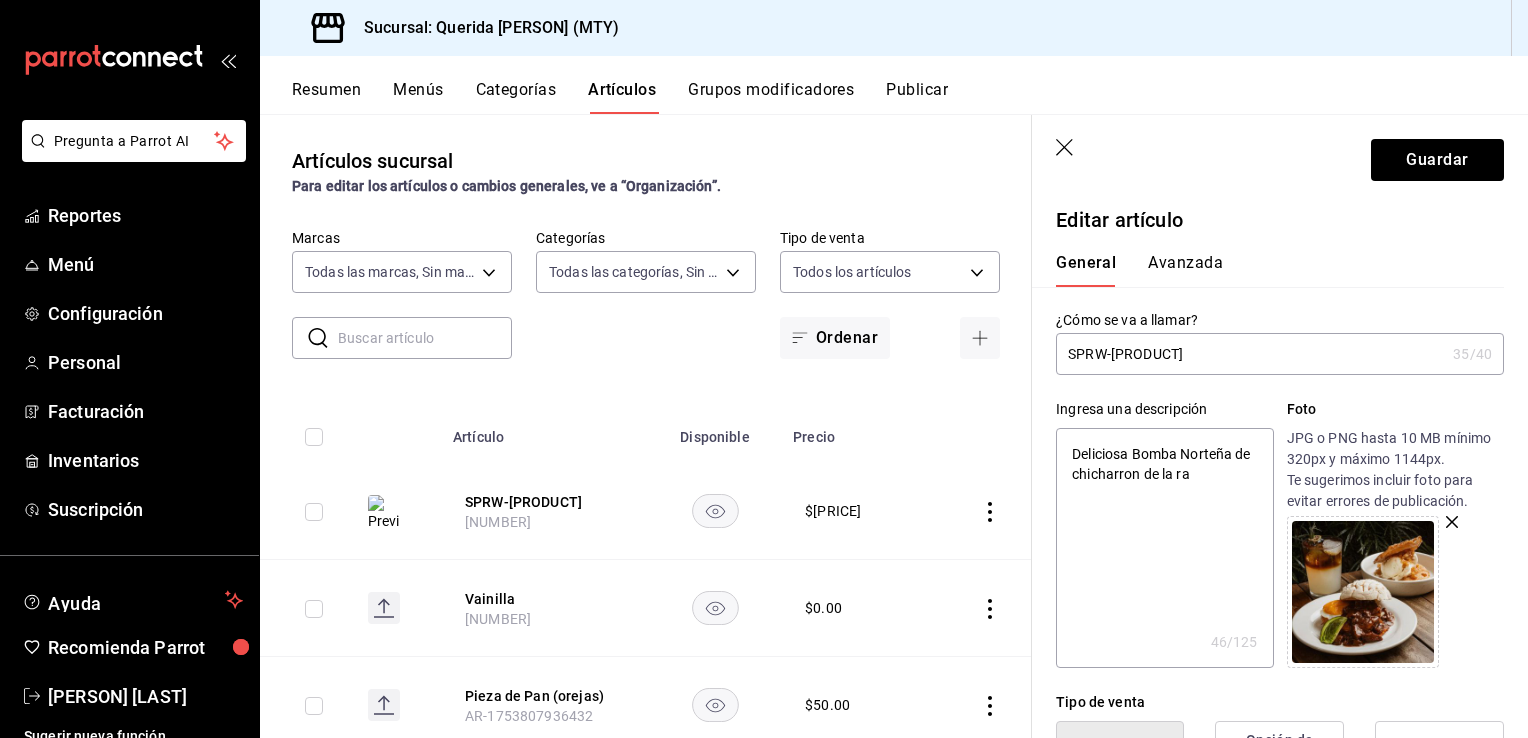 type on "Deliciosa Bomba Norteña de chicharron de la ram" 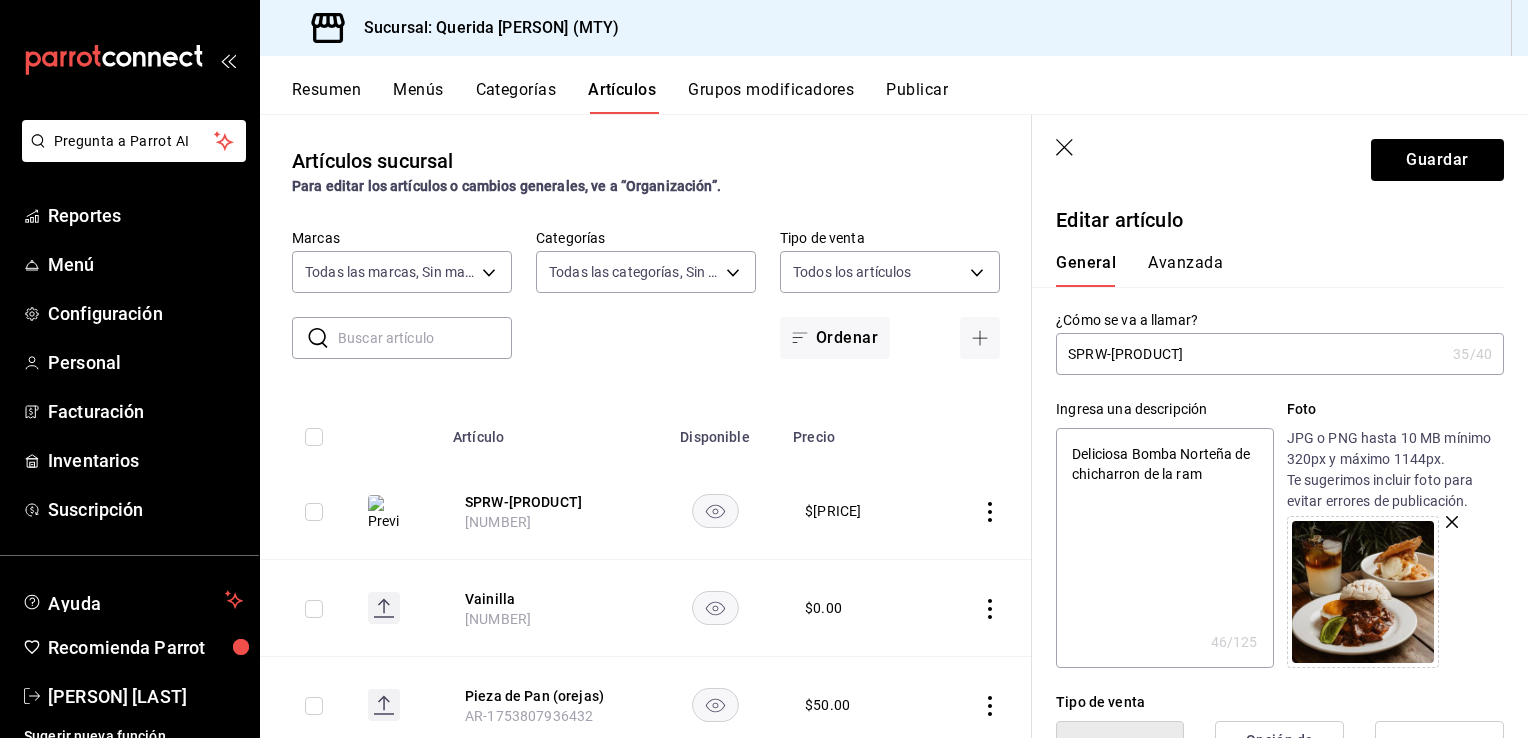 type on "Deliciosa Bomba Norteña de chicharron de la ramo" 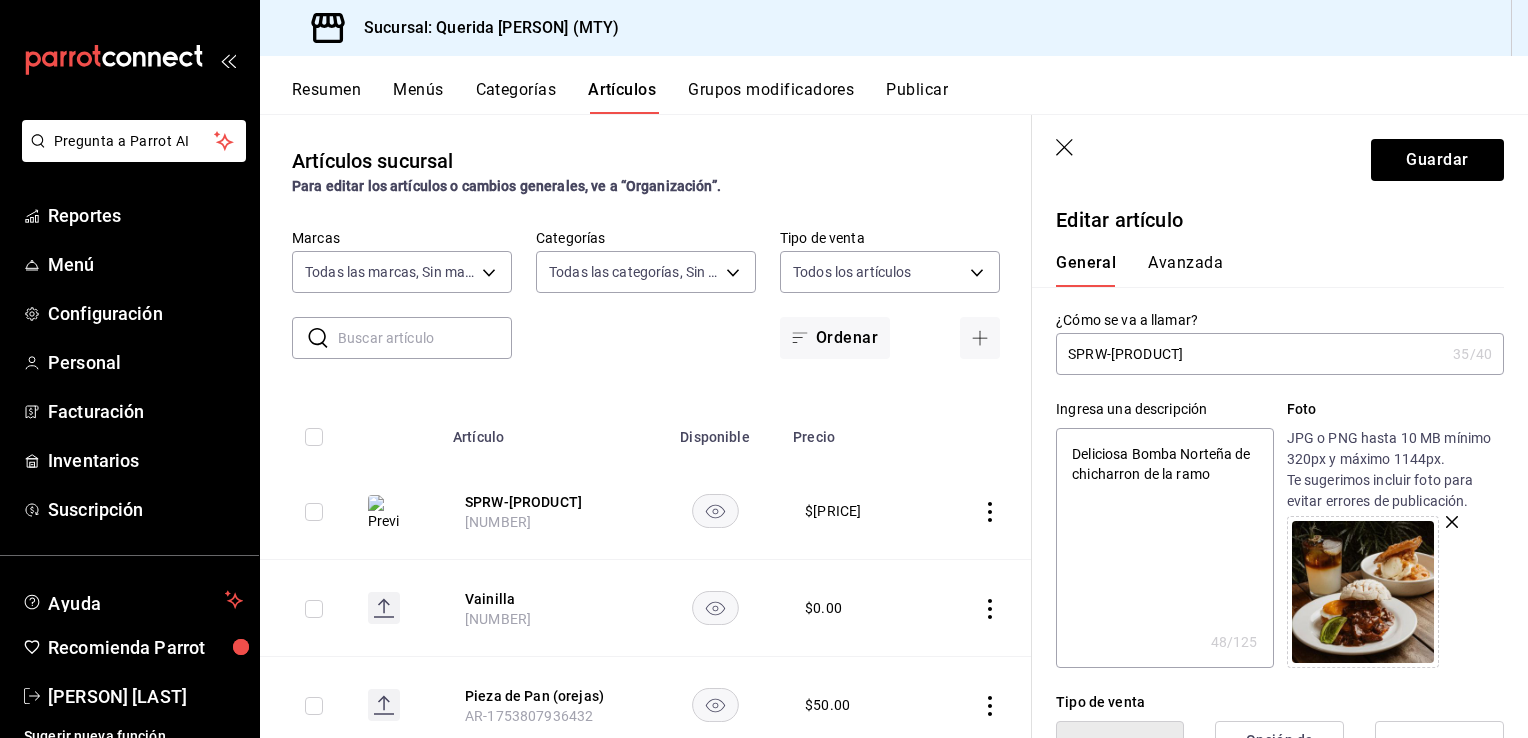 type on "Deliciosa Bomba Norteña de chicharron de la ramos" 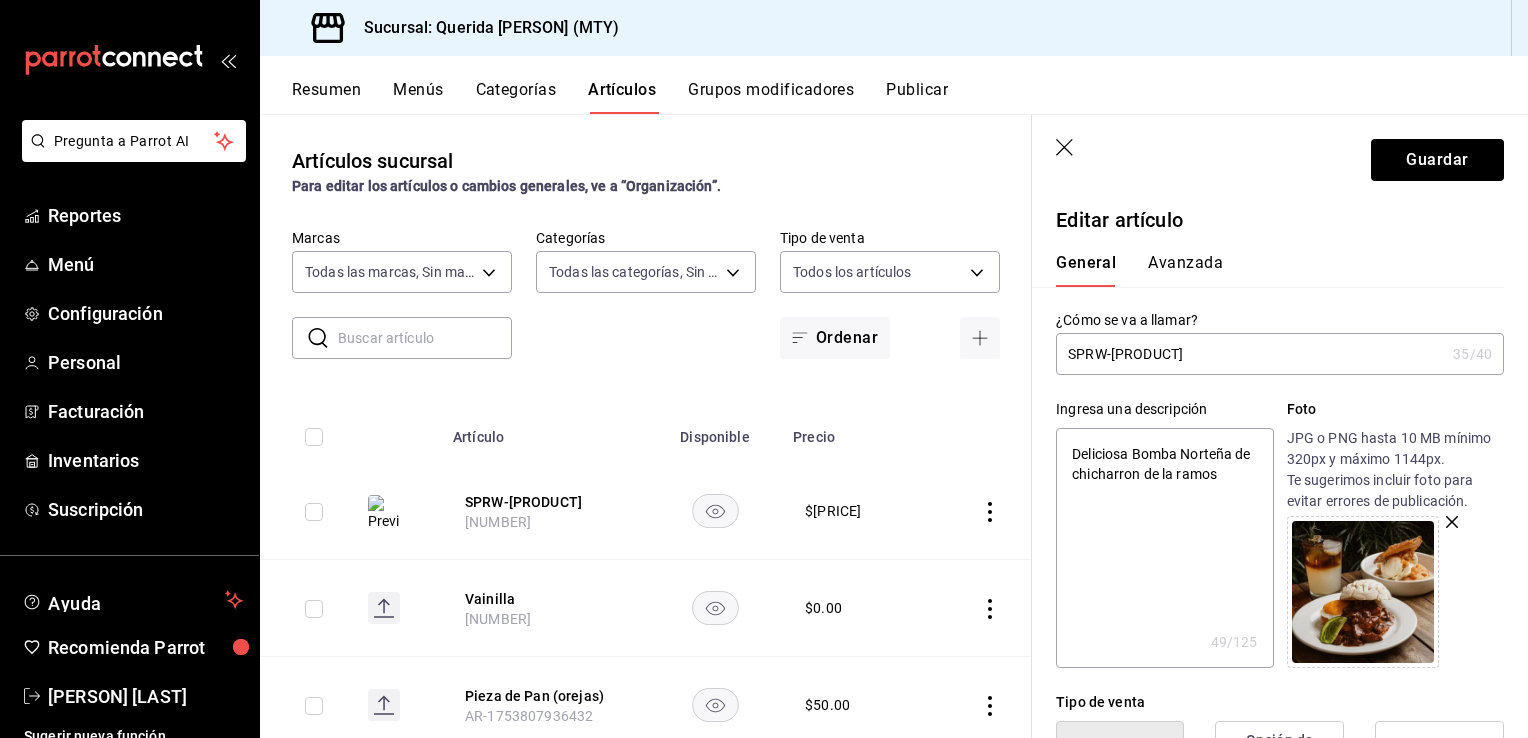 type on "Deliciosa Bomba Norteña de chicharron de la ramos" 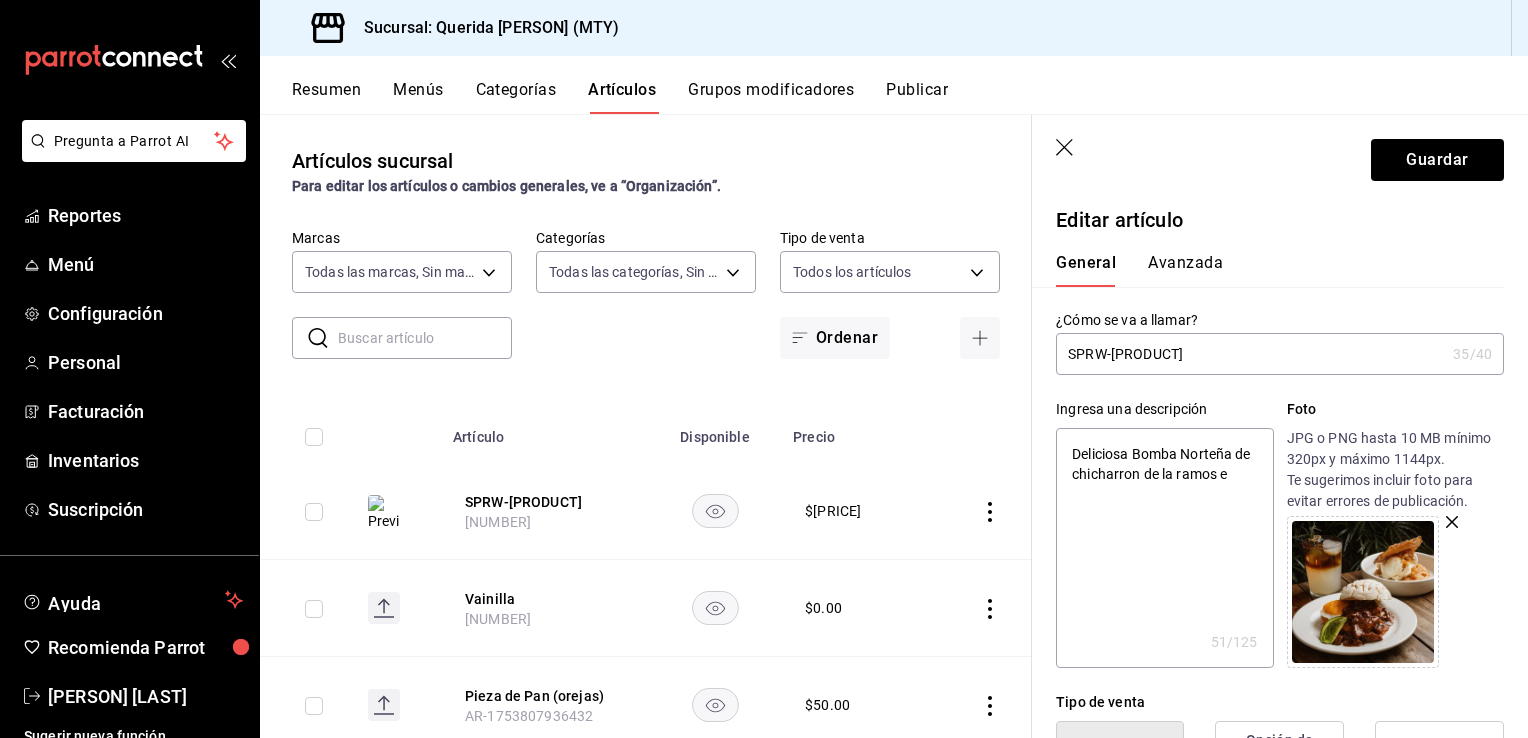type on "Deliciosa Bomba Norteña de chicharron de la ramos en" 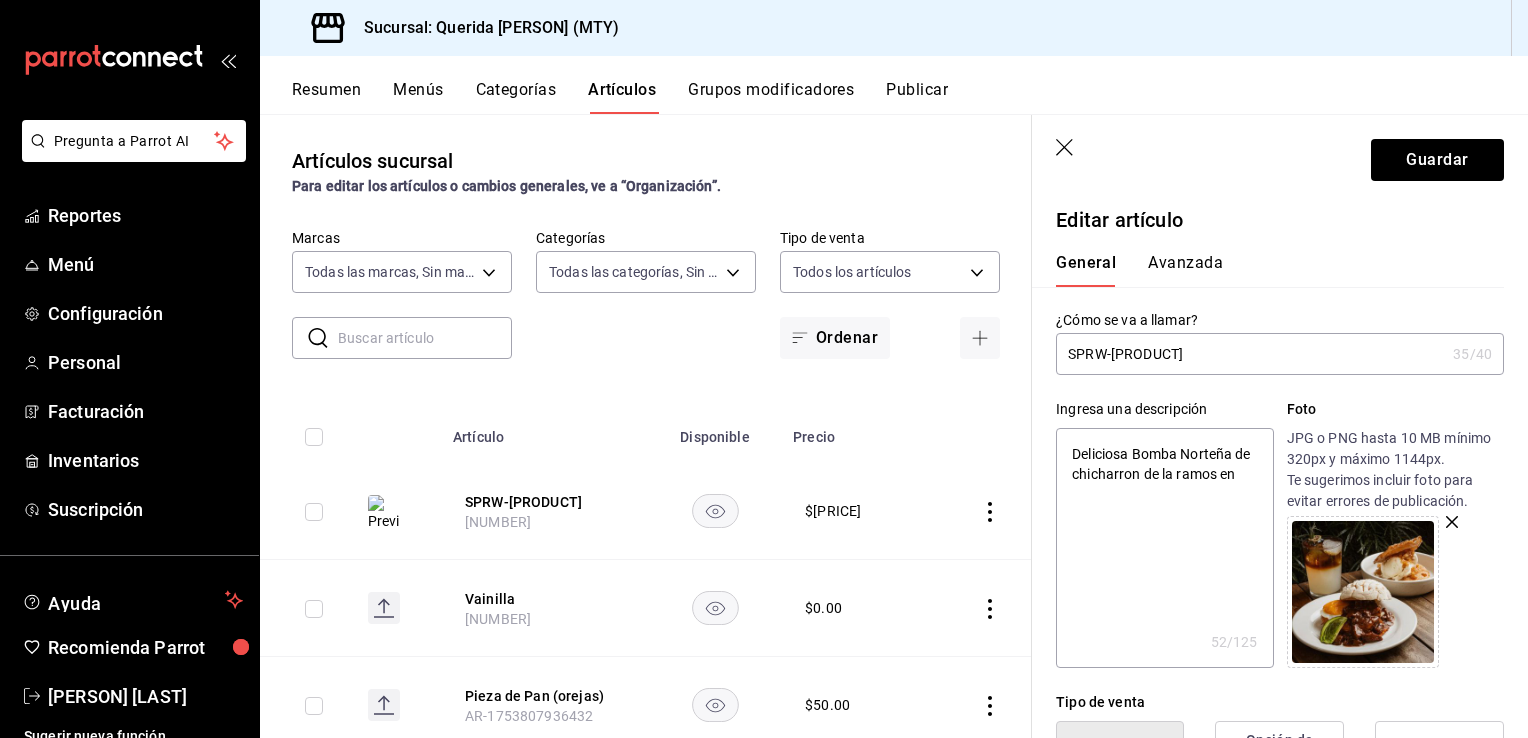 type on "Deliciosa Bomba Norteña de chicharron de la ramos en" 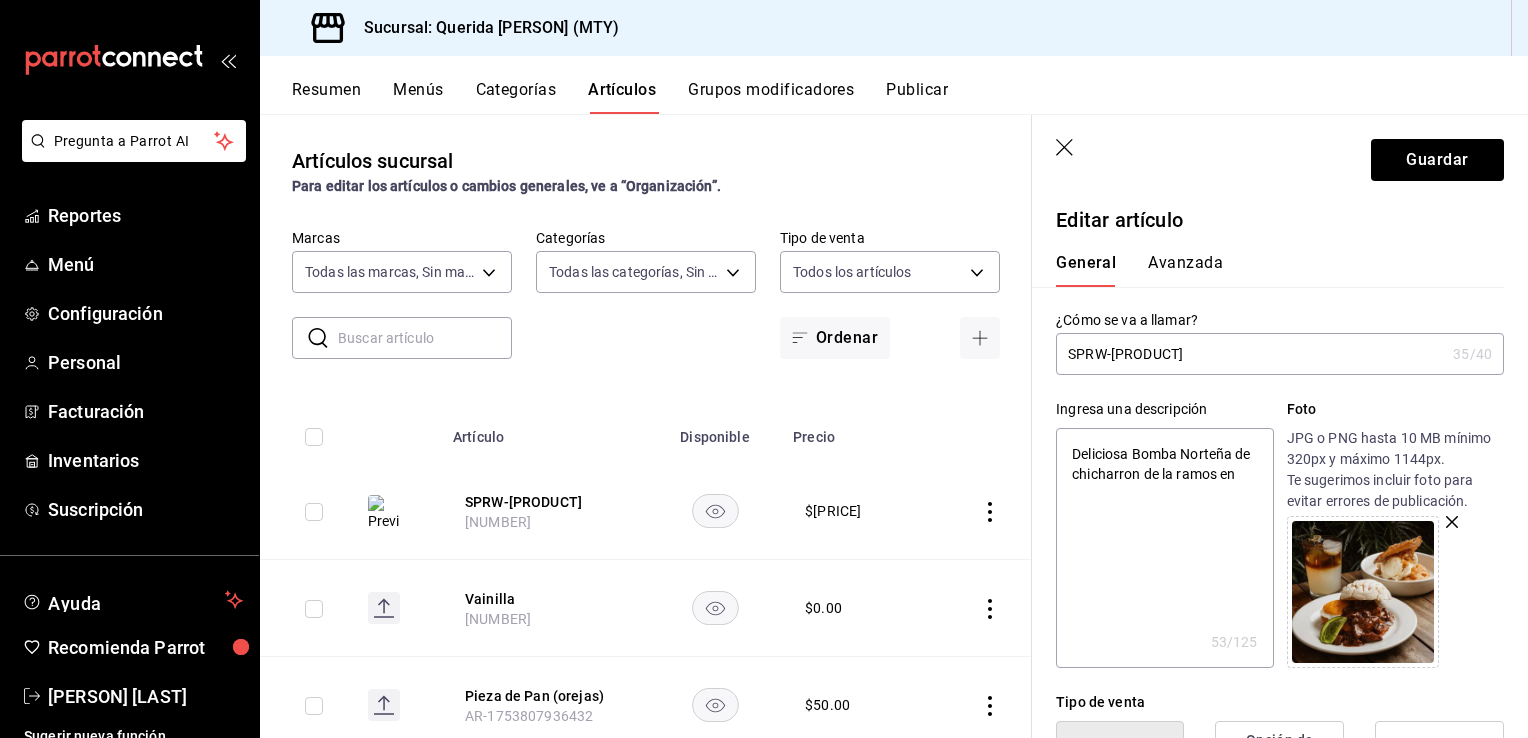 type on "Deliciosa Bomba Norteña de chicharron de la ramos en m" 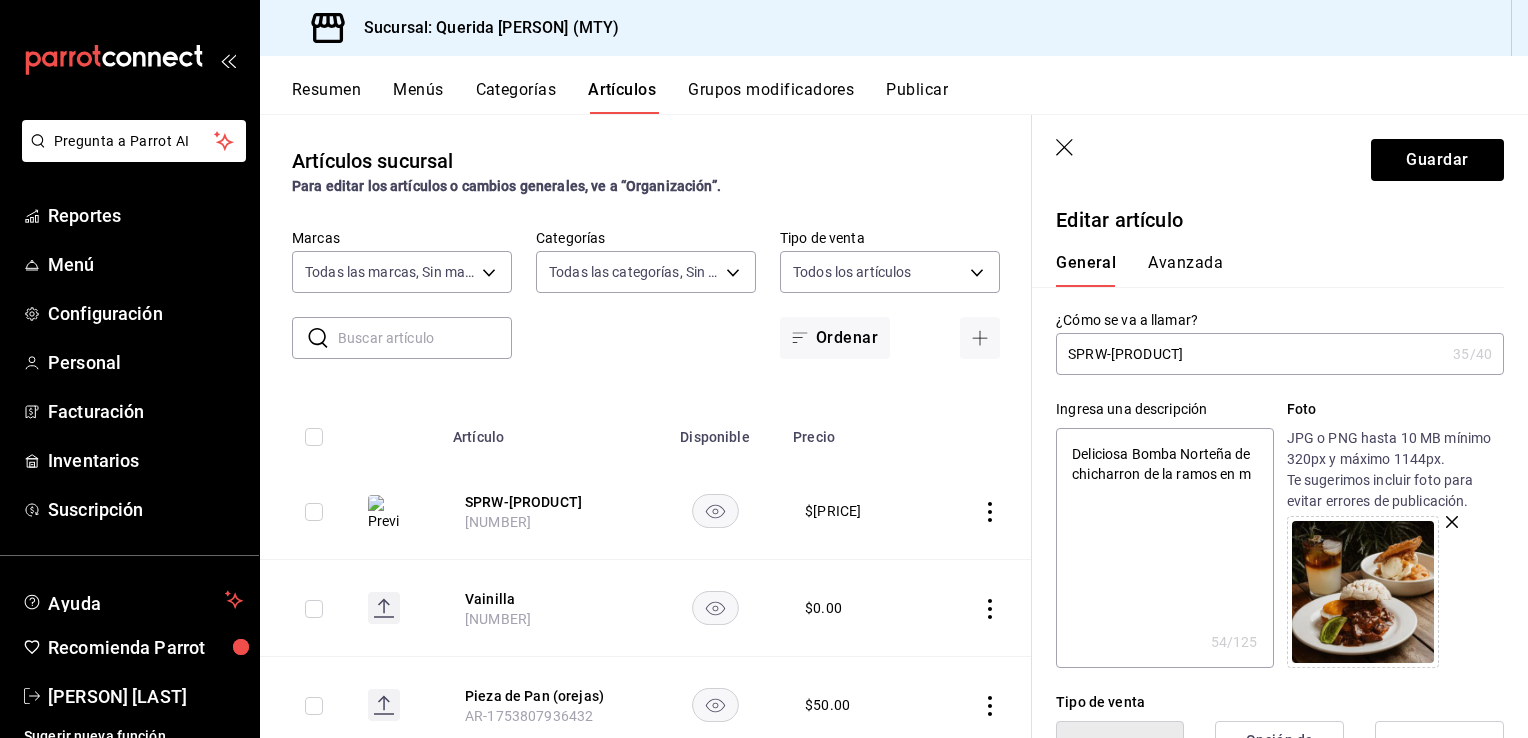 type on "Deliciosa Bomba Norteña de chicharron de la ramos en mo" 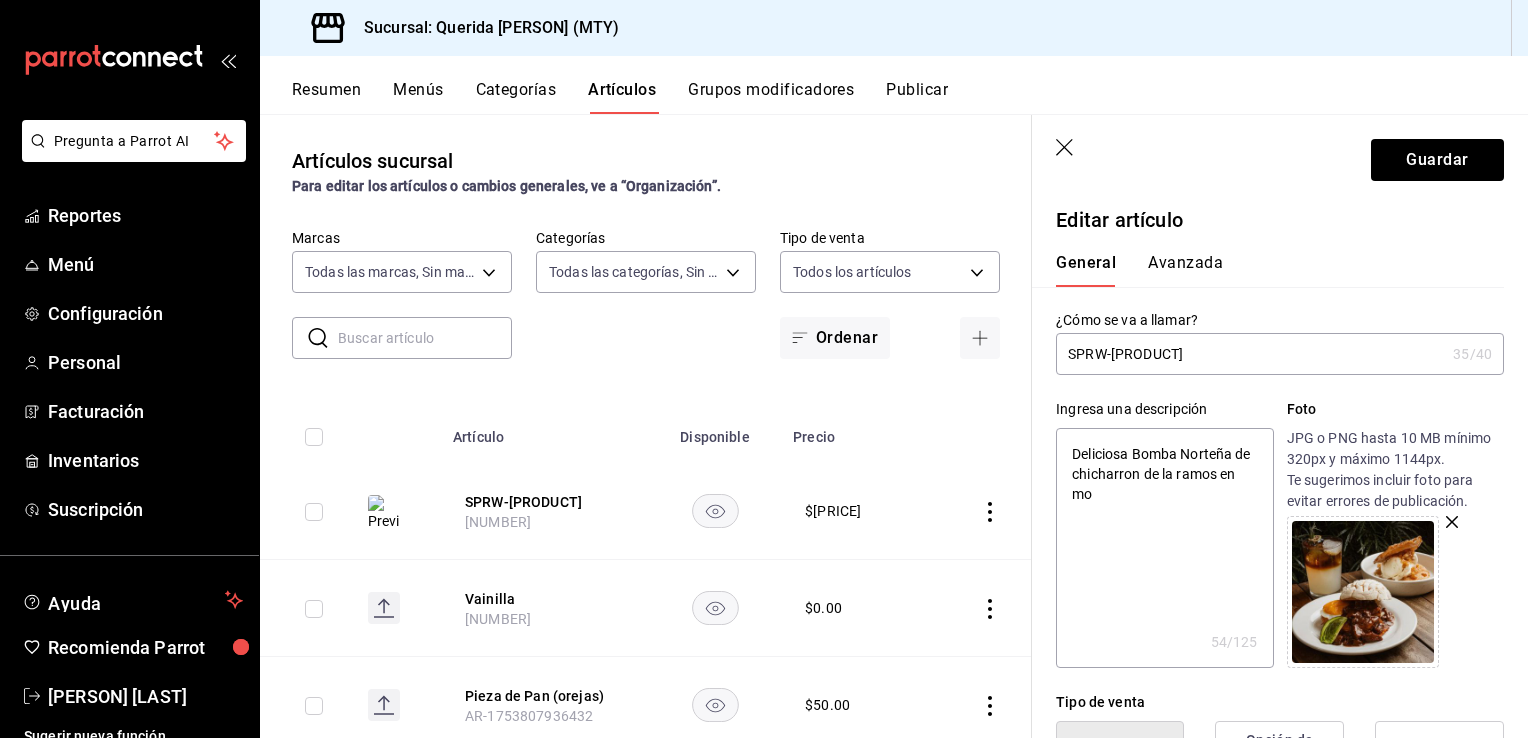type on "x" 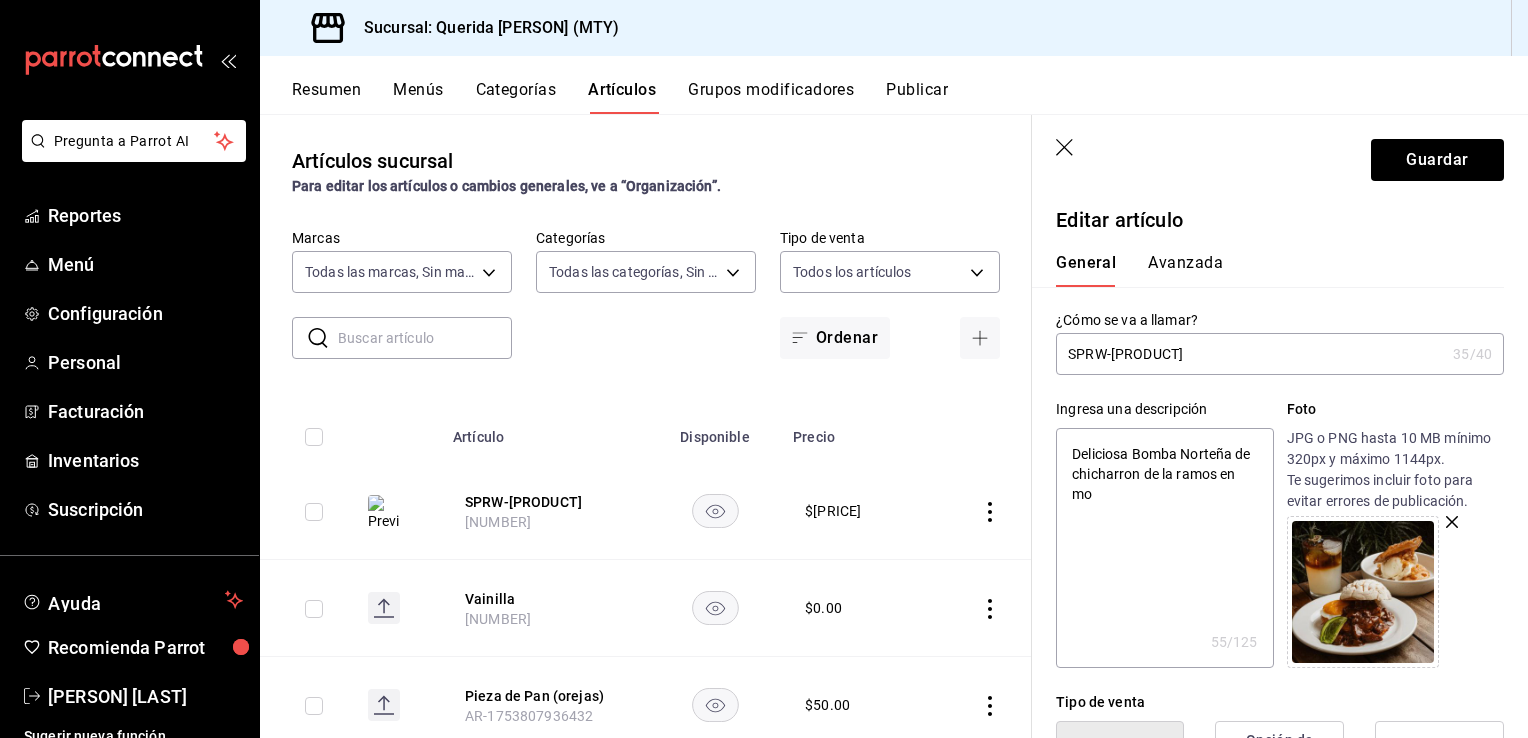 type on "Deliciosa Bomba Norteña de chicharron de la ramos en mol" 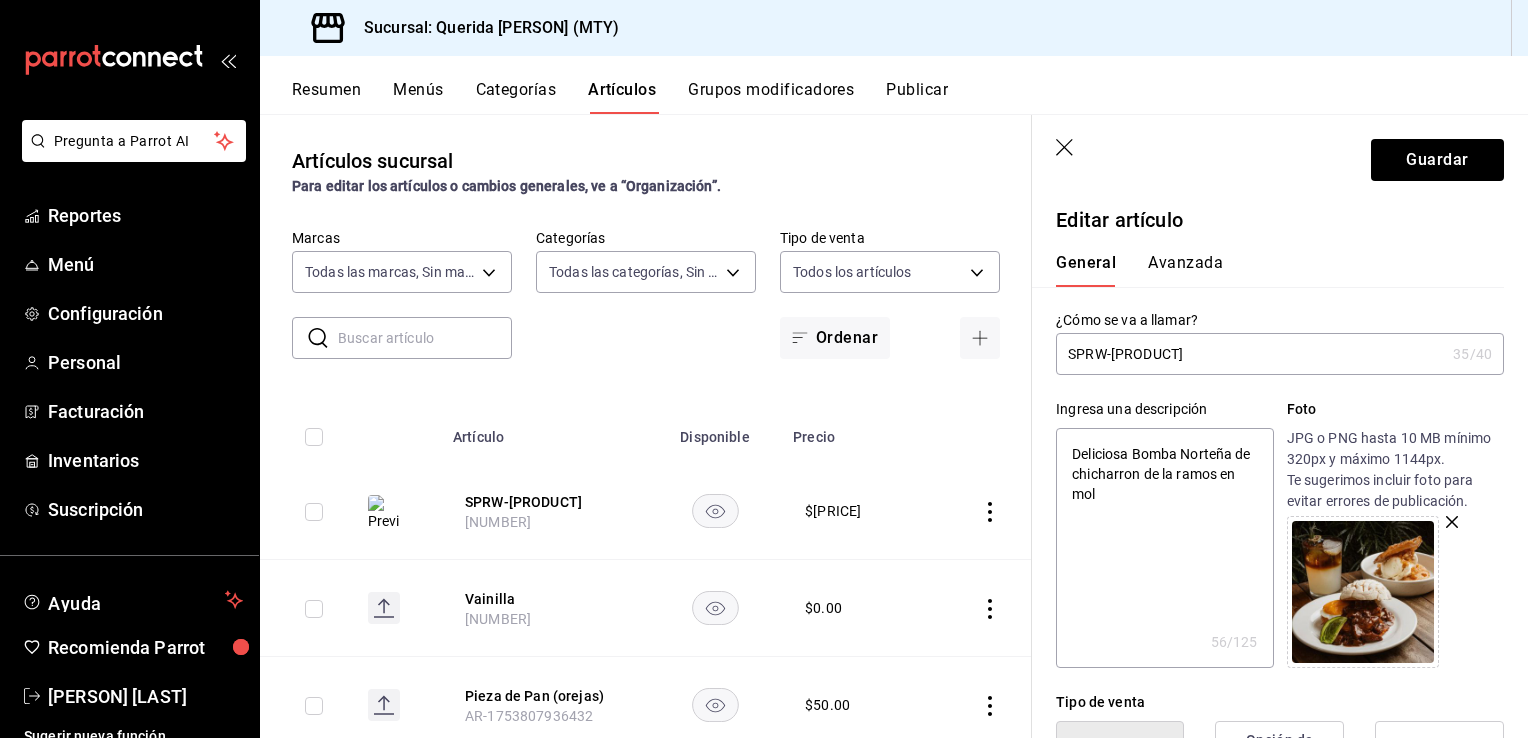 type on "Deliciosa Bomba Norteña de chicharron de la ramos en mole" 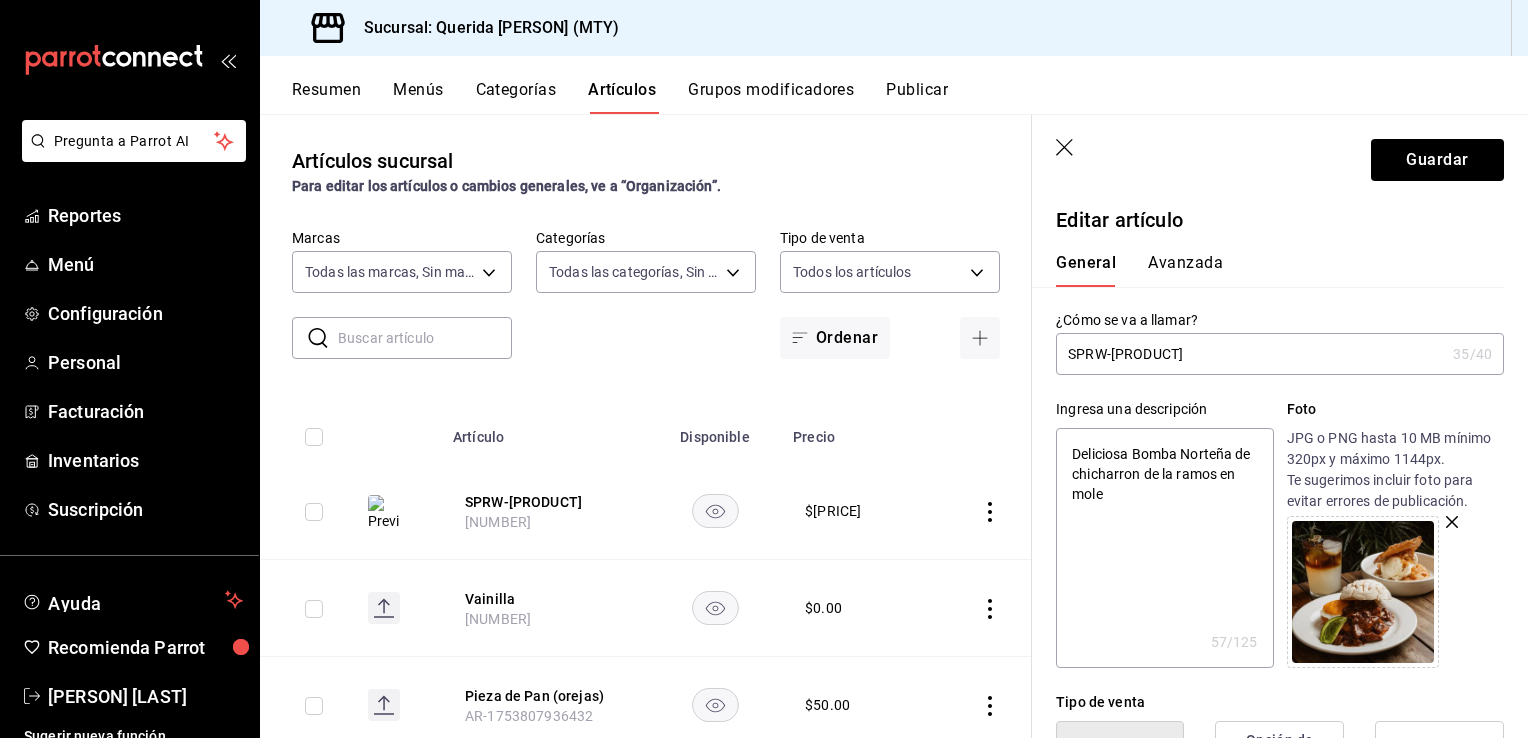 type on "Deliciosa Bomba Norteña de chicharron de la ramos en mole" 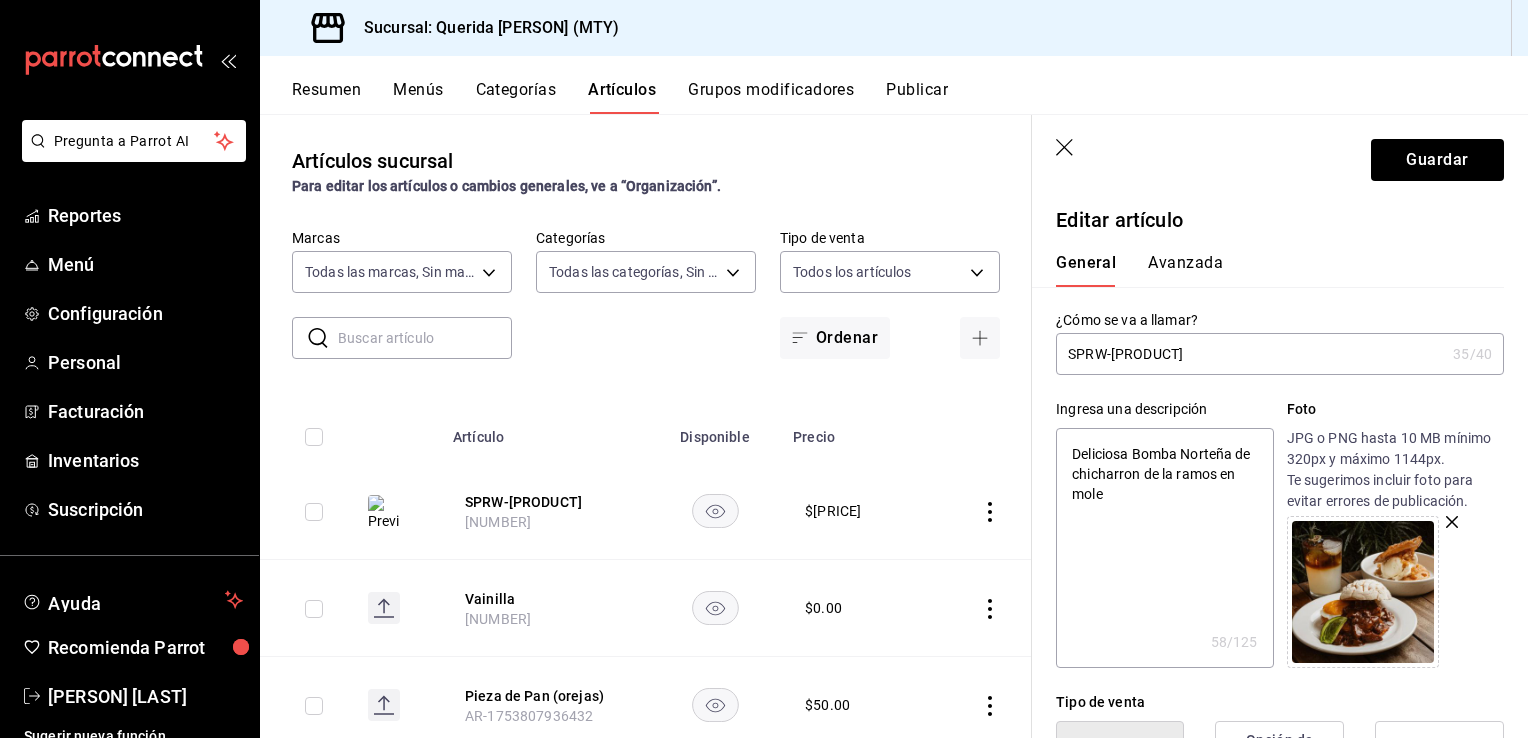 type on "Deliciosa Bomba Norteña de chicharron de la ramos en mole X" 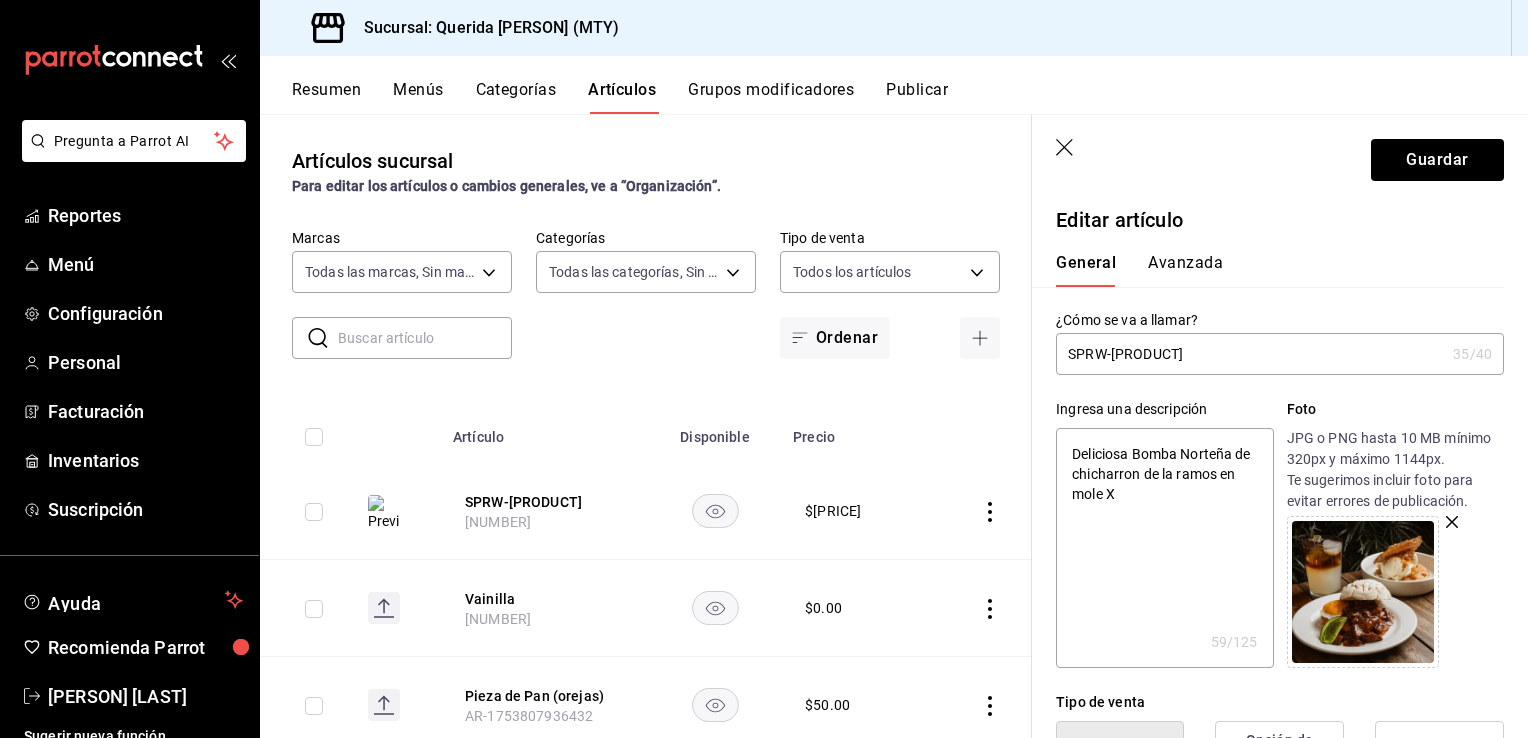 type on "Deliciosa Bomba Norteña de chicharron de la ramos en mole Xi" 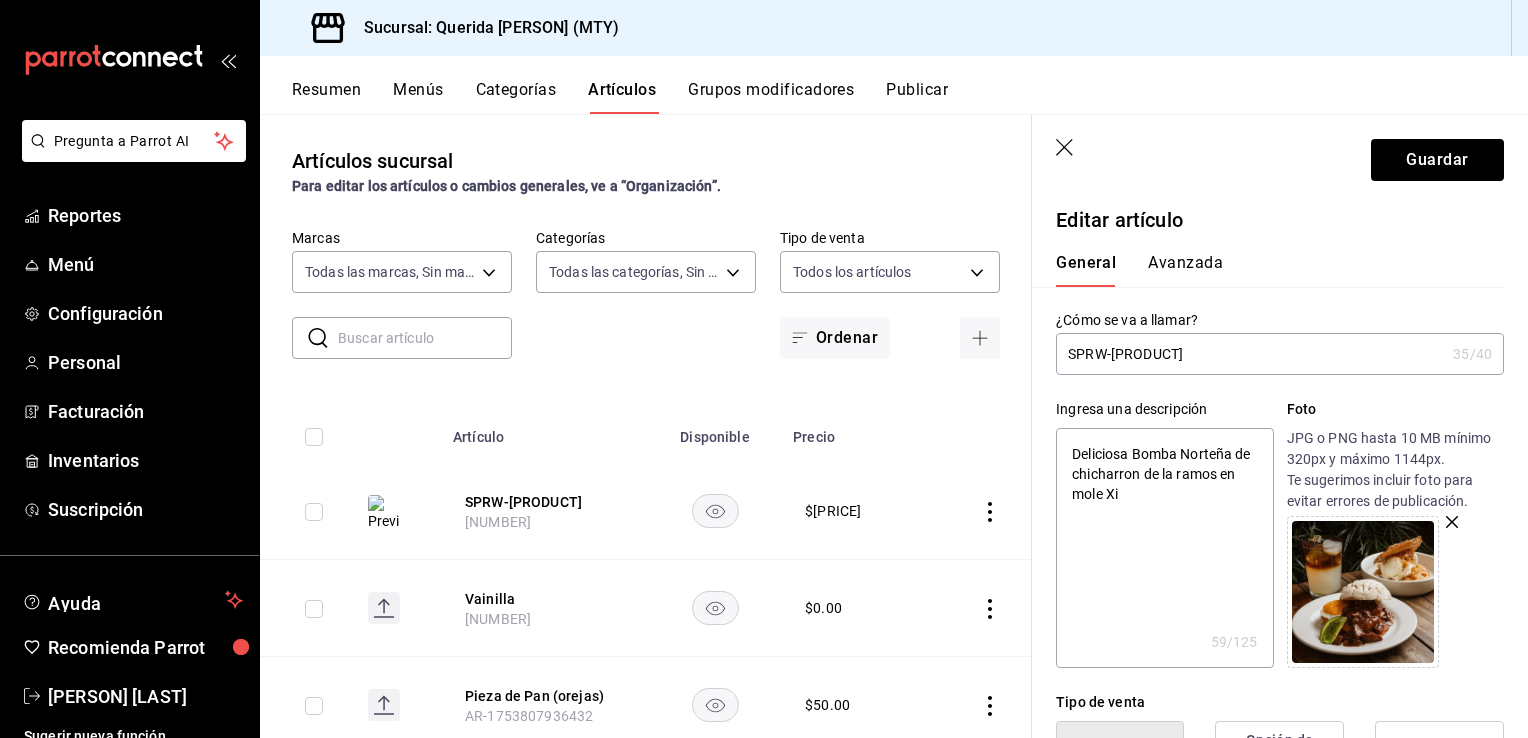 type on "Deliciosa Bomba Norteña de chicharron de la ramos en mole Xiq" 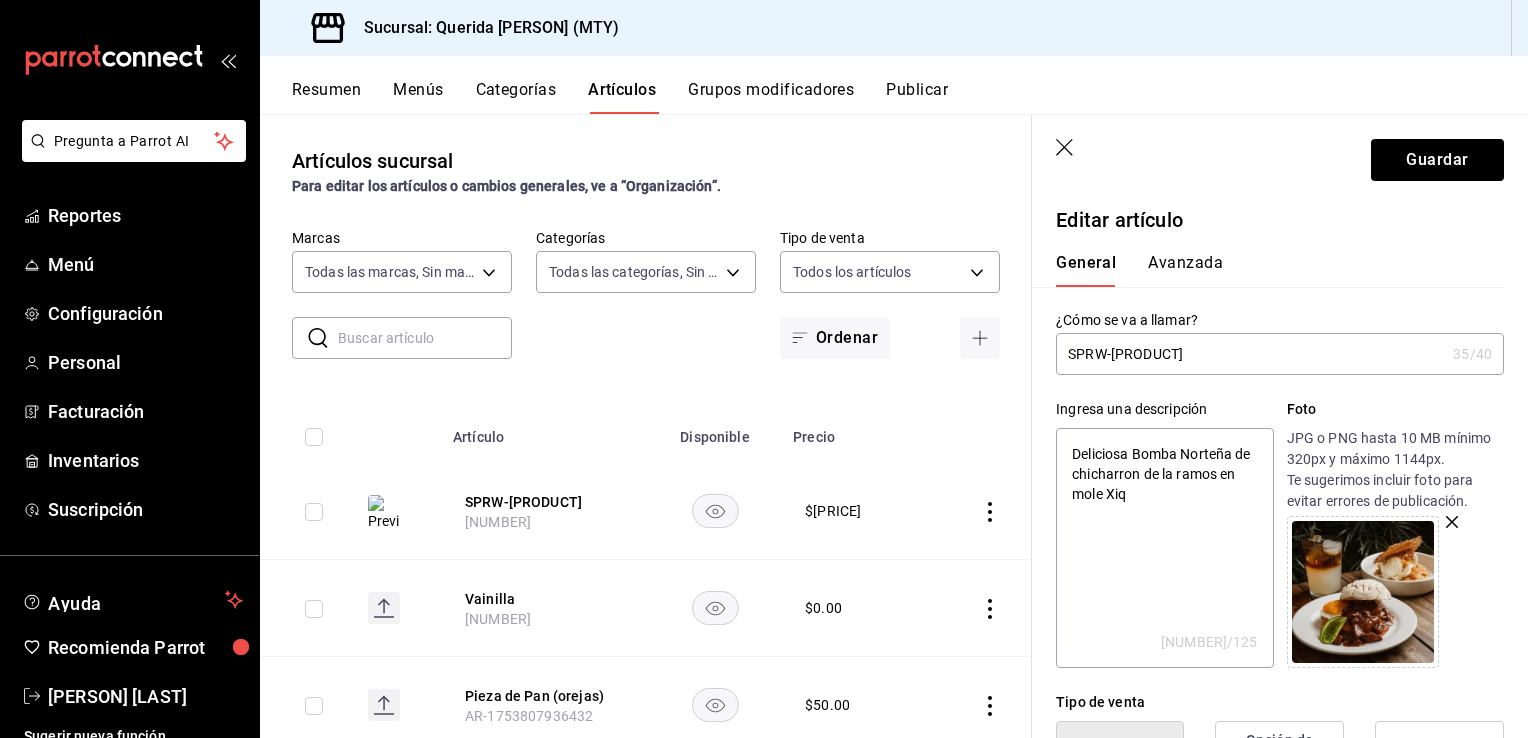 type on "Deliciosa Bomba Norteña de chicharron de la ramos en mole Xiqu" 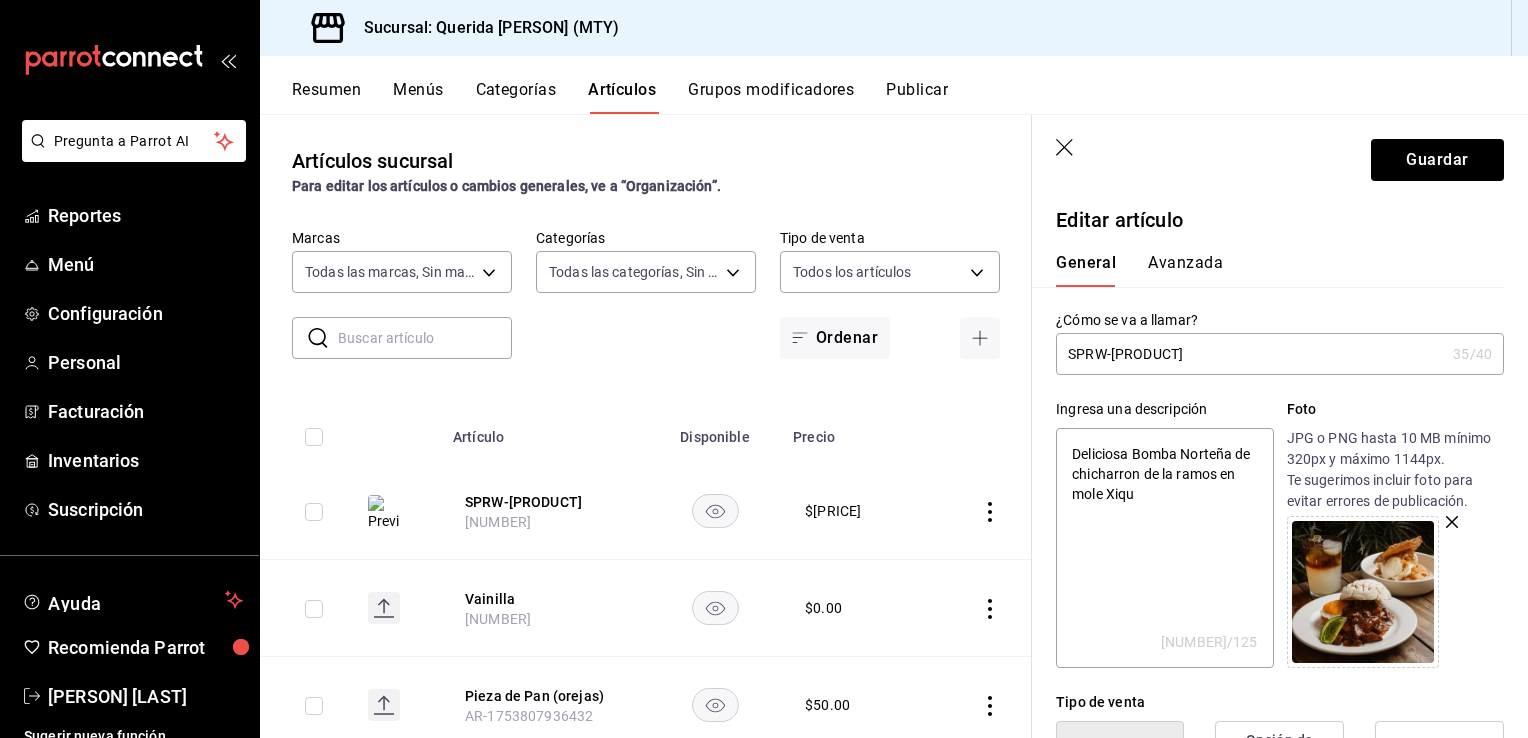 type on "Deliciosa Bomba Norteña de chicharron de la ramos en mole Xique" 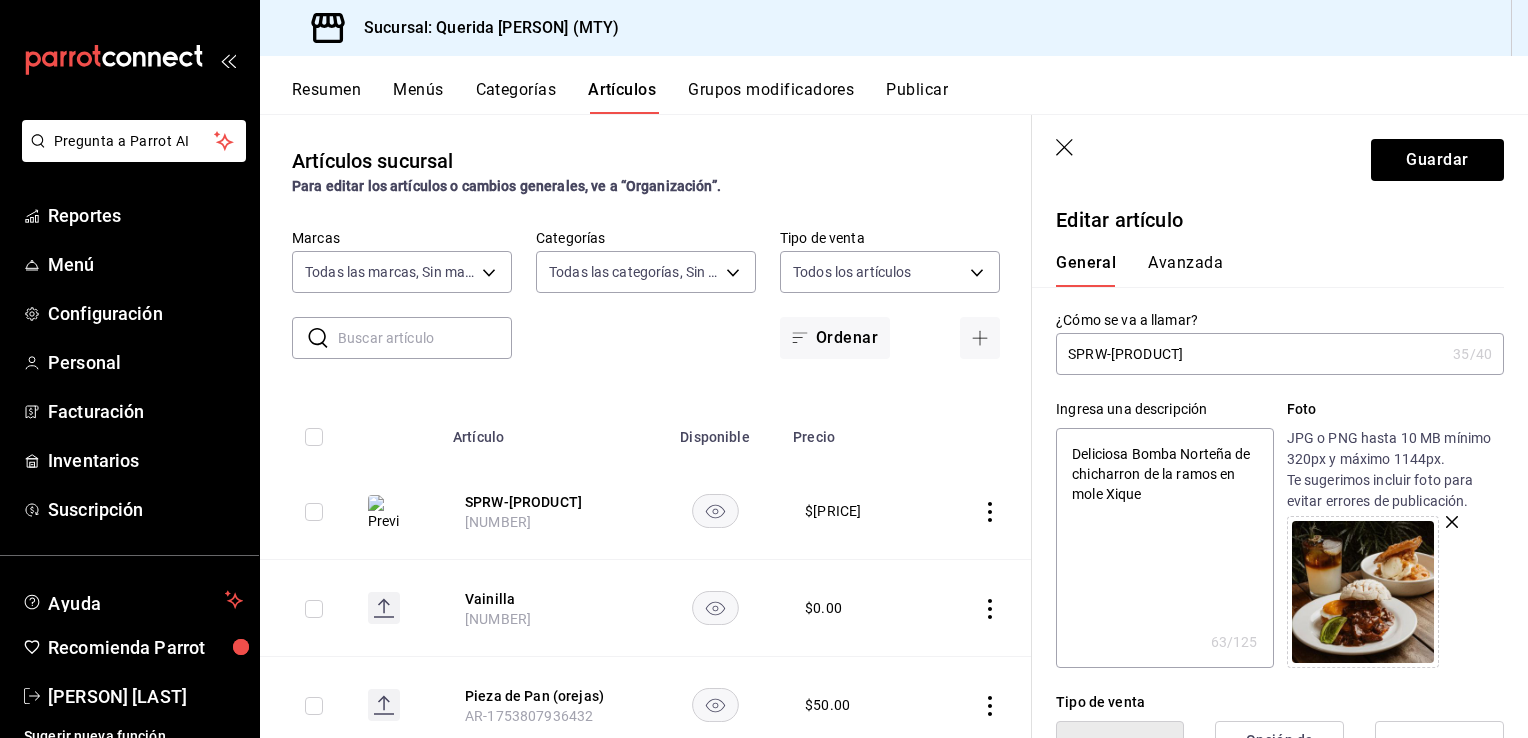 type on "Deliciosa Bomba Norteña de chicharron de la ramos en mole Xiqueñ" 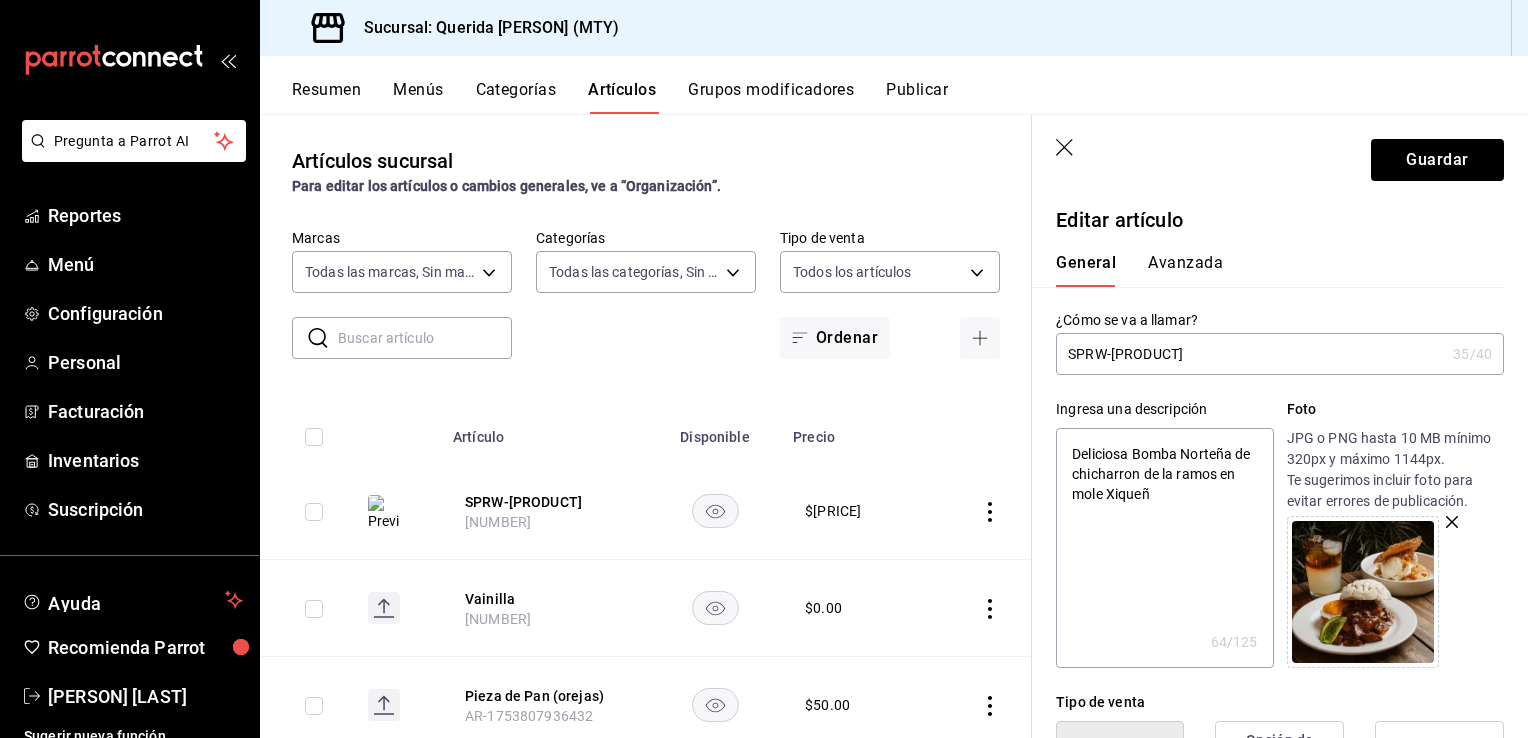 type on "Deliciosa Bomba Norteña de chicharron de la ramos en mole Xiqueño" 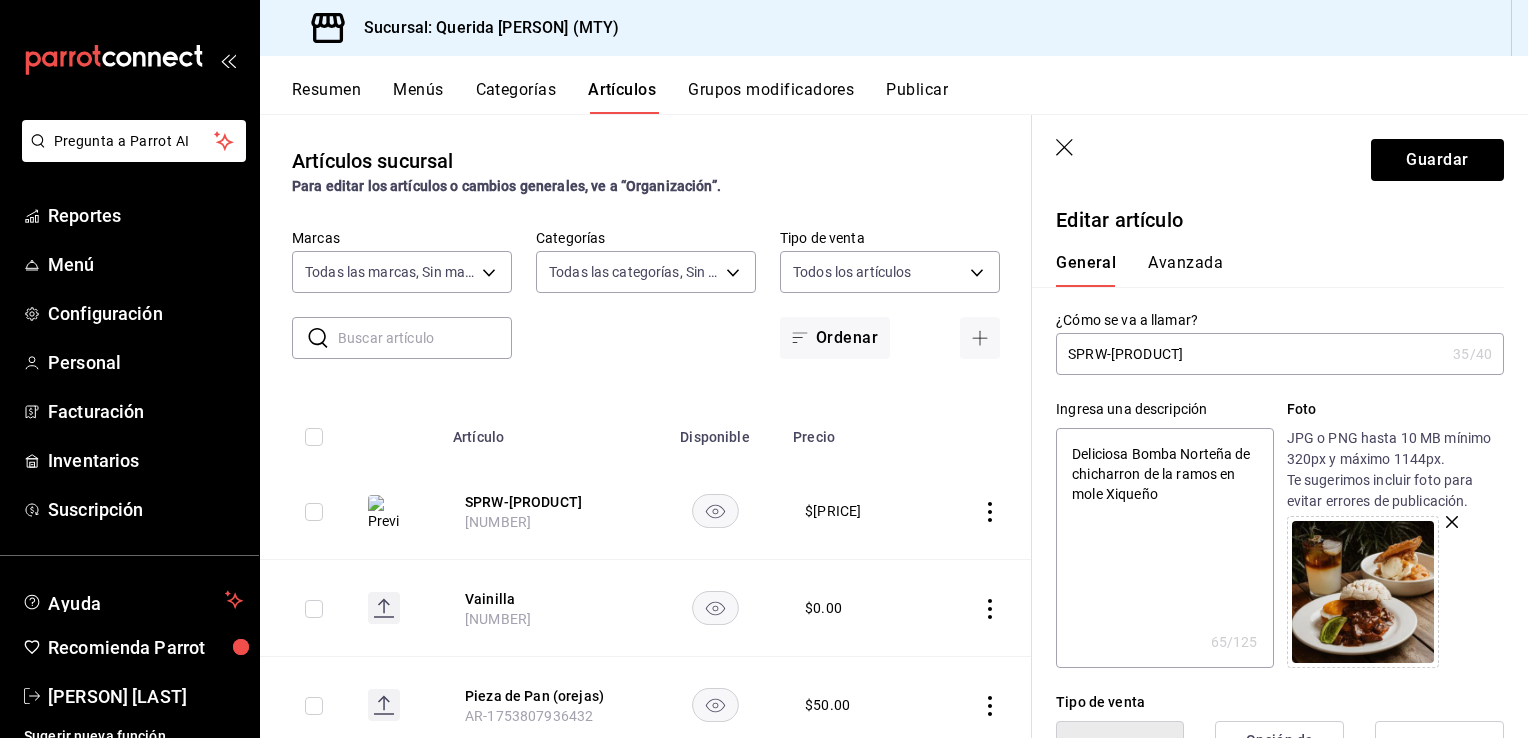 type on "Deliciosa Bomba Norteña de chicharron de la ramos en mole Xiqueño," 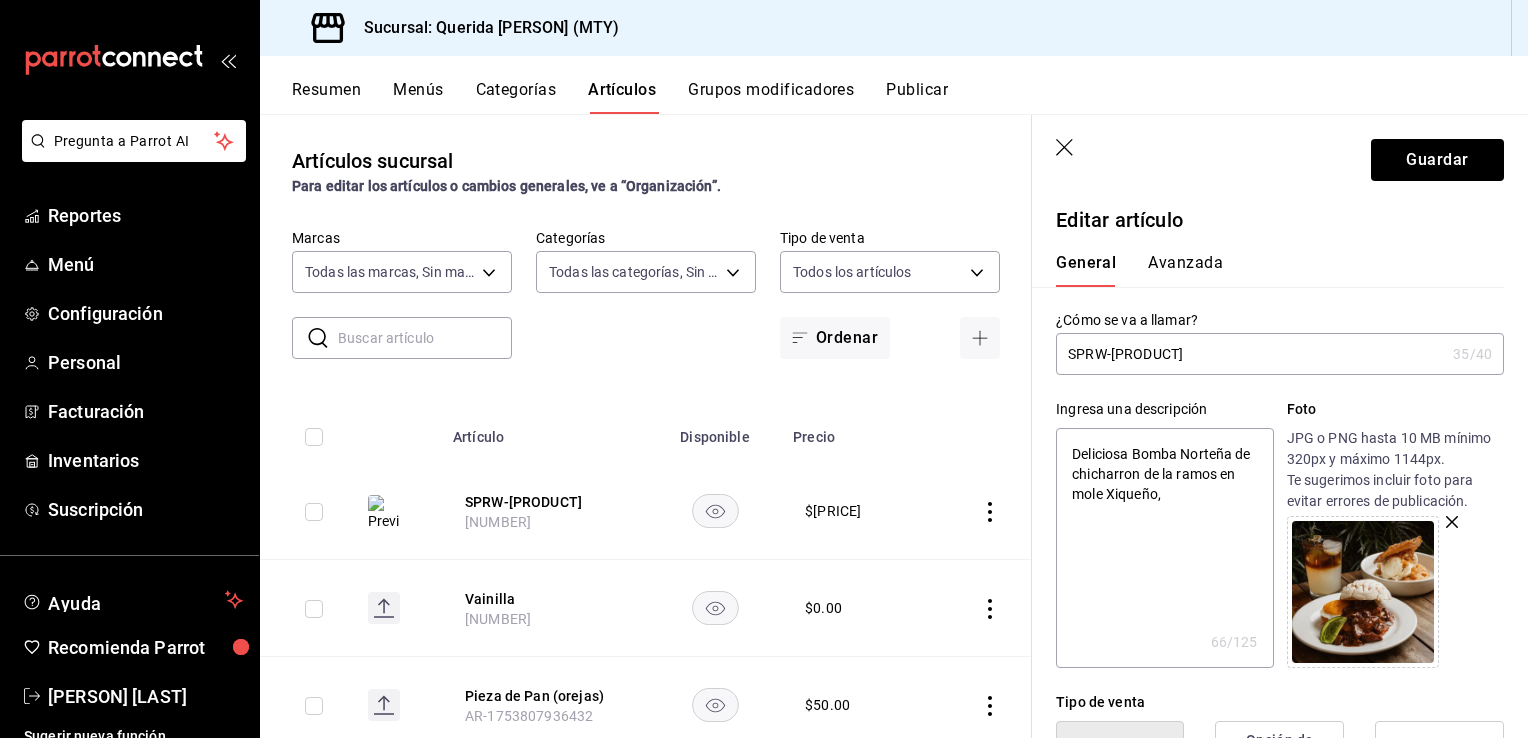 type on "Deliciosa Bomba Norteña de chicharron de la ramos en mole Xiqueño," 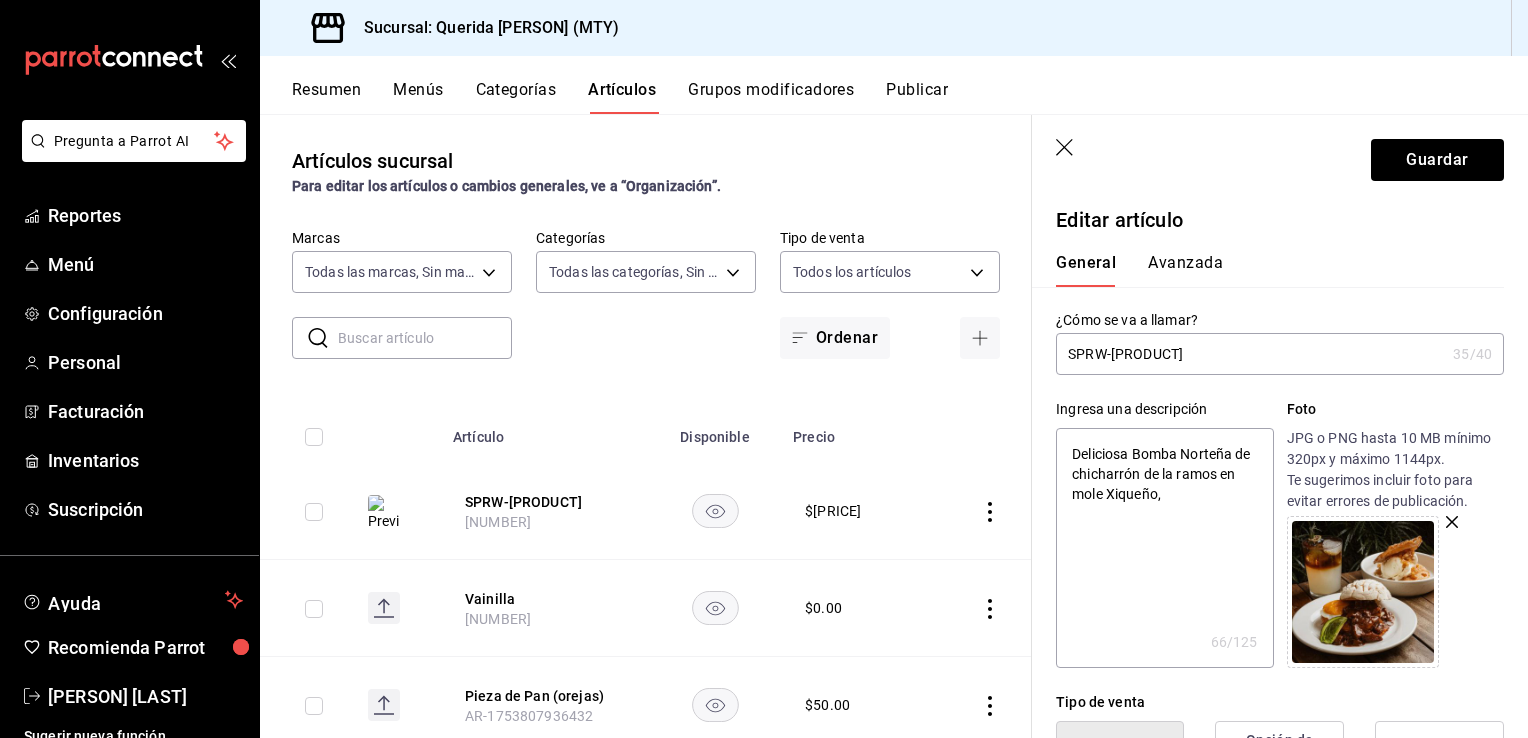 click on "Deliciosa Bomba Norteña de chicharrón de la ramos en mole Xiqueño," at bounding box center (1164, 548) 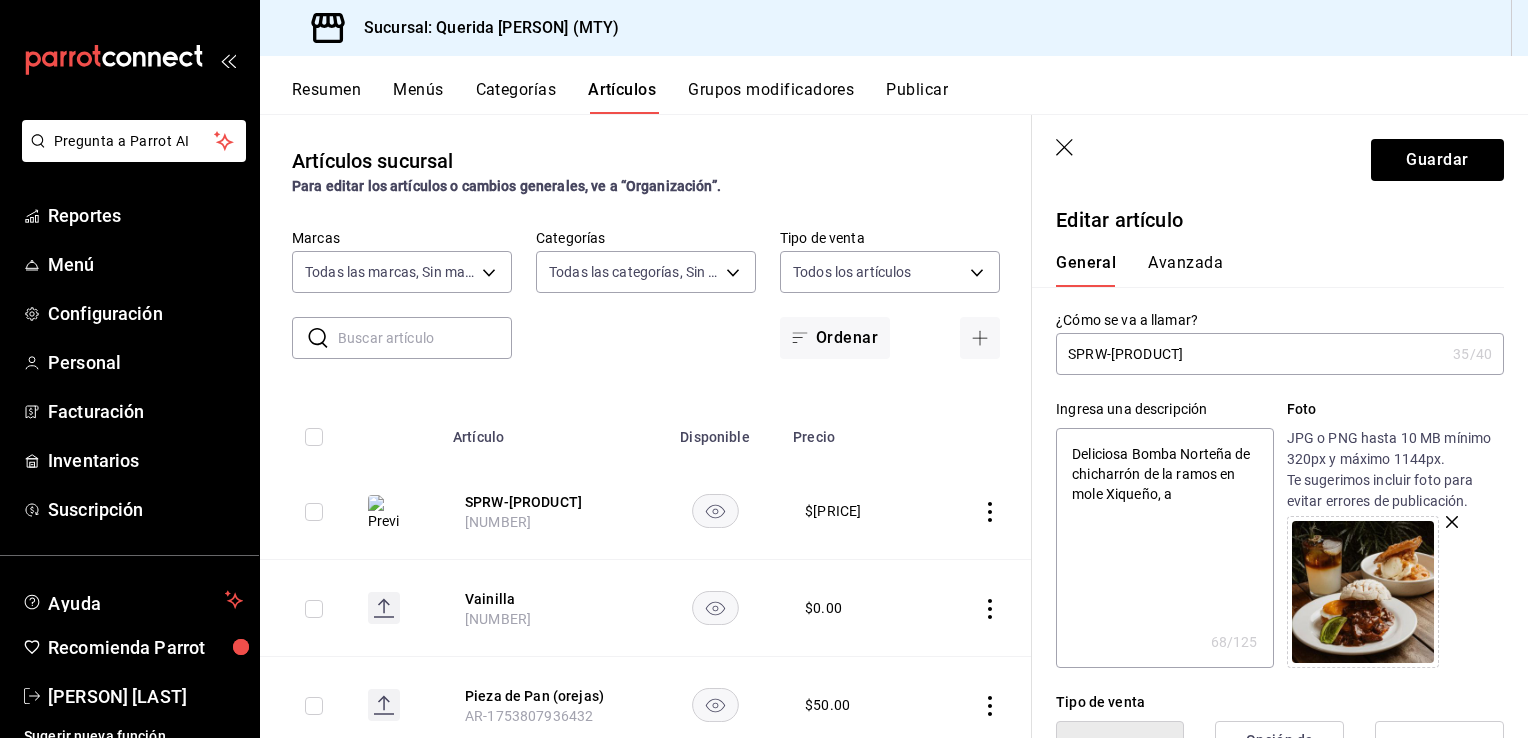 type on "Deliciosa Bomba Norteña de chicharrón de la ramos en mole Xiqueño, ac" 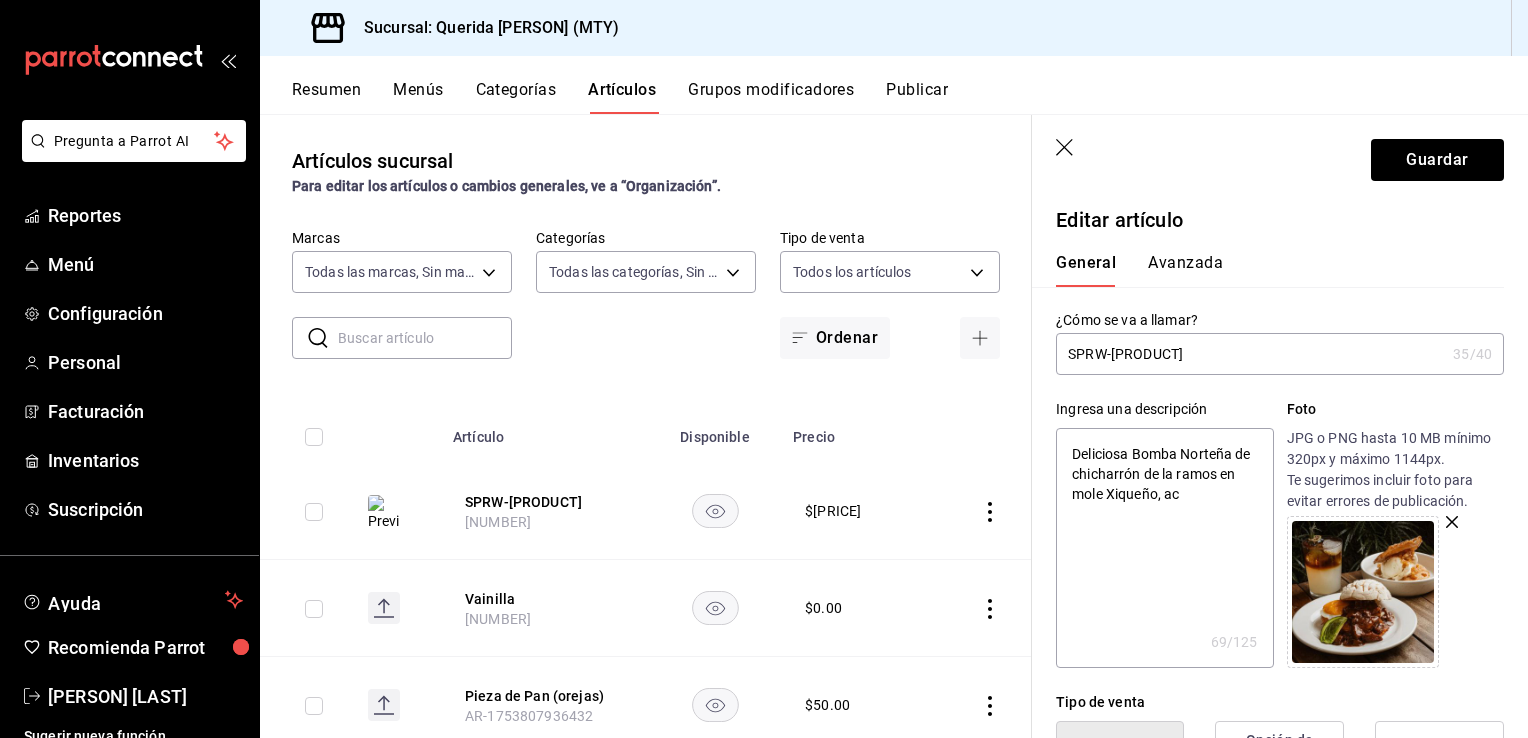 type on "Deliciosa Bomba Norteña de chicharrón de la ramos en mole Xiqueño, aco" 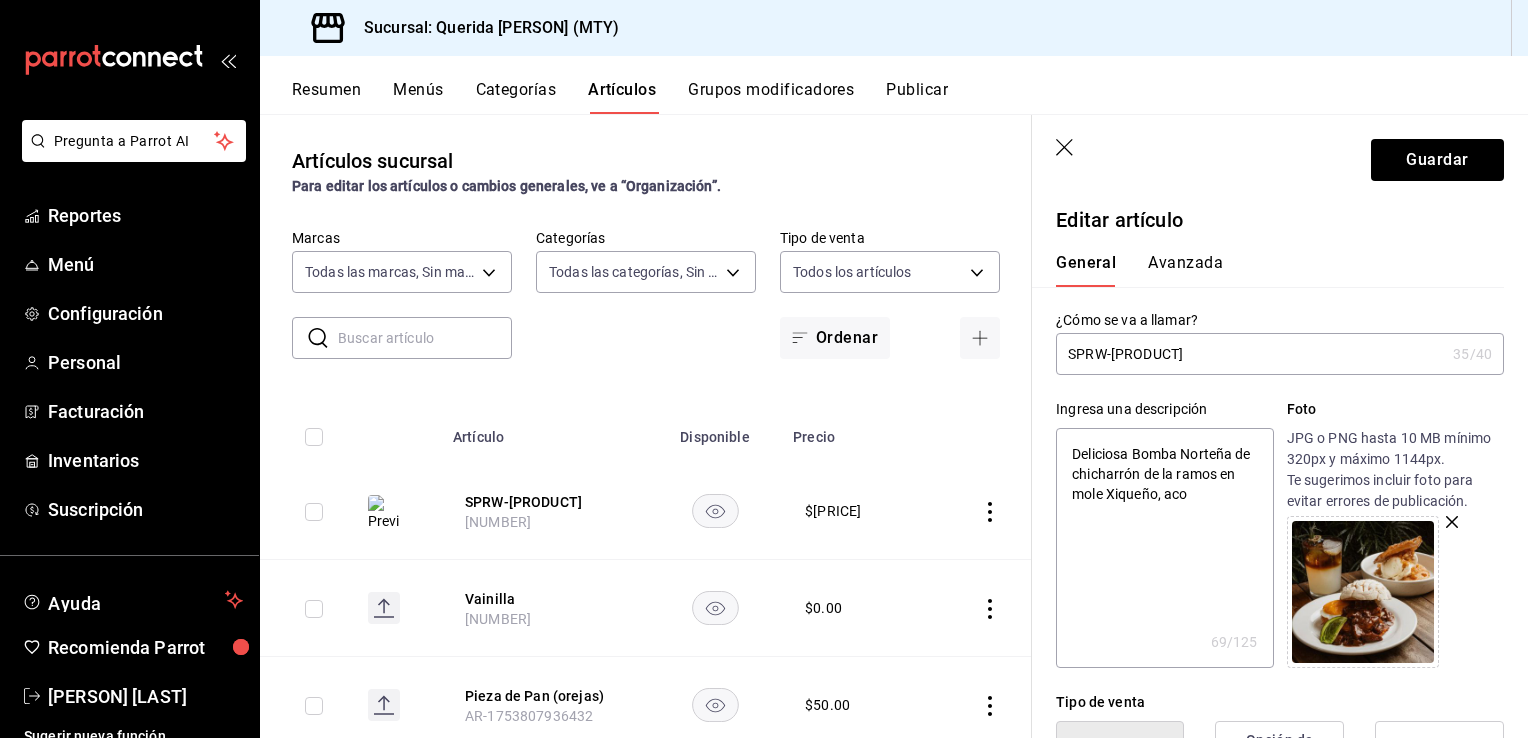 type on "Deliciosa Bomba Norteña de chicharrón de la ramos en mole Xiqueño, acom" 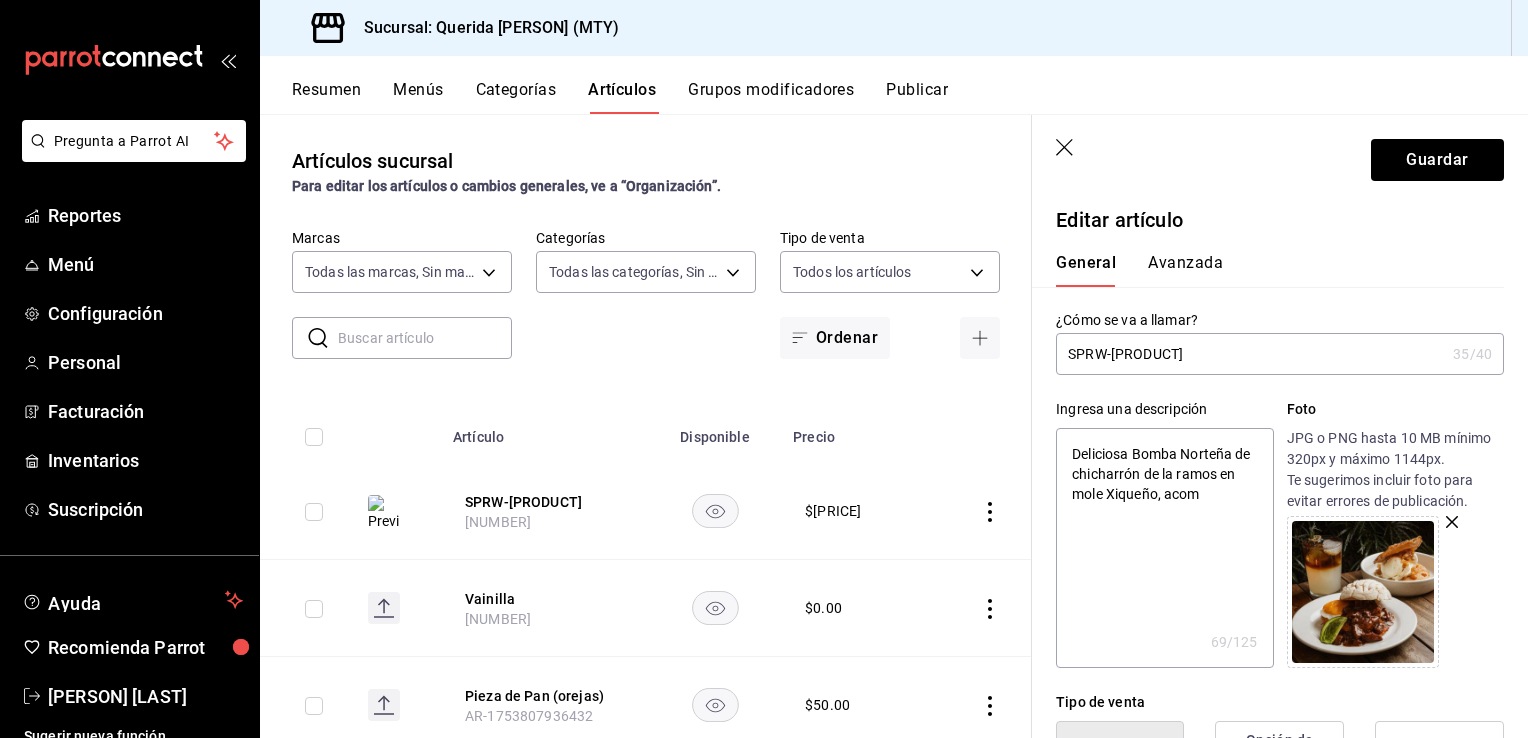 type on "x" 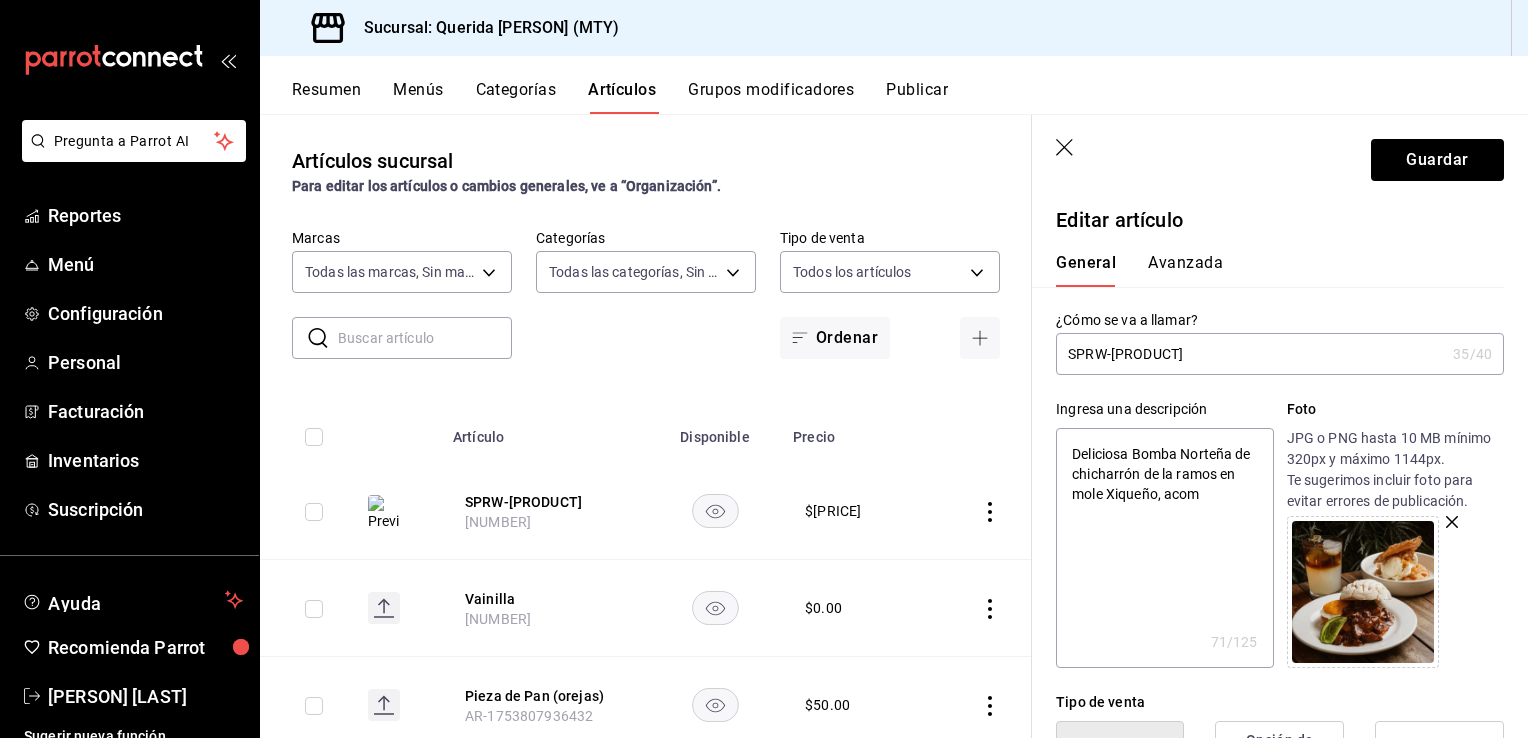 type on "Deliciosa Bomba Norteña de chicharrón de la ramos en mole Xiqueño, acomp" 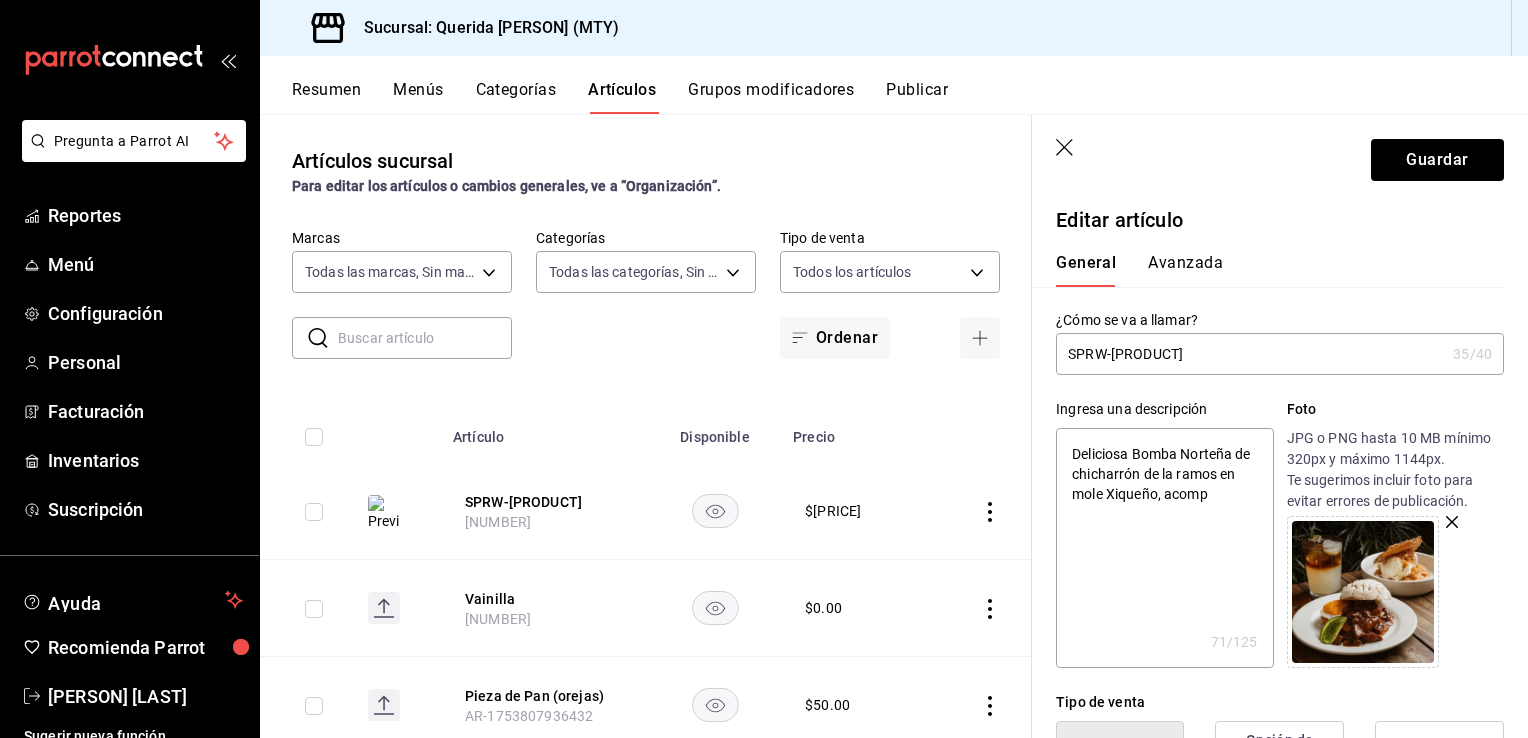 type on "Deliciosa Bomba Norteña de chicharrón de la ramos en mole Xiqueño, acompa" 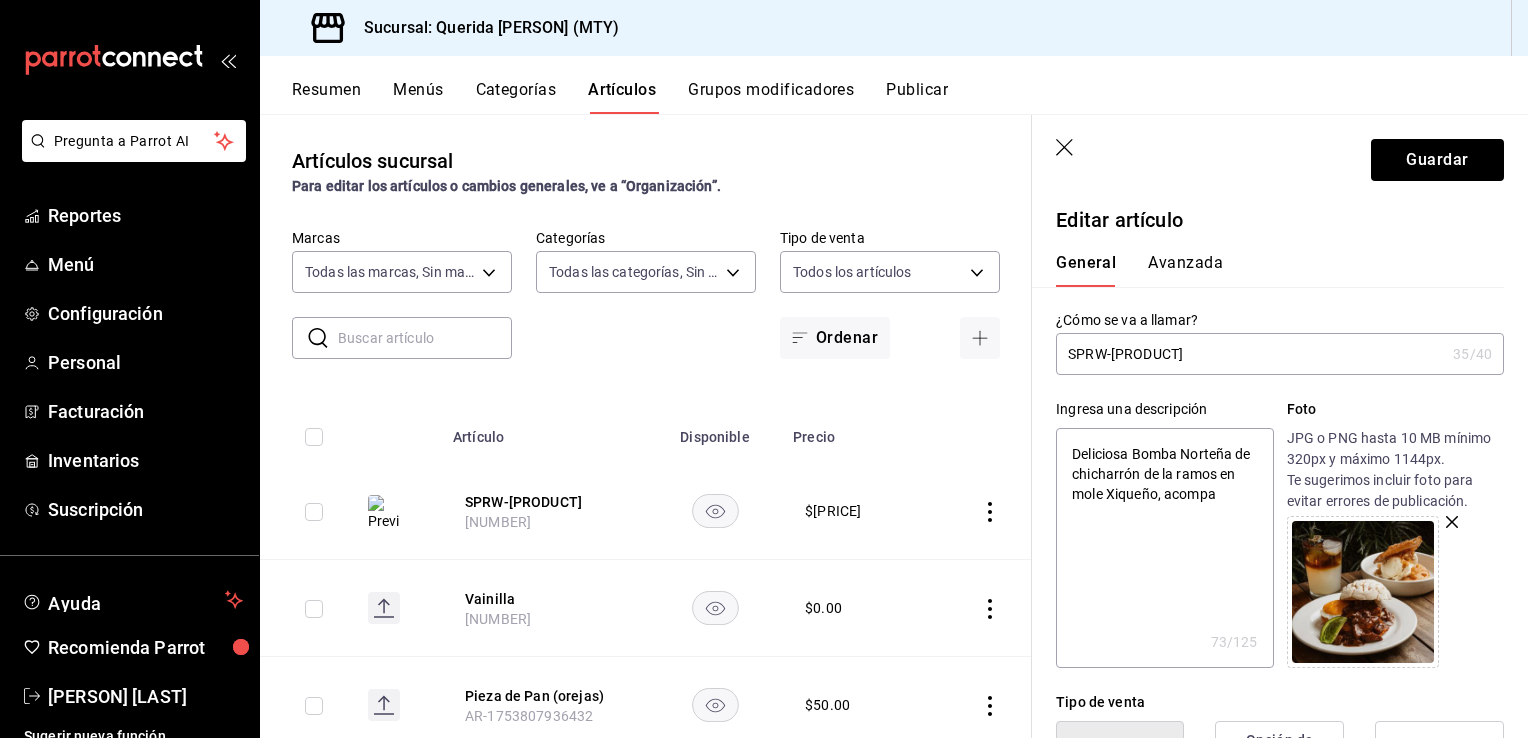type on "Deliciosa Bomba Norteña de chicharrón de la ramos en mole Xiqueño, acompañ" 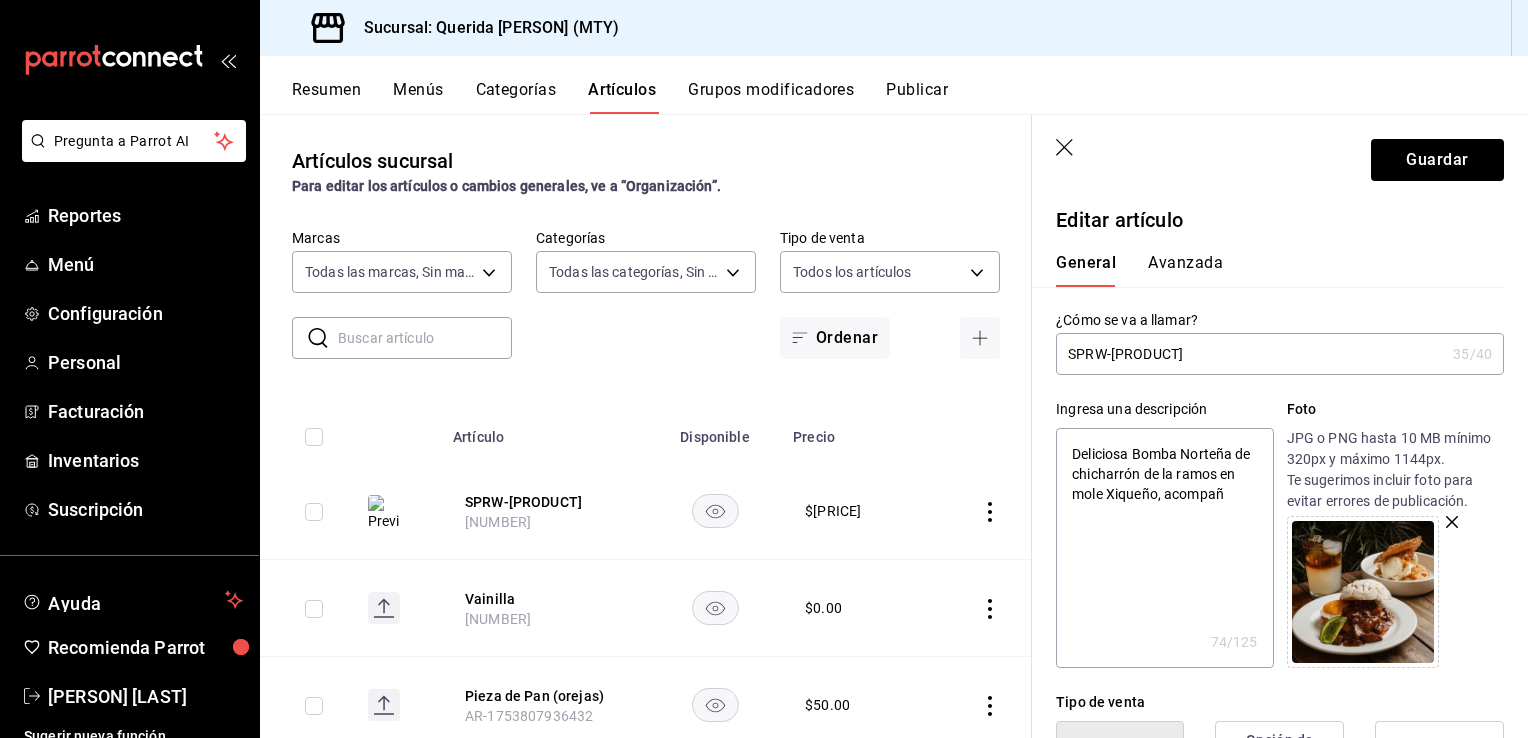 type on "Deliciosa Bomba Norteña de chicharrón de la ramos en mole Xiqueño, acompaña" 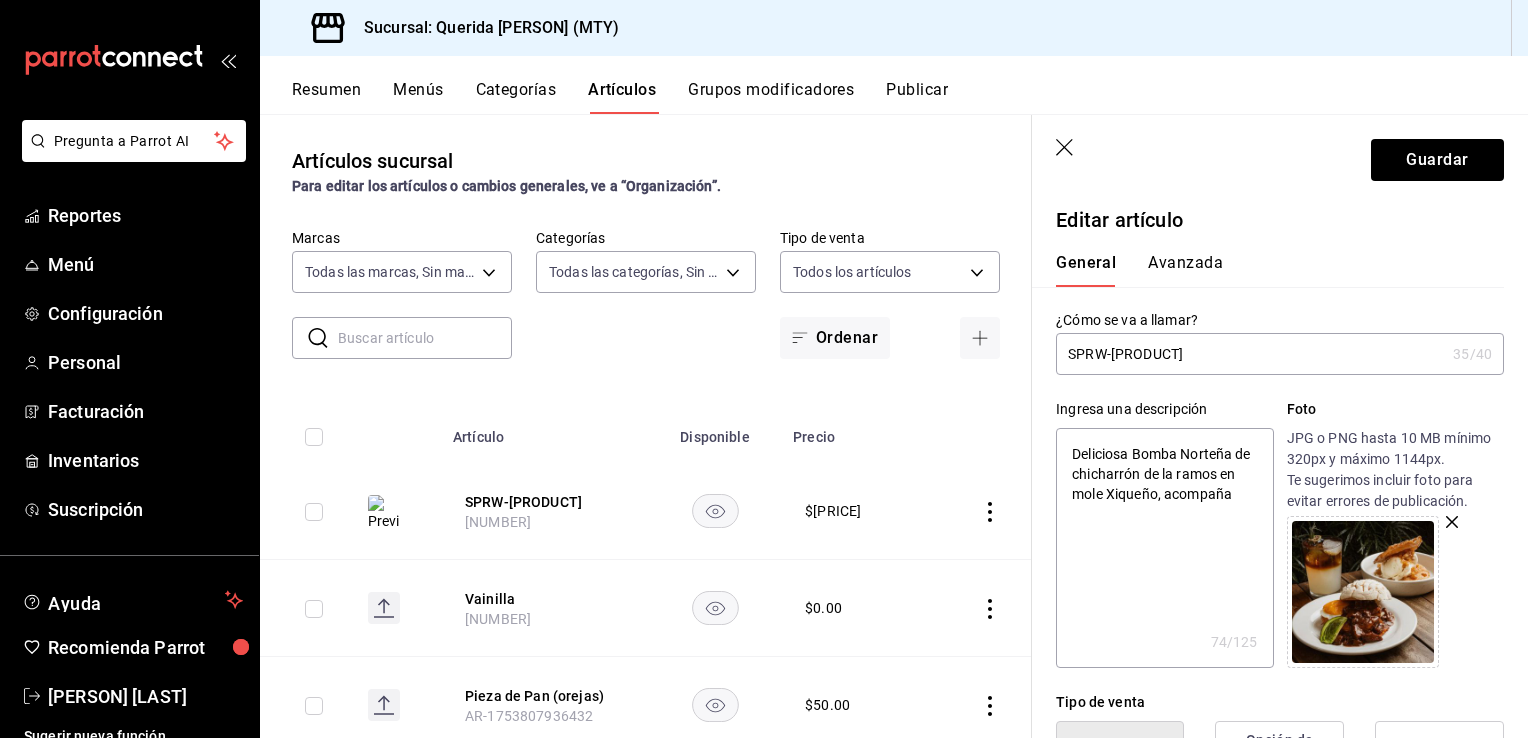 type on "x" 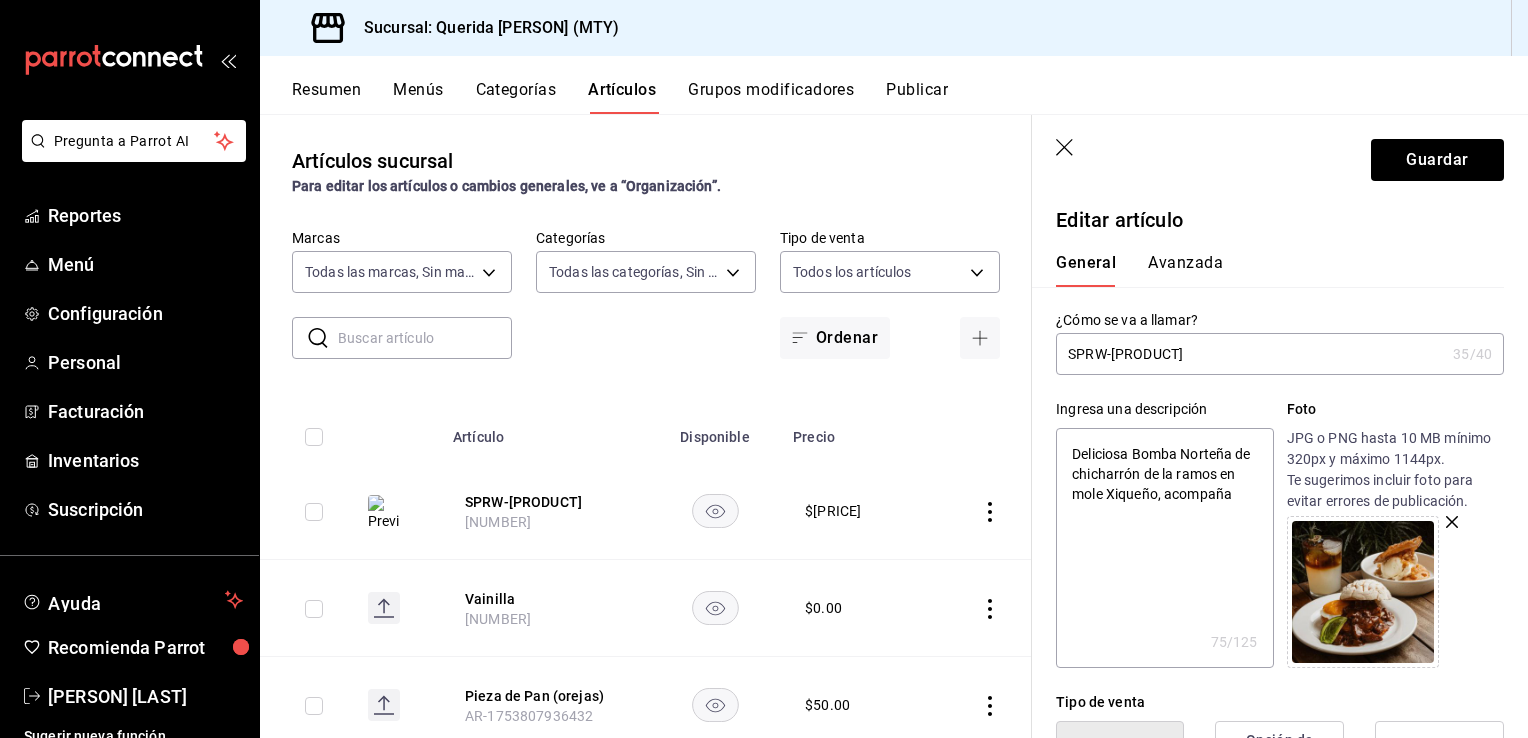 type on "Deliciosa Bomba Norteña de chicharrón de la ramos en mole Xiqueño, acompañad" 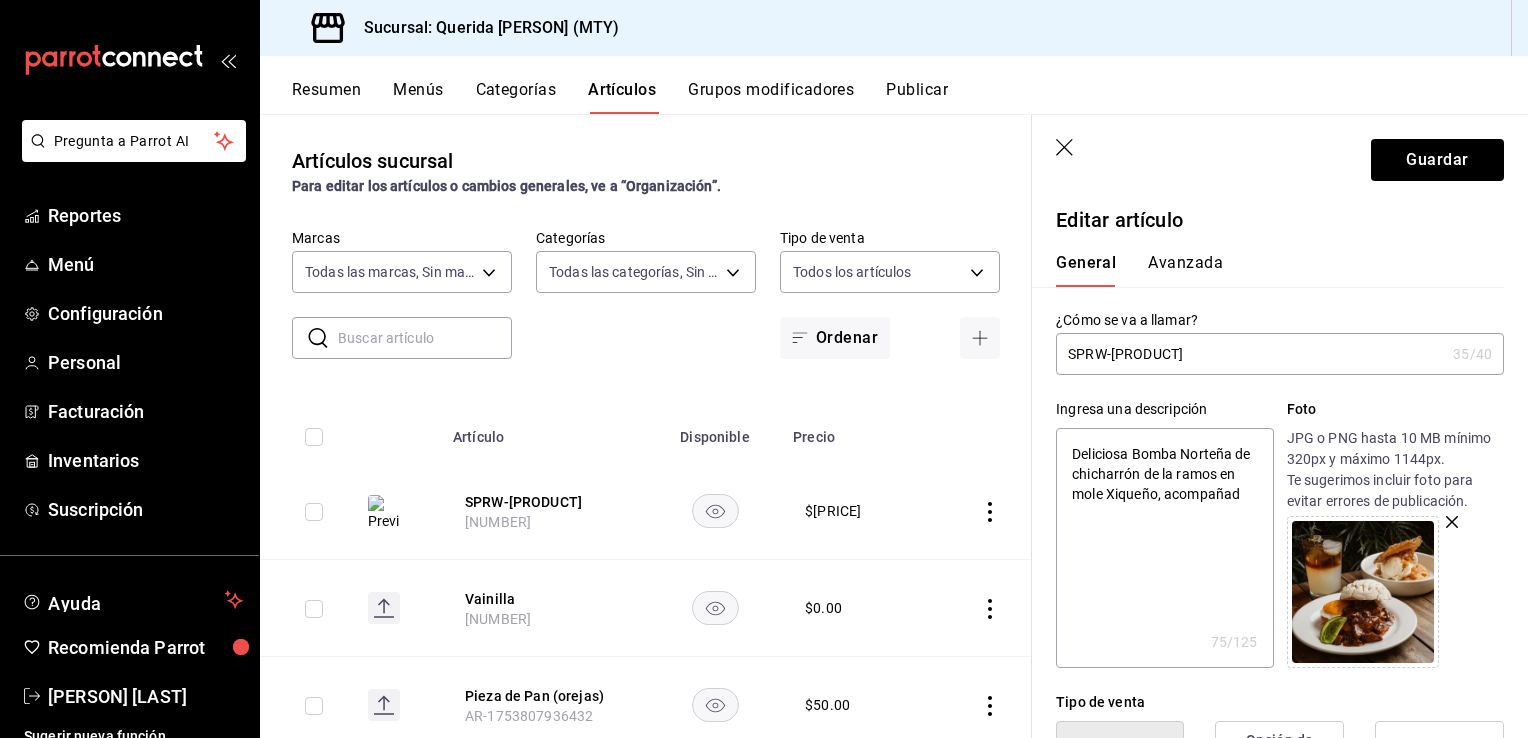 type on "x" 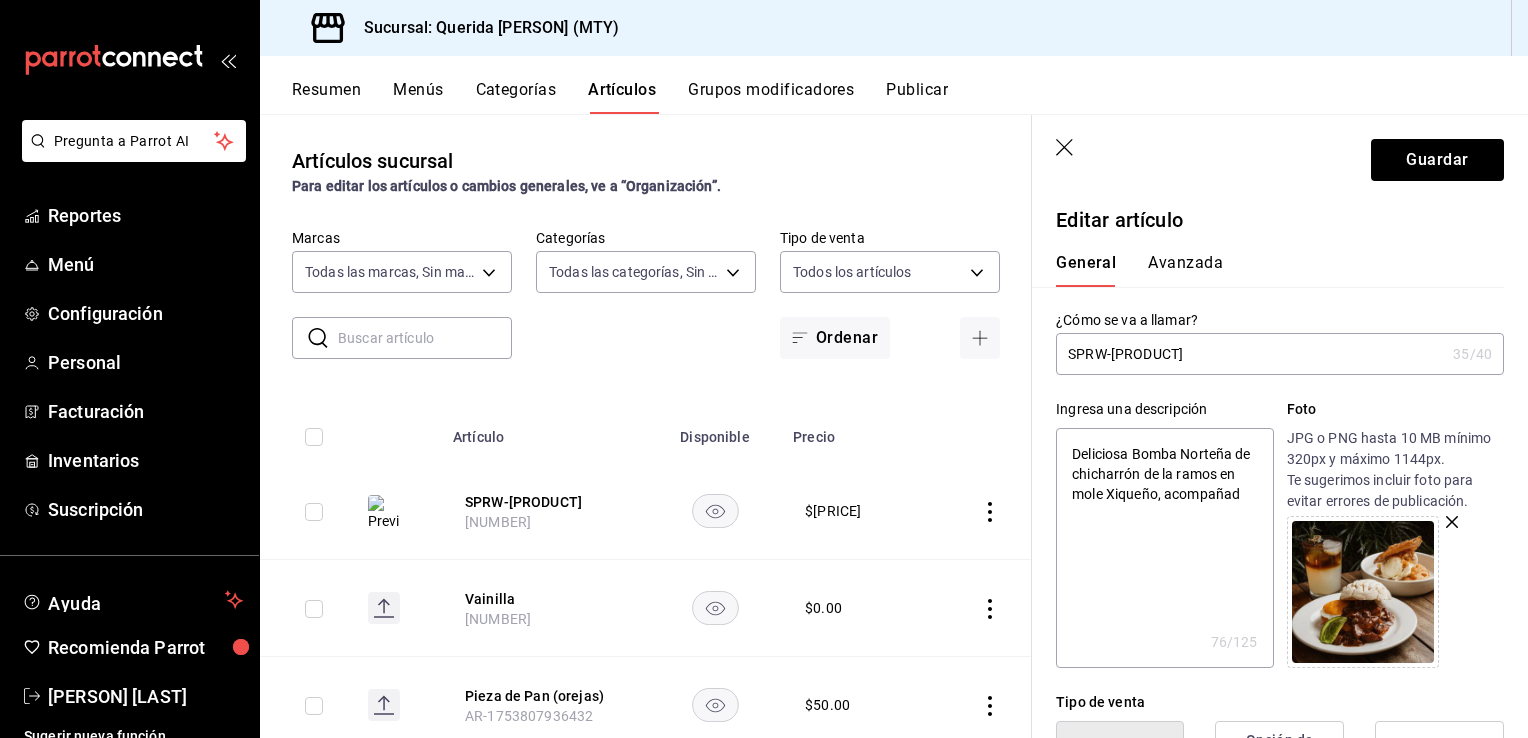 type on "Deliciosa Bomba Norteña de chicharrón de la ramos en mole Xiqueño, acompañado" 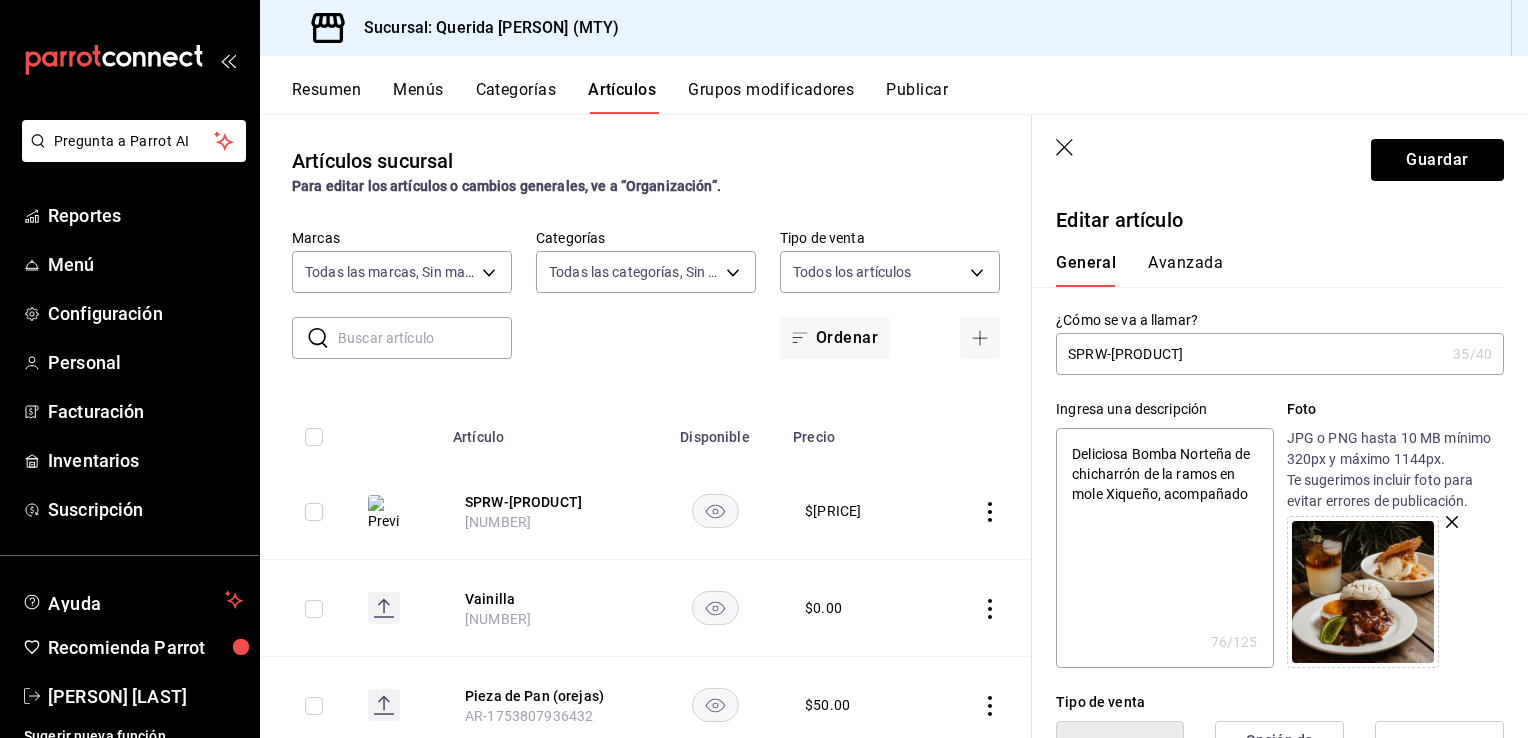 type on "Deliciosa Bomba Norteña de chicharrón de la ramos en mole Xiqueño, acompañados" 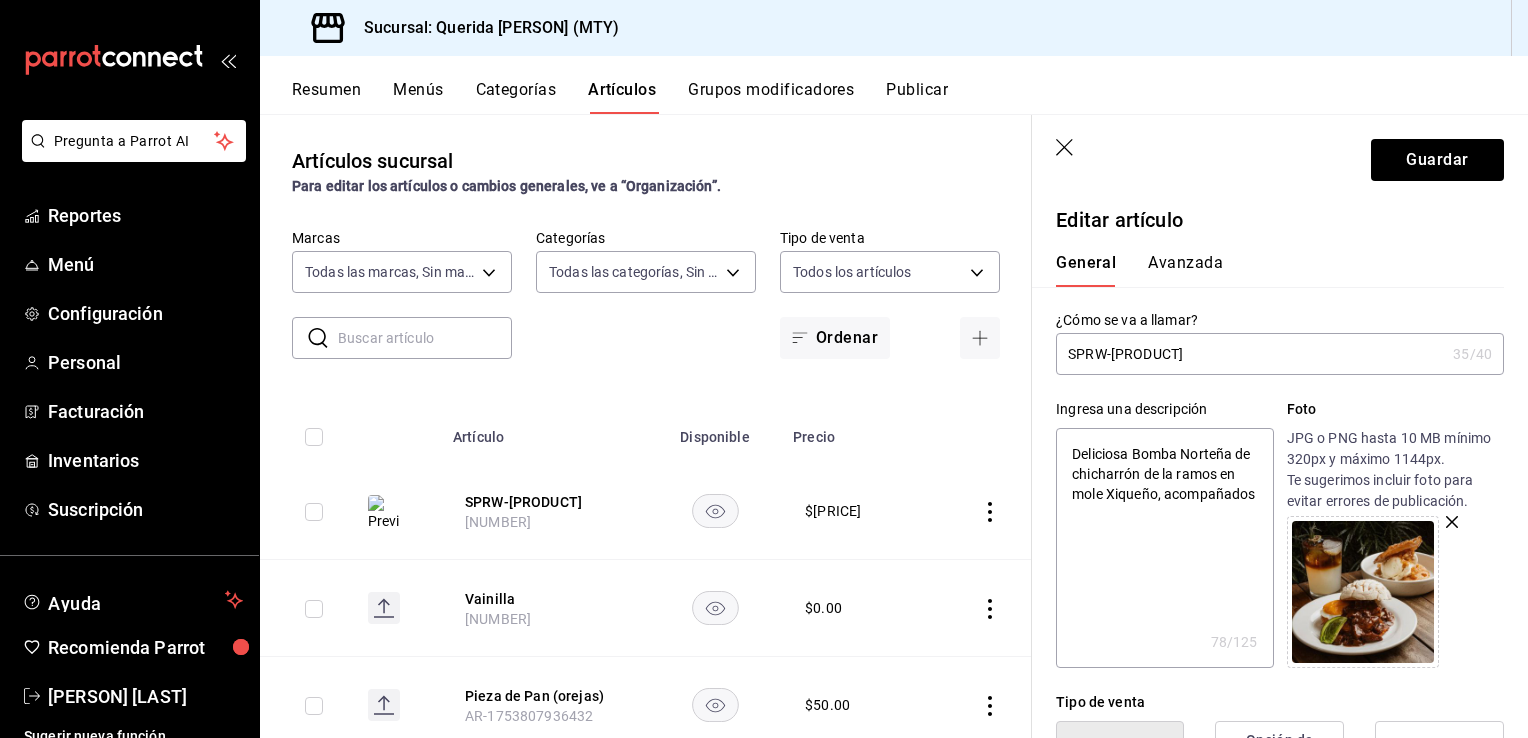 type on "Deliciosa Bomba Norteña de chicharrón de la ramos en mole Xiqueño, acompañados" 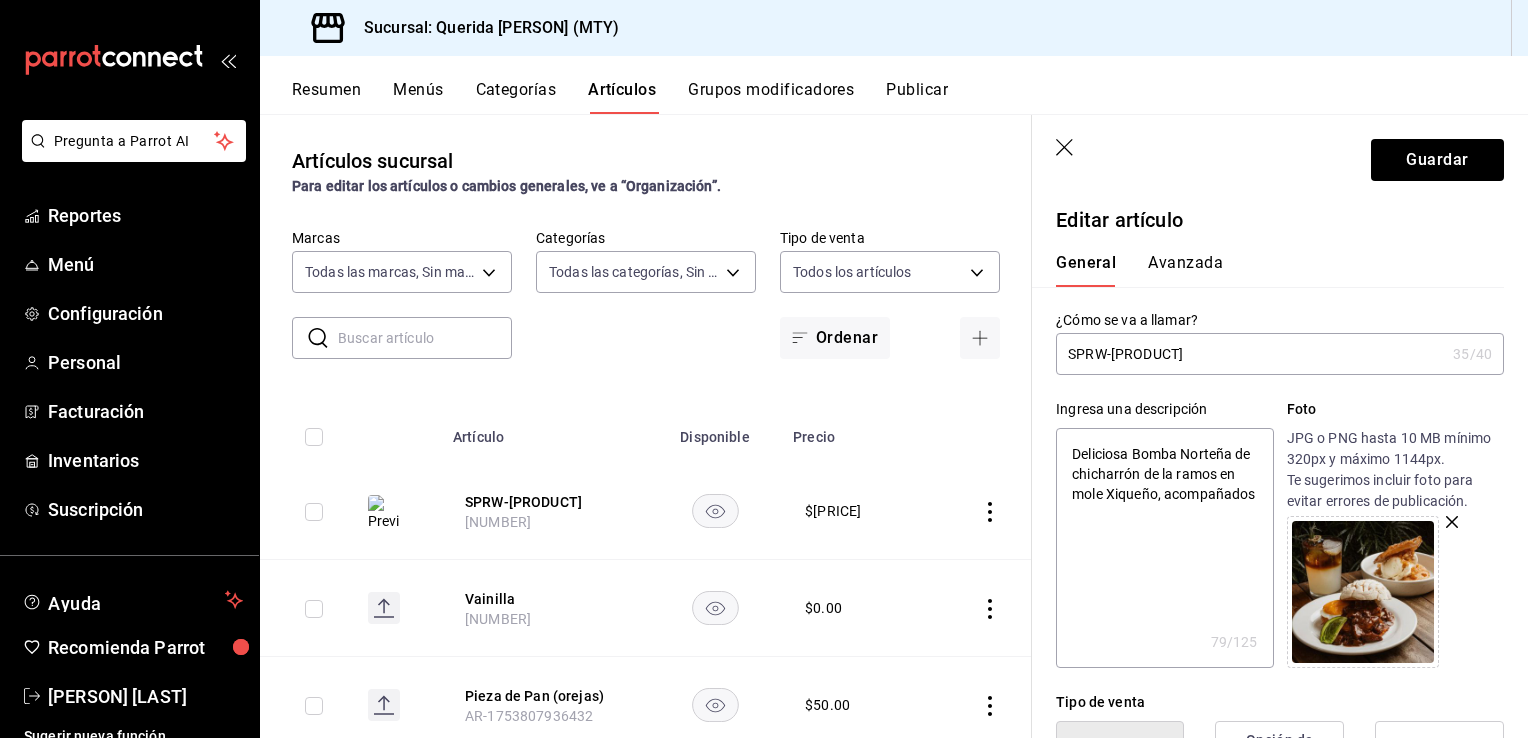 type on "Deliciosa Bomba Norteña de chicharrón de la ramos en mole Xiqueño, acompañados d" 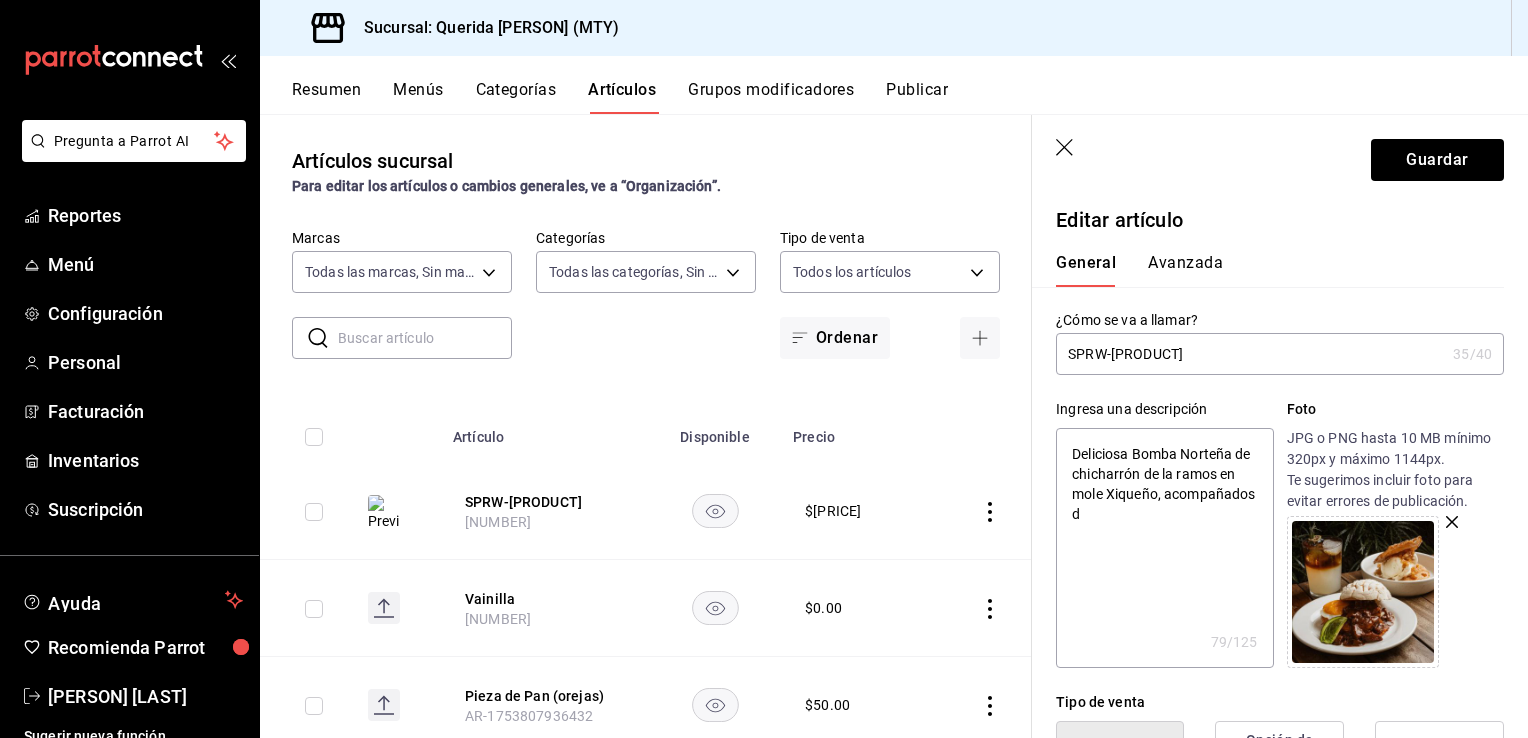 type on "Deliciosa Bomba Norteña de chicharrón de la ramos en mole Xiqueño, acompañados de" 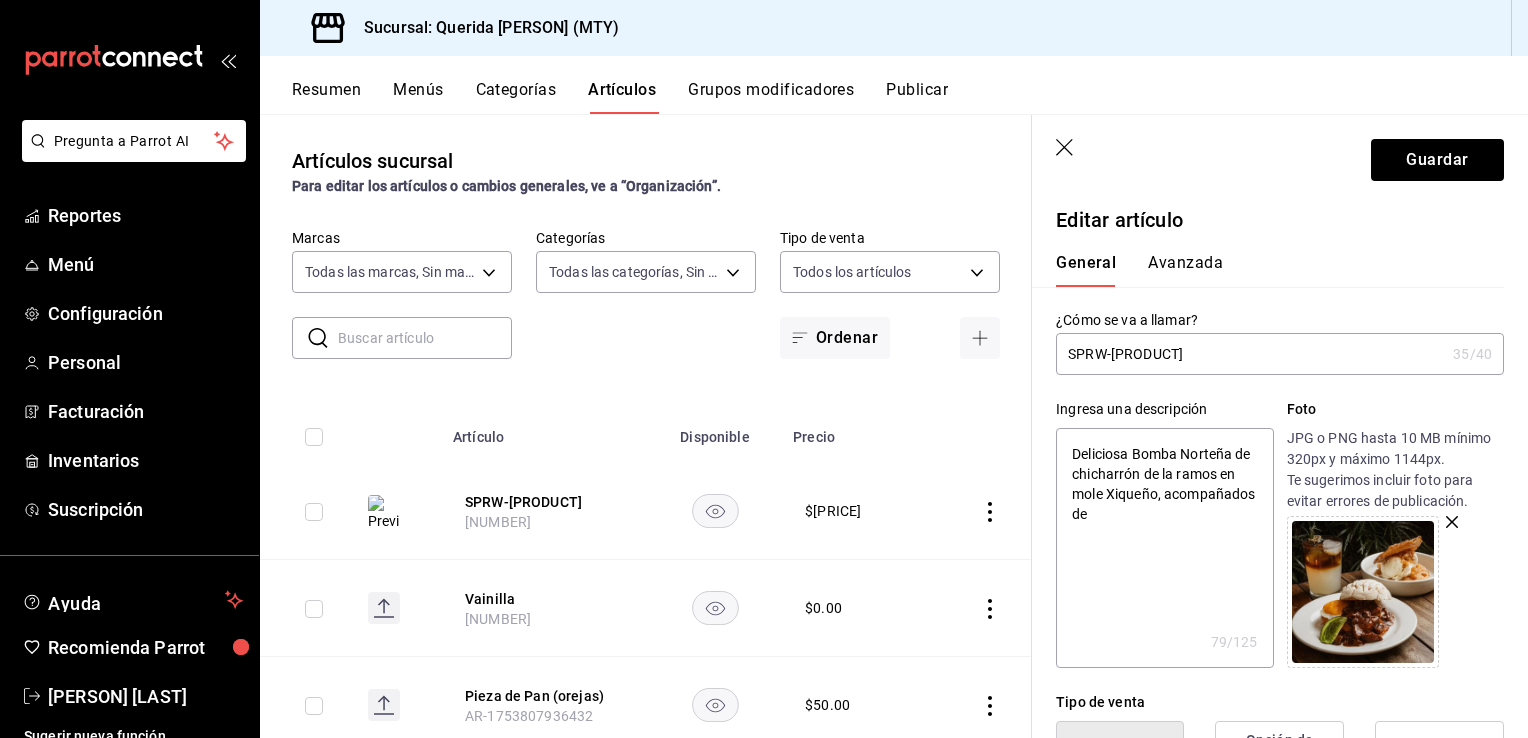 type on "x" 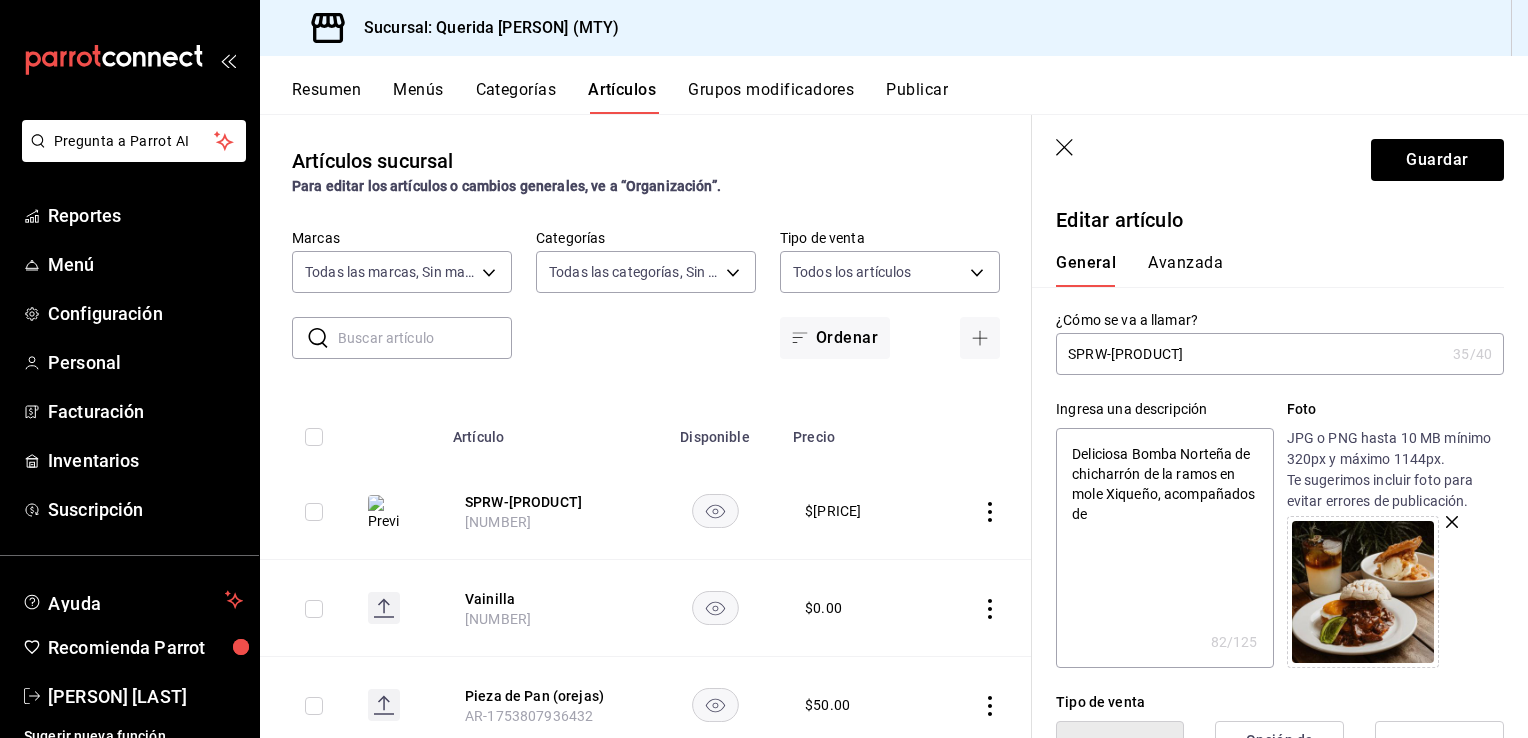type on "Deliciosa Bomba Norteña de chicharrón de la ramos en mole Xiqueño, acompañados de n" 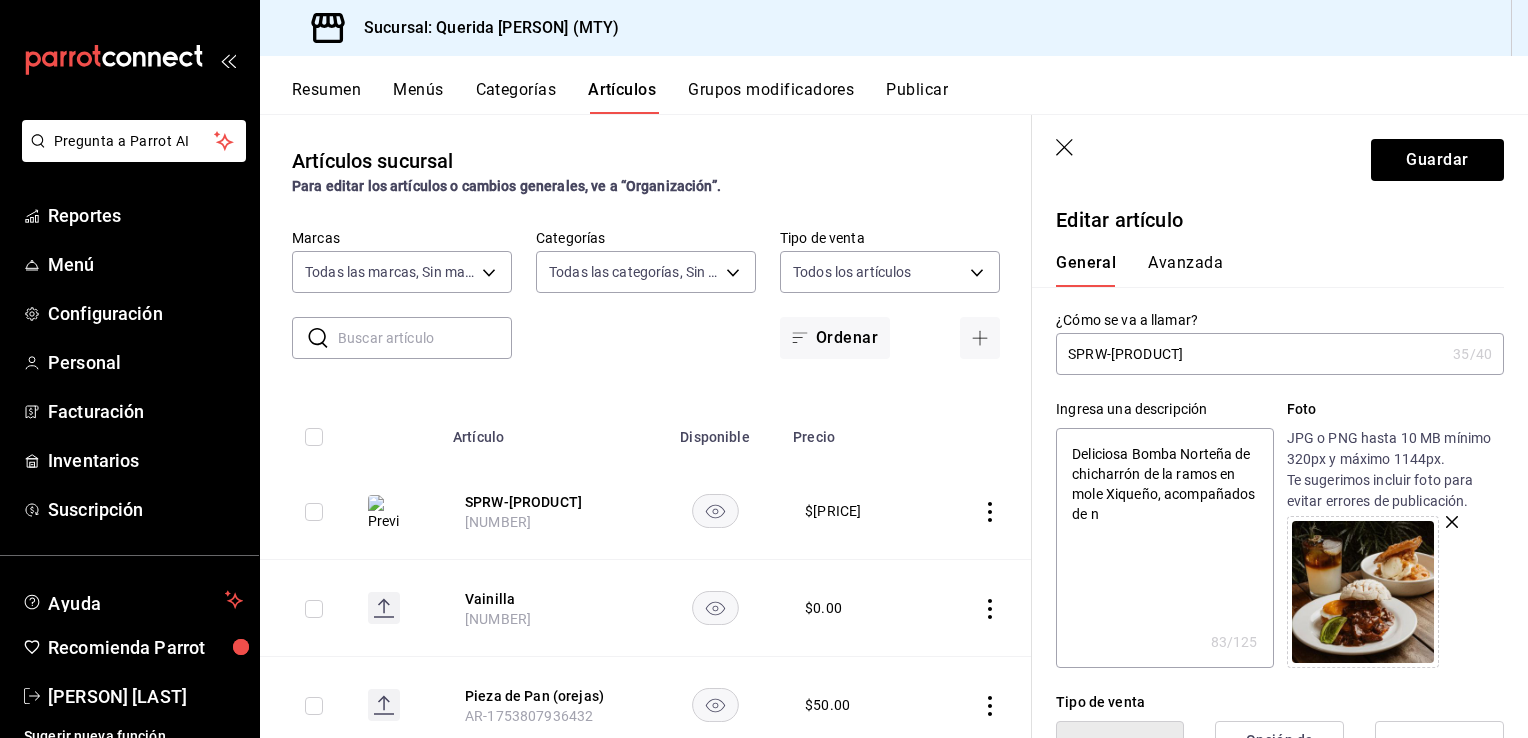 type on "Deliciosa Bomba Norteña de chicharrón de la ramos en mole Xiqueño, acompañados de nu" 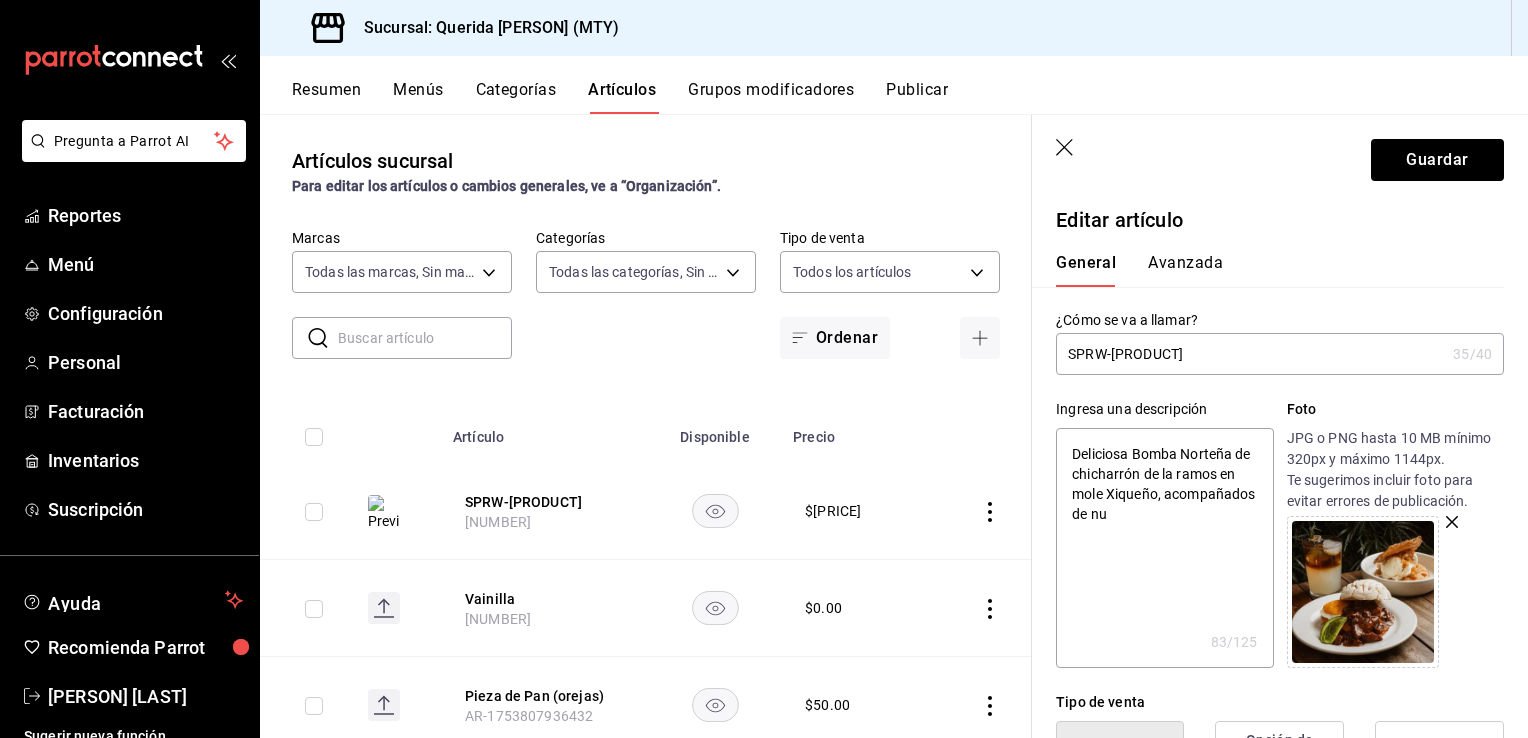 type on "Deliciosa Bomba Norteña de chicharrón de la ramos en mole Xiqueño, acompañados de nue" 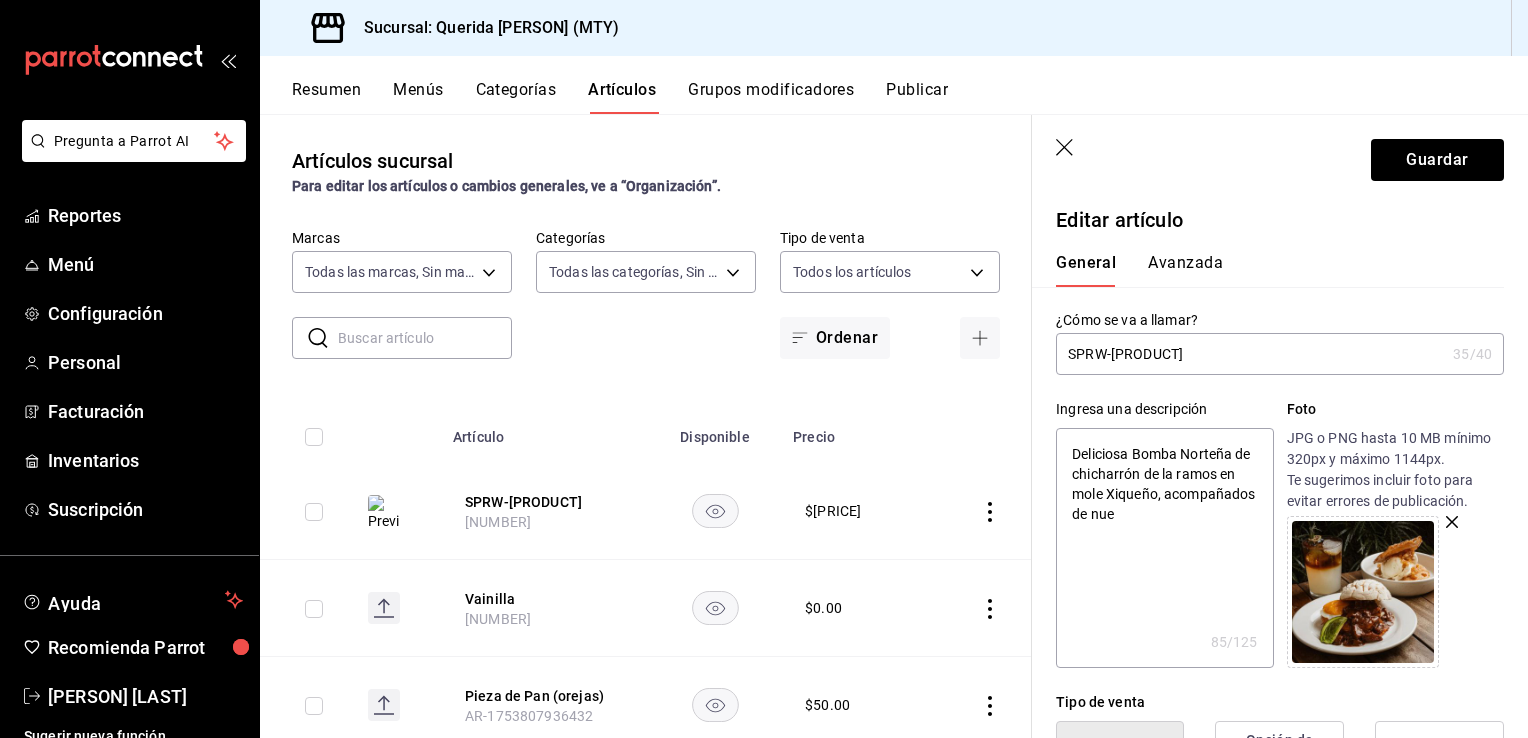type on "Deliciosa Bomba Norteña de chicharrón de la ramos en mole Xiqueño, acompañados de nues" 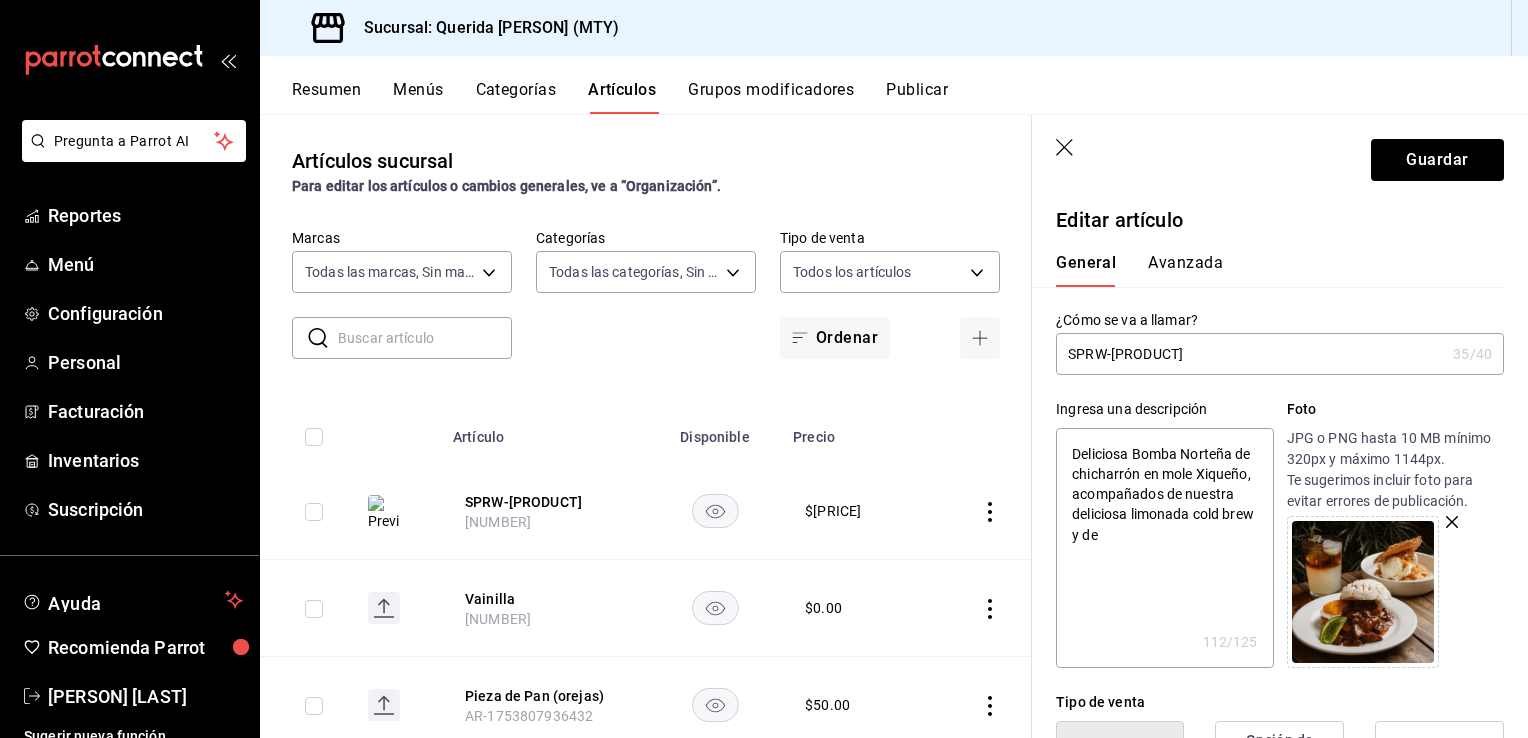 click on "Deliciosa Bomba Norteña de chicharrón en mole Xiqueño, acompañados de nuestra deliciosa limonada cold brew y de" at bounding box center (1164, 548) 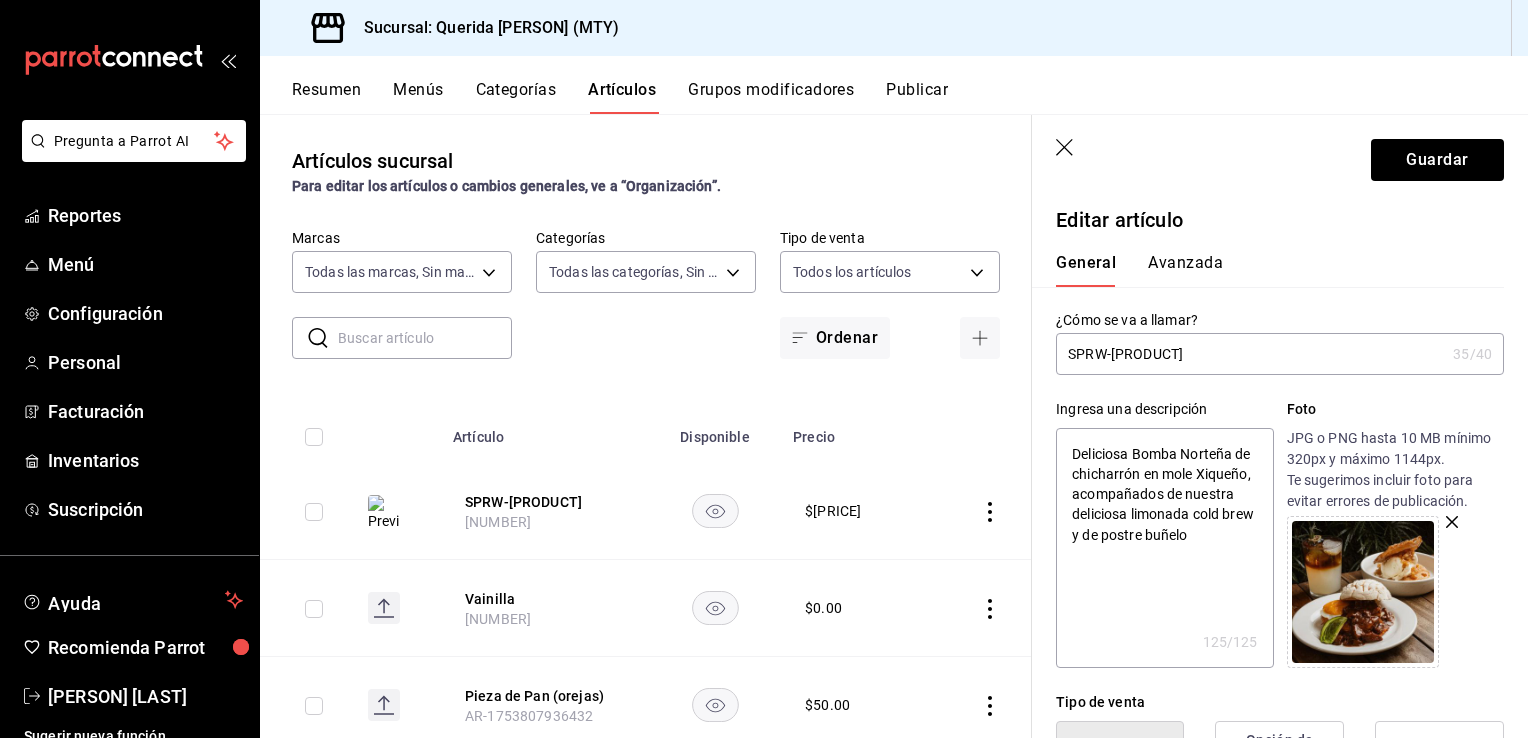 click on "Deliciosa Bomba Norteña de chicharrón en mole Xiqueño, acompañados de nuestra deliciosa limonada cold brew y de postre buñelo" at bounding box center (1164, 548) 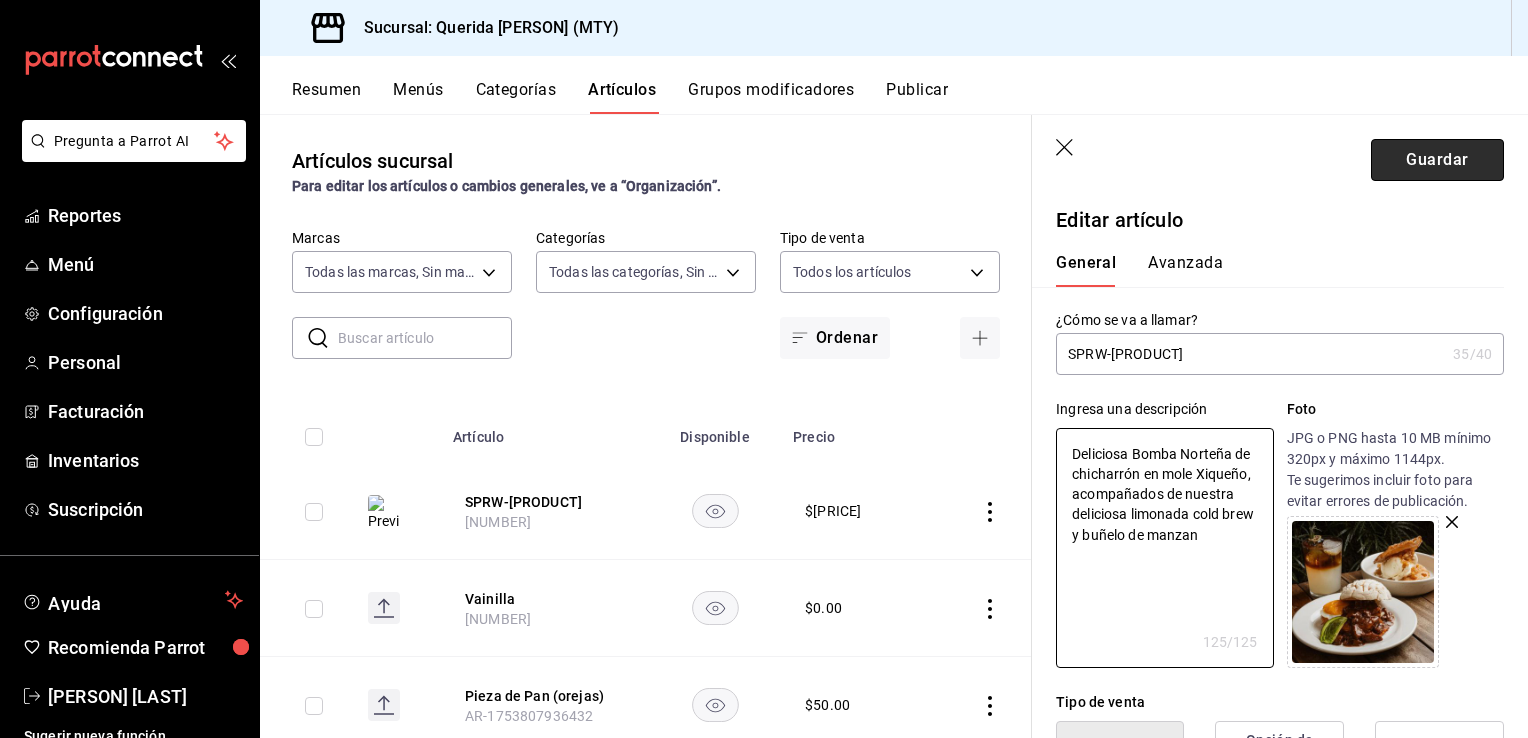click on "Guardar" at bounding box center (1437, 160) 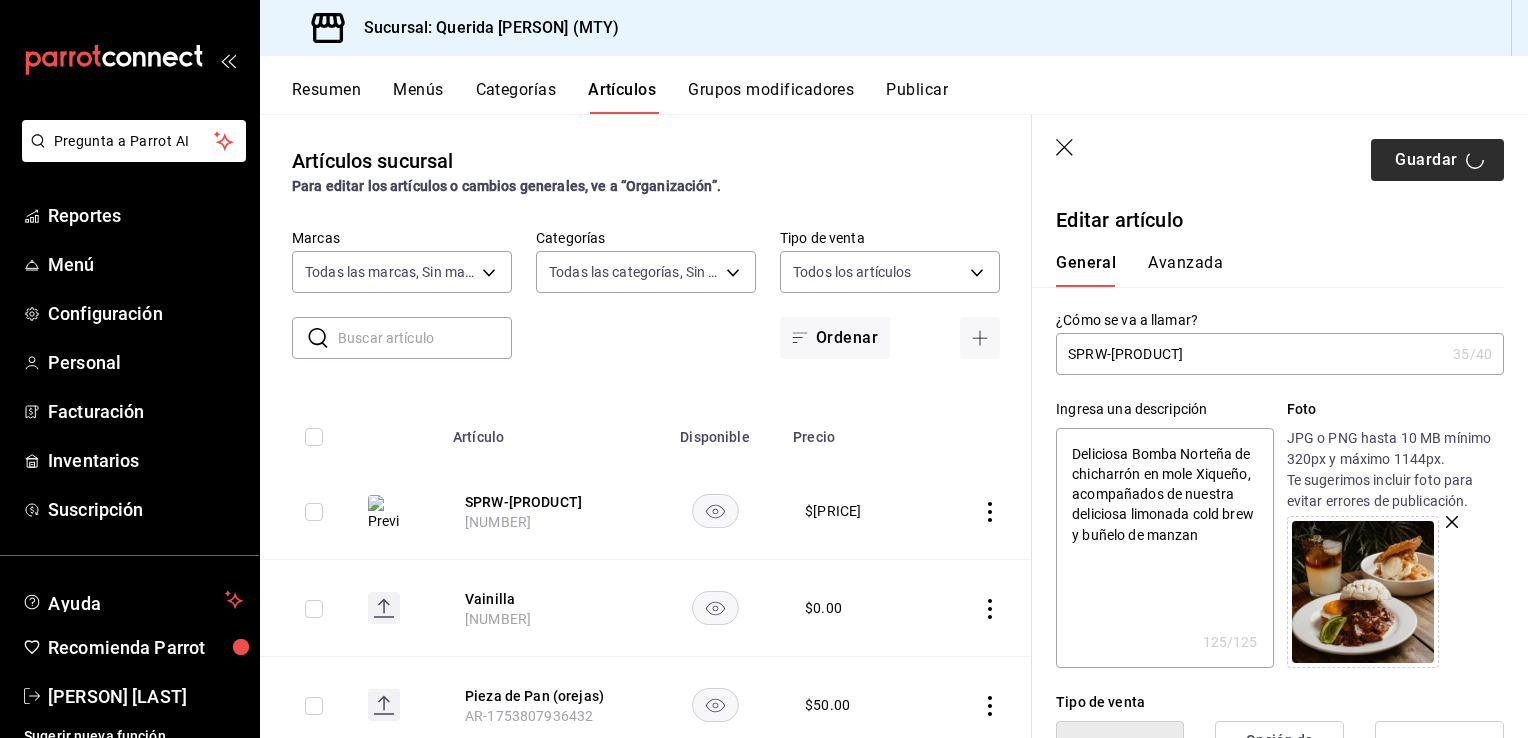 click on "Guardar" at bounding box center (1437, 160) 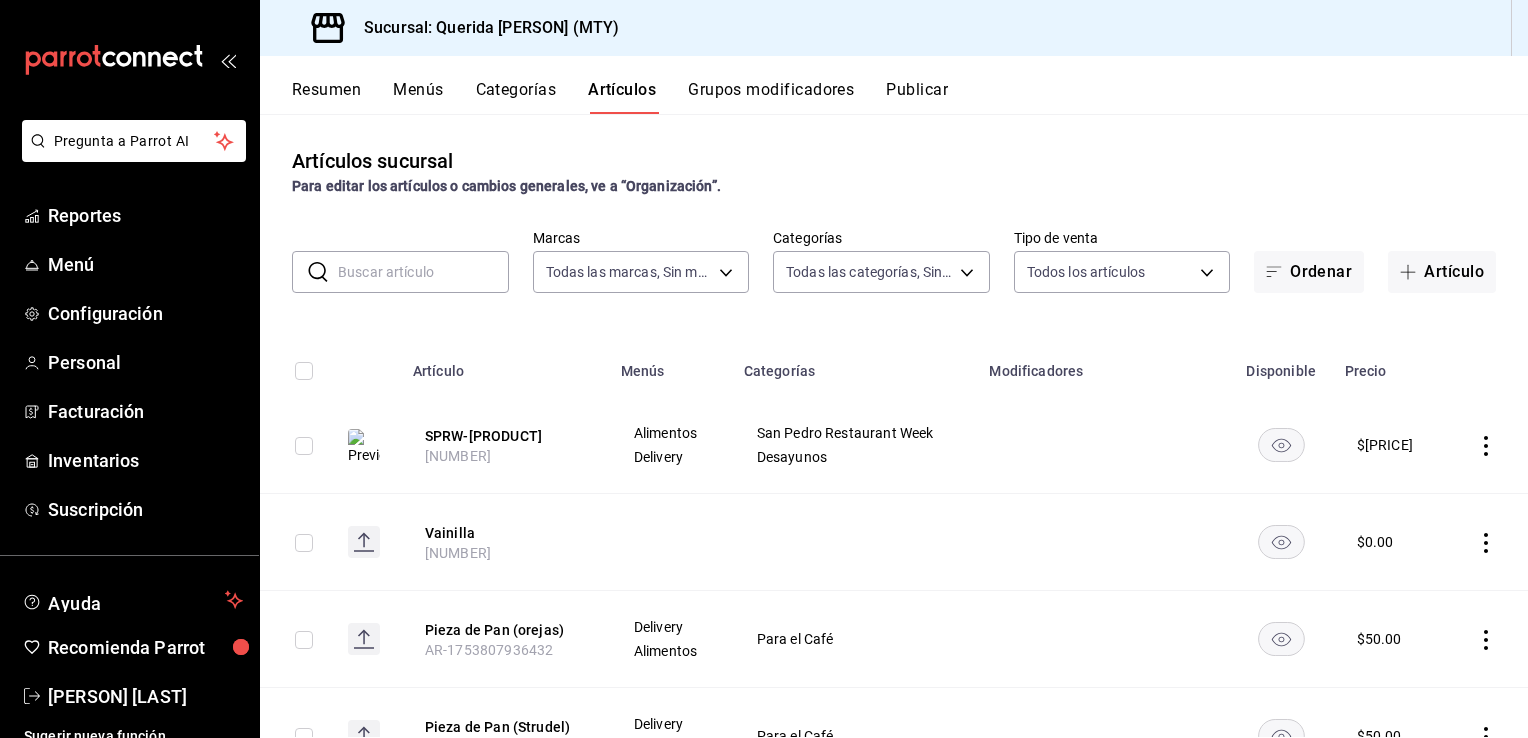 click on "Publicar" at bounding box center (917, 97) 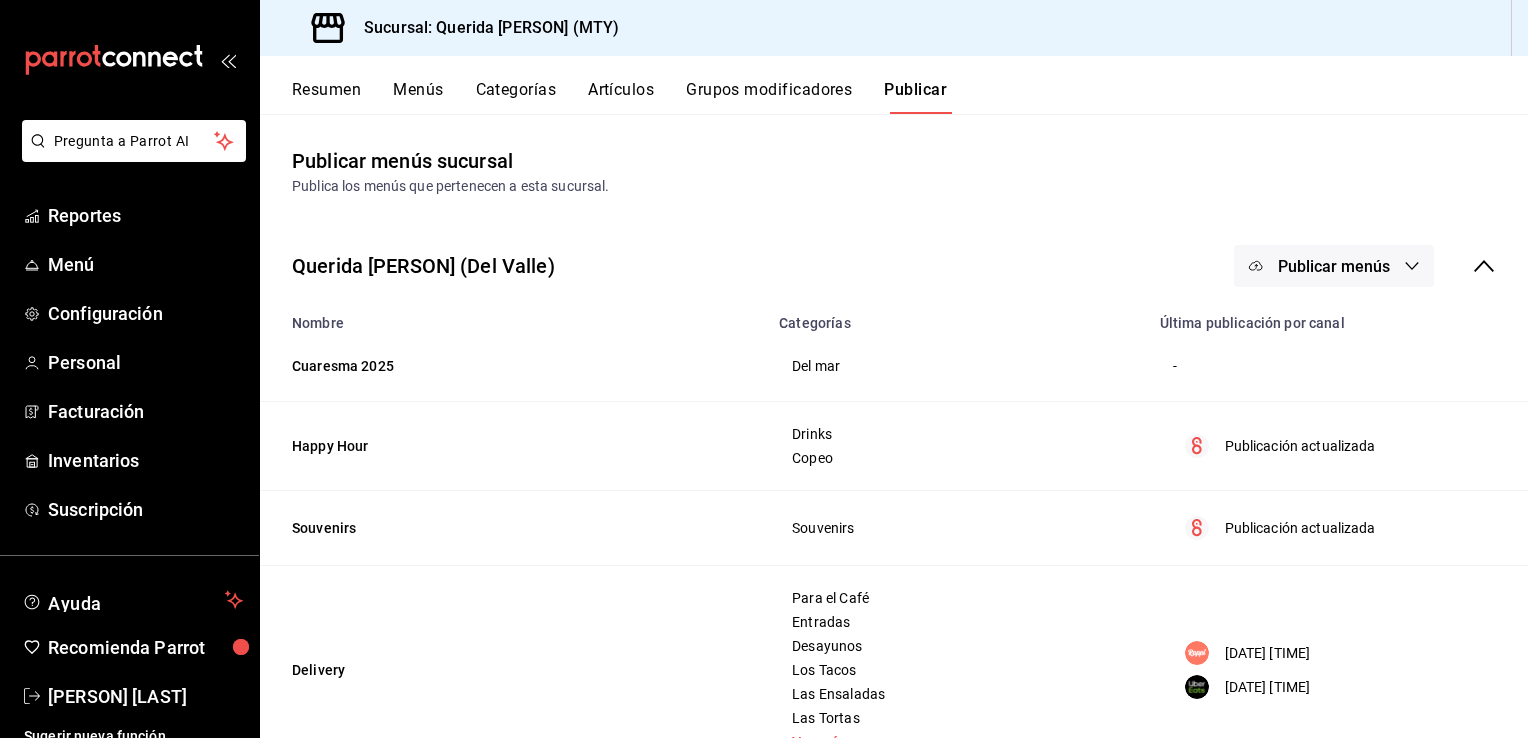 click on "Publicar menús" at bounding box center [1334, 266] 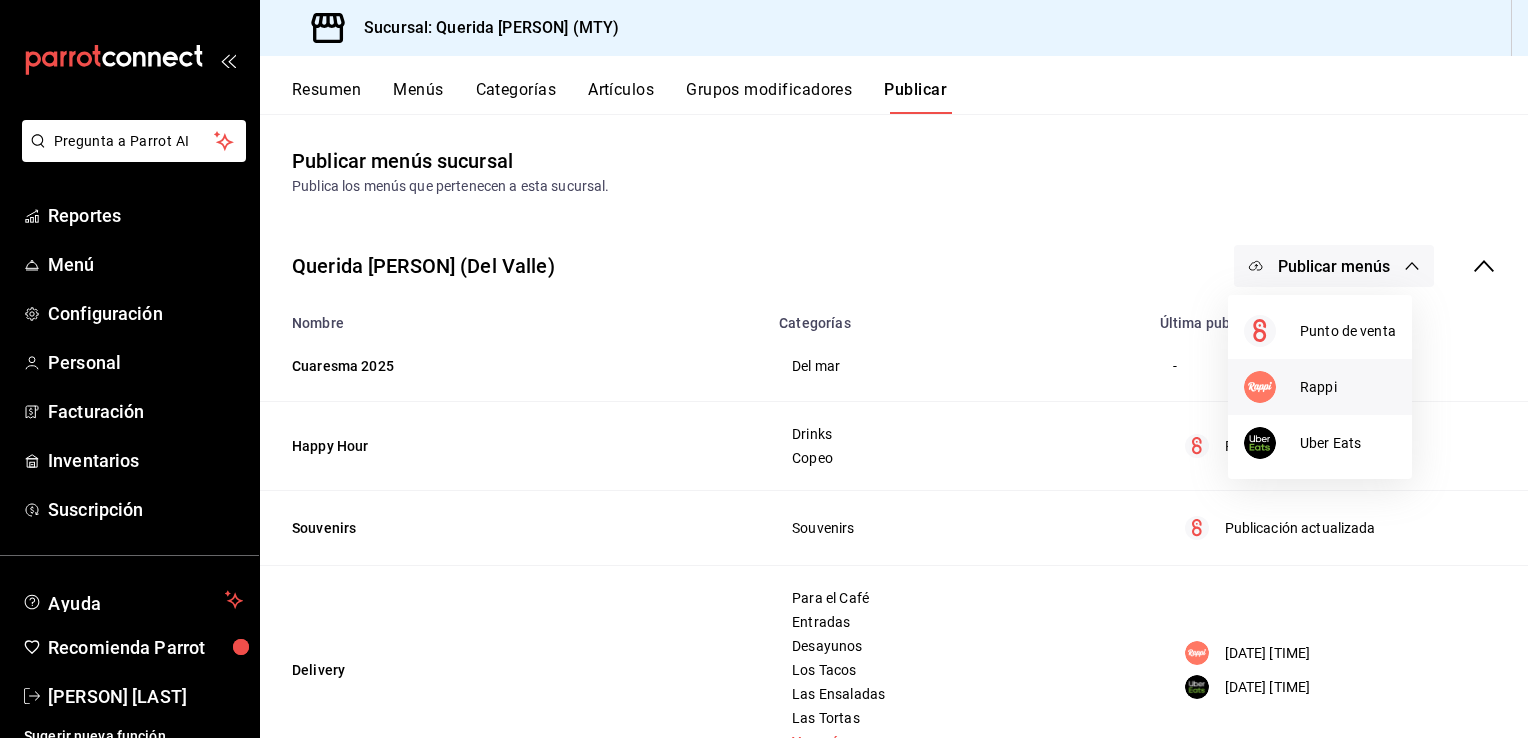 click at bounding box center (1260, 387) 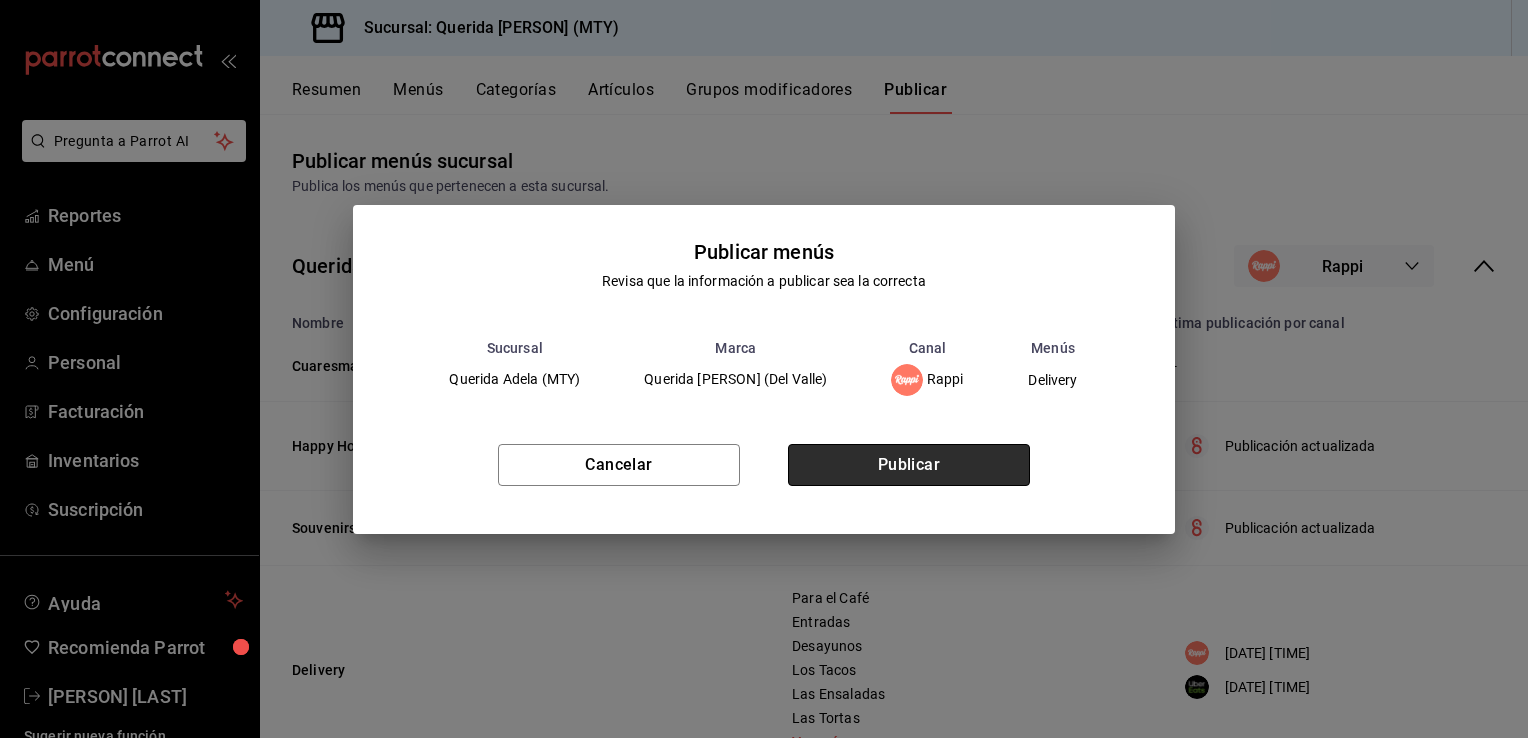 click on "Publicar" at bounding box center [909, 465] 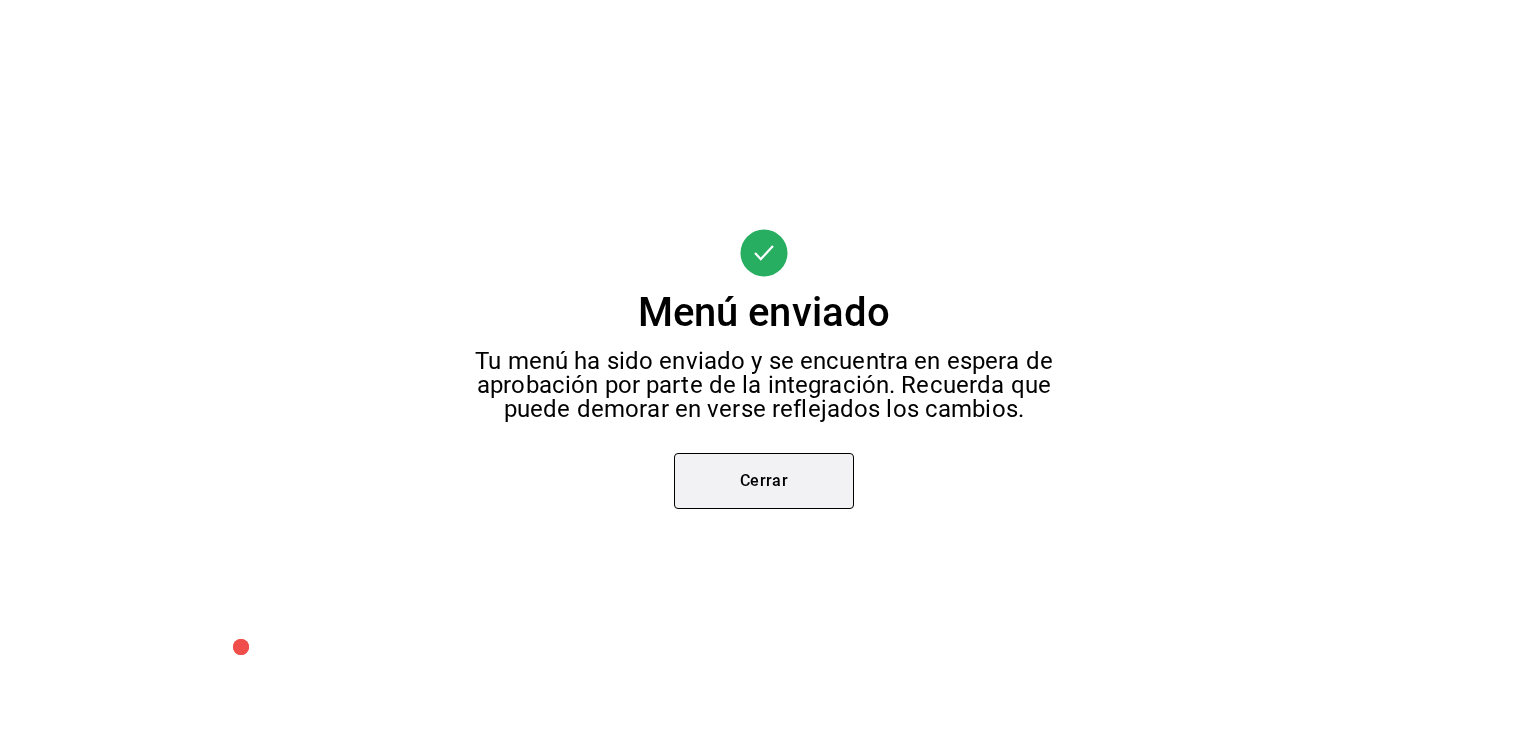 click on "Cerrar" at bounding box center [764, 481] 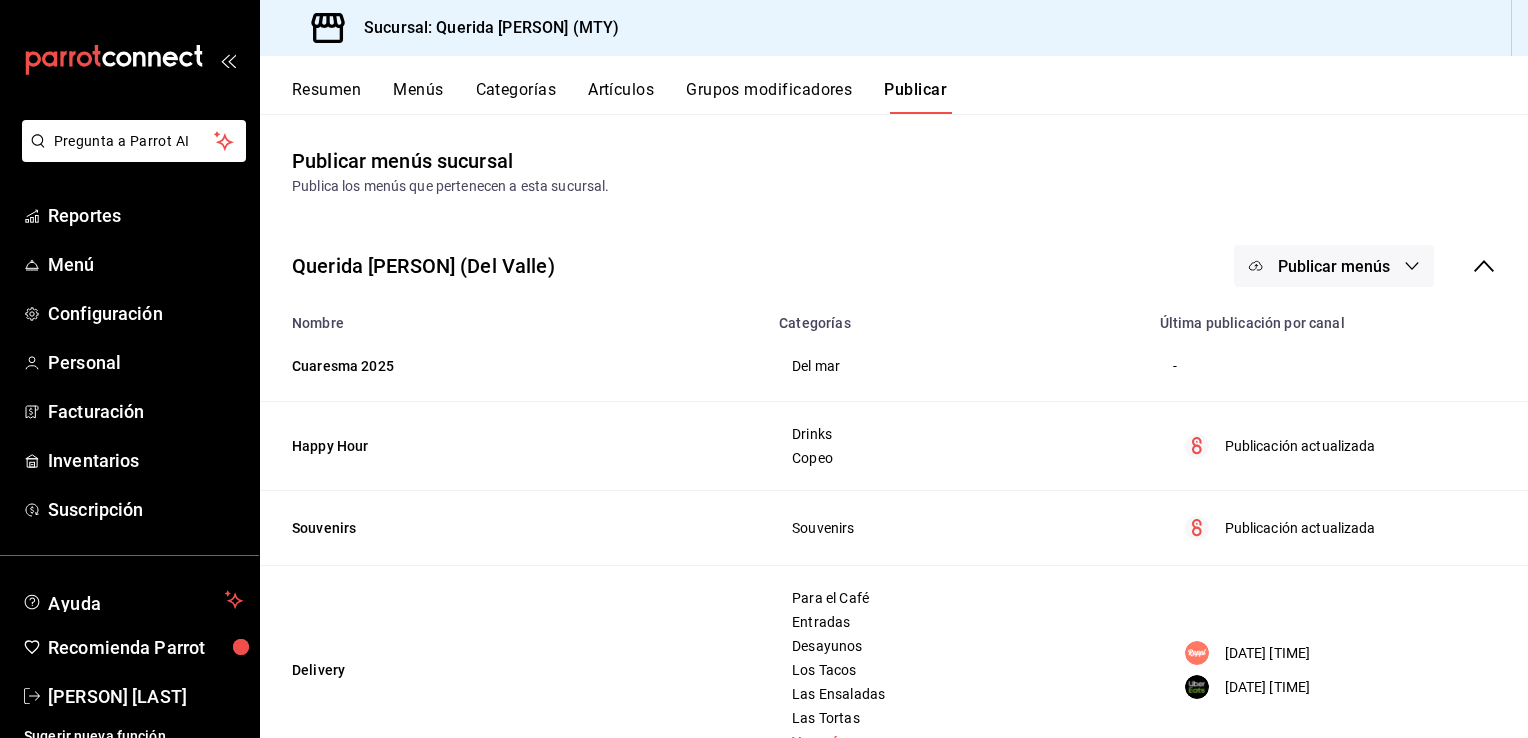 click on "Publicar menús" at bounding box center (1334, 266) 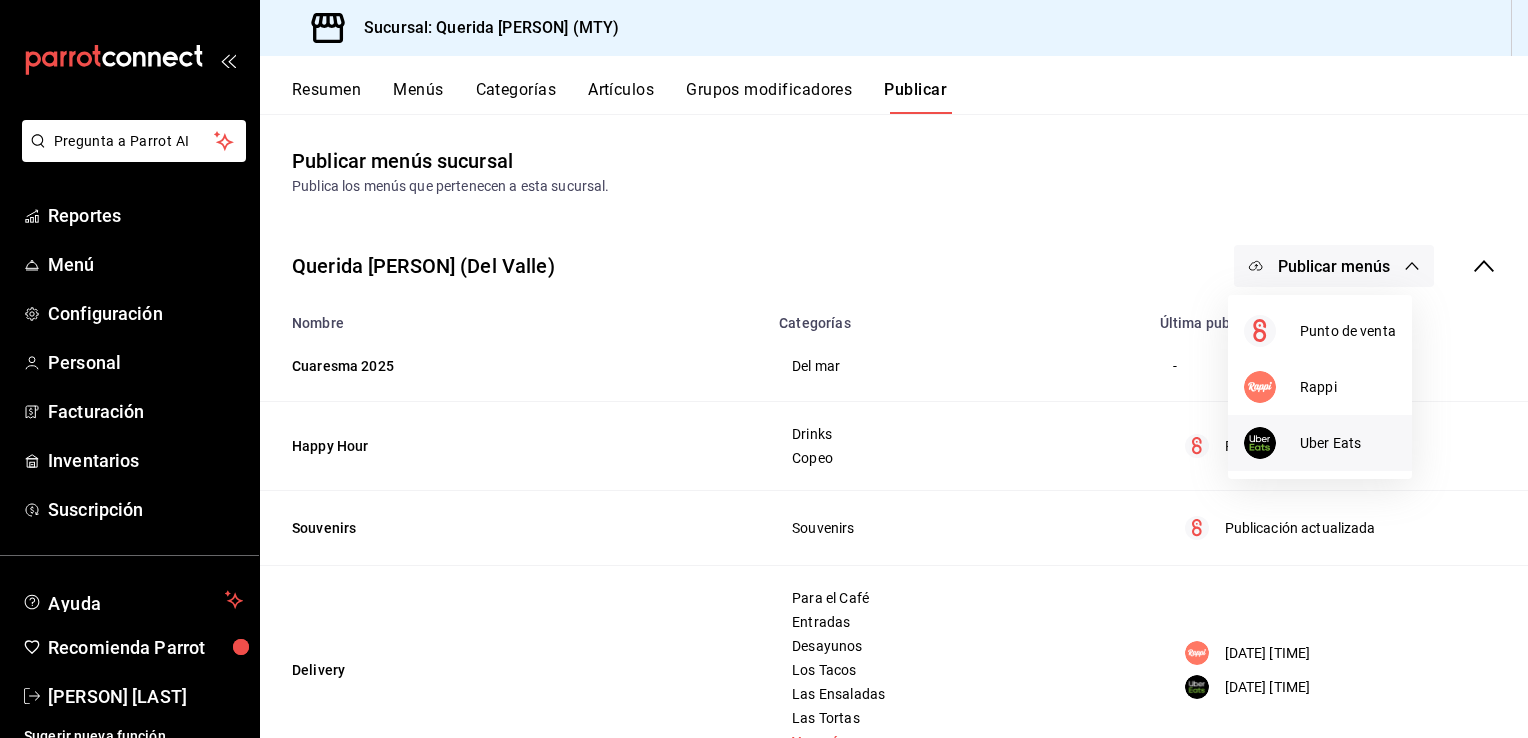 click at bounding box center [1272, 443] 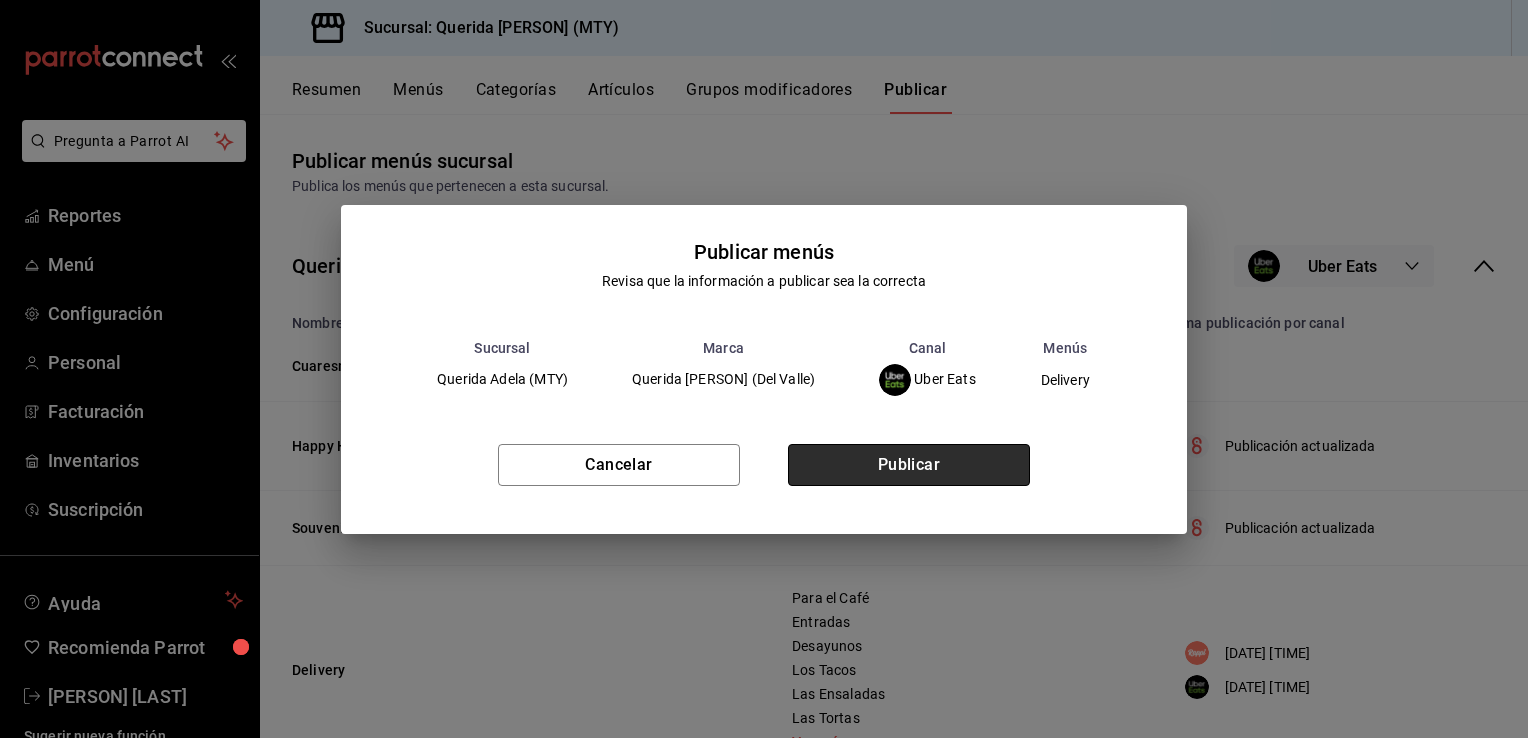 click on "Publicar" at bounding box center (909, 465) 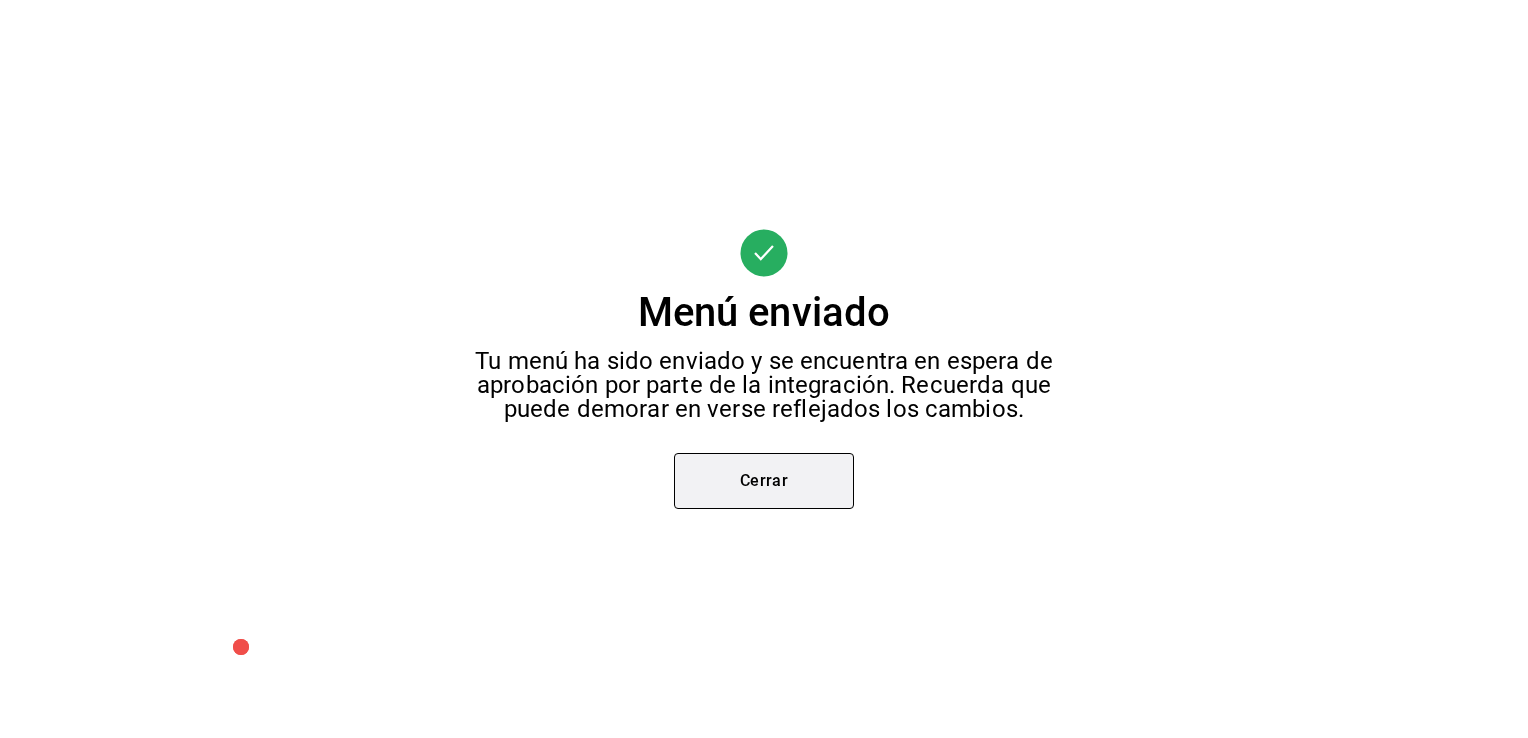 click on "Cerrar" at bounding box center (764, 481) 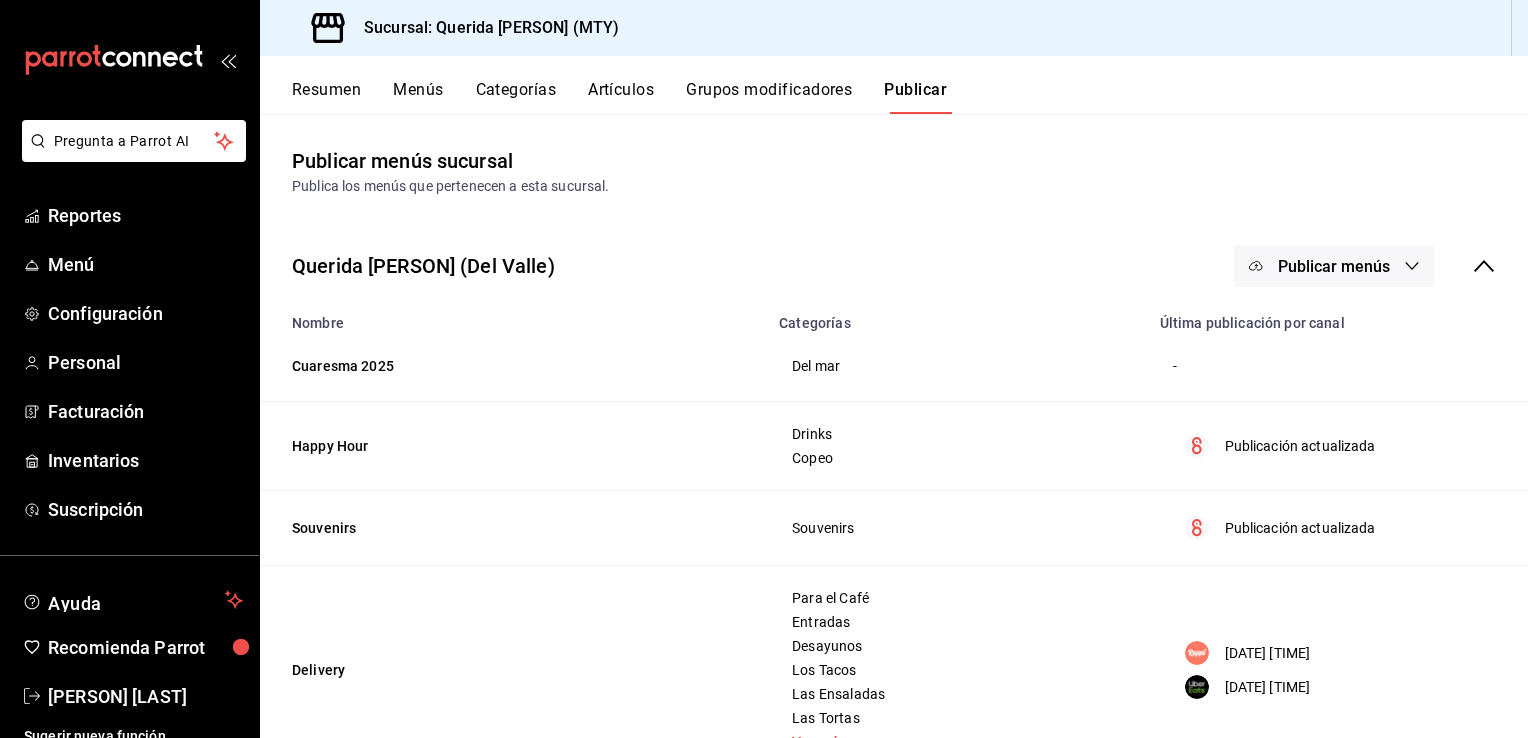 drag, startPoint x: 1335, startPoint y: 274, endPoint x: 1124, endPoint y: 235, distance: 214.57399 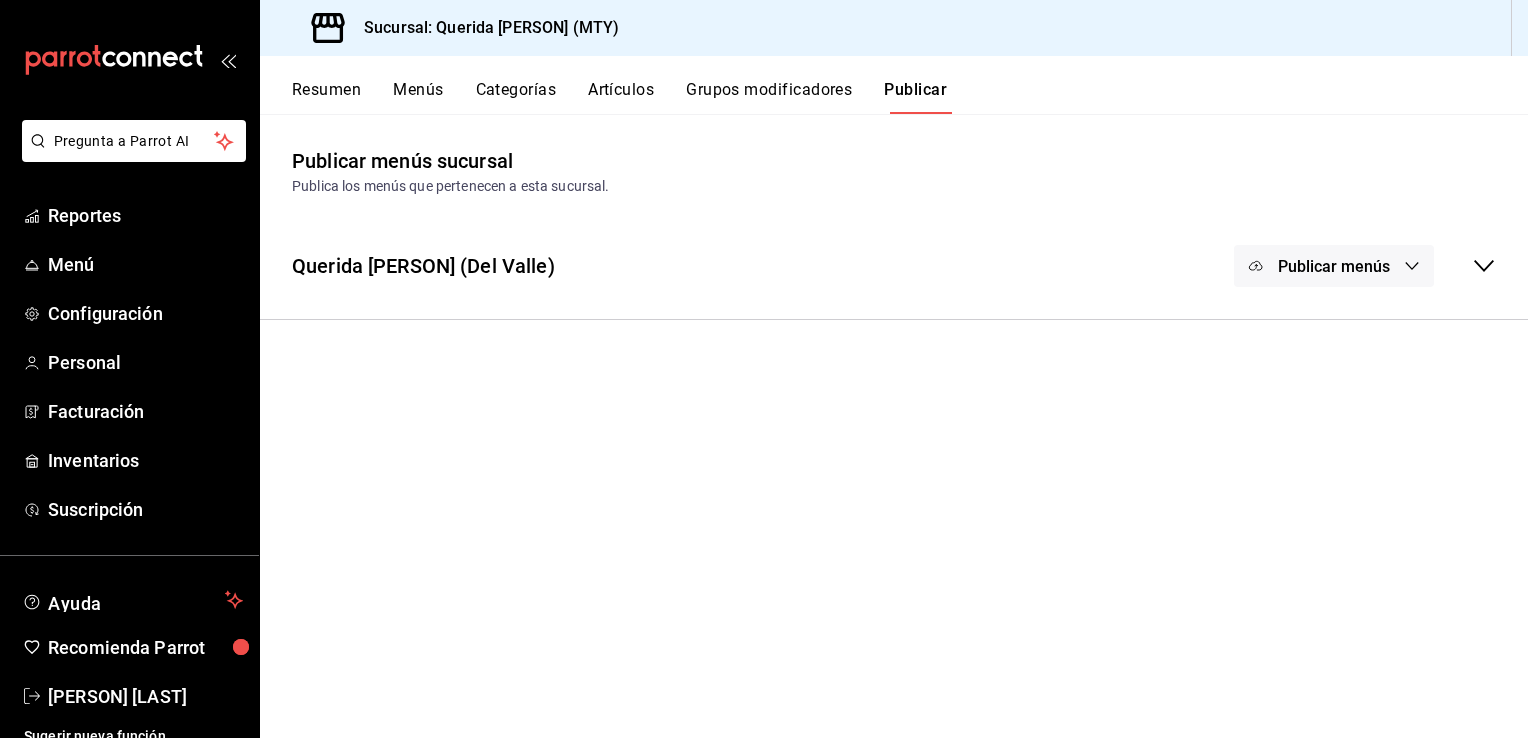 click on "Publicar menús" at bounding box center (1334, 266) 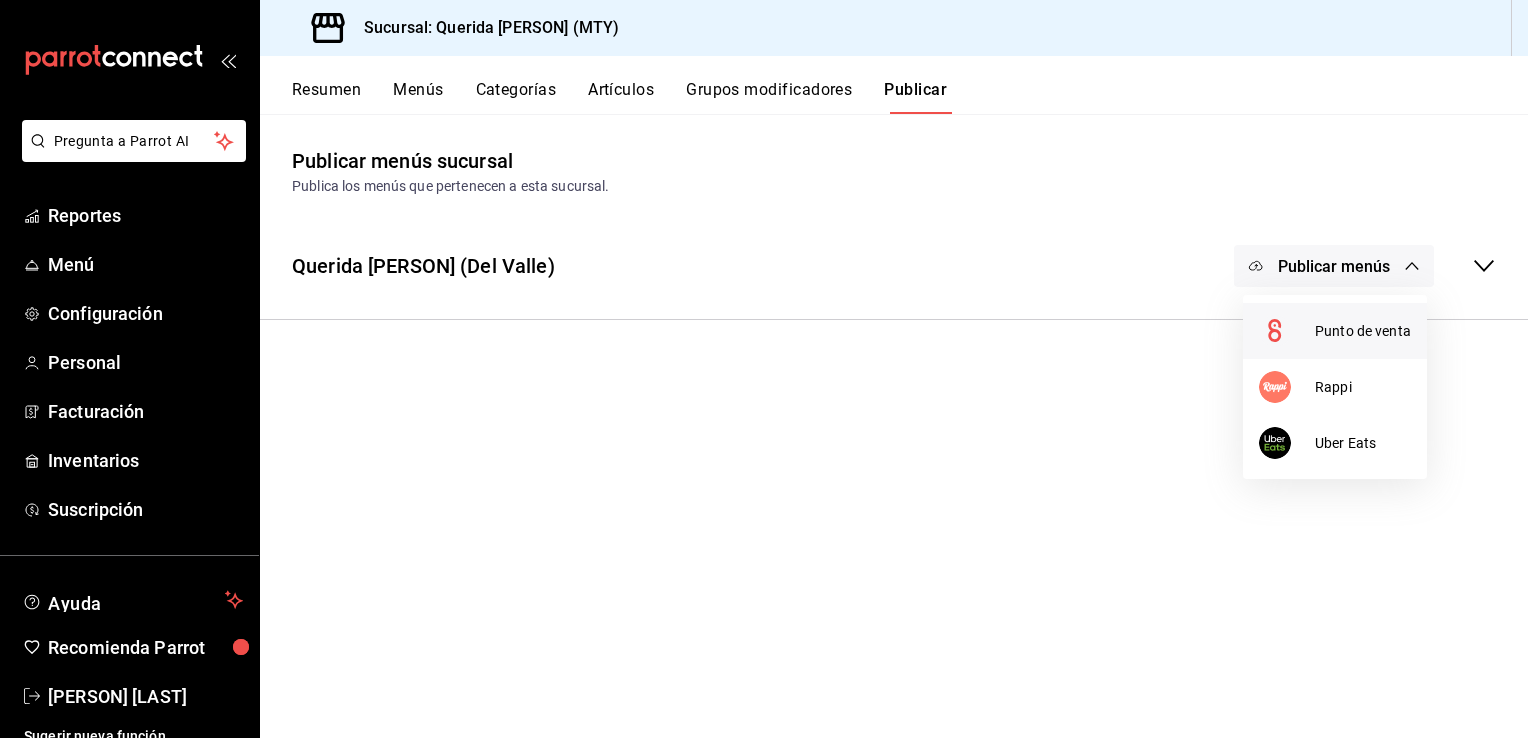 click 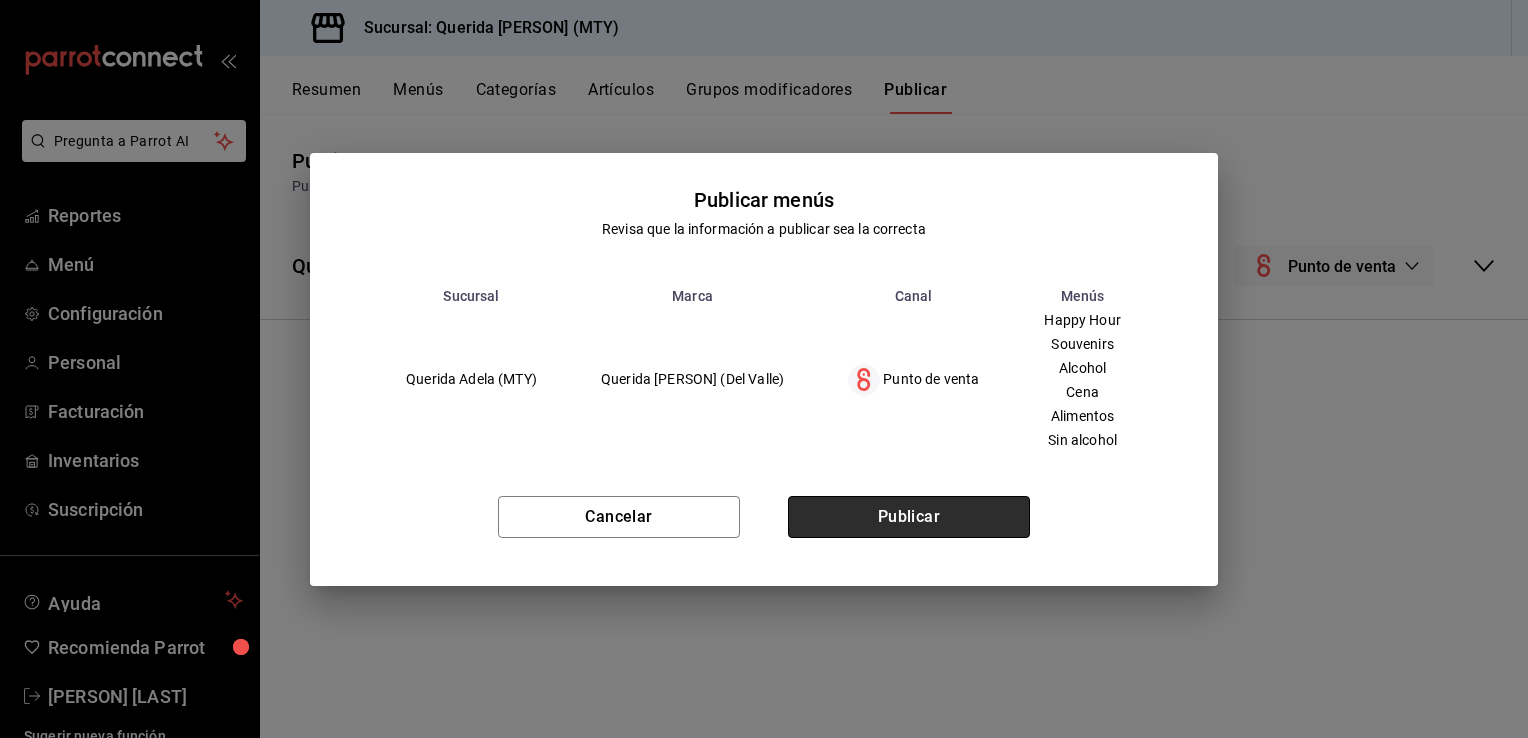 click on "Publicar" at bounding box center (909, 517) 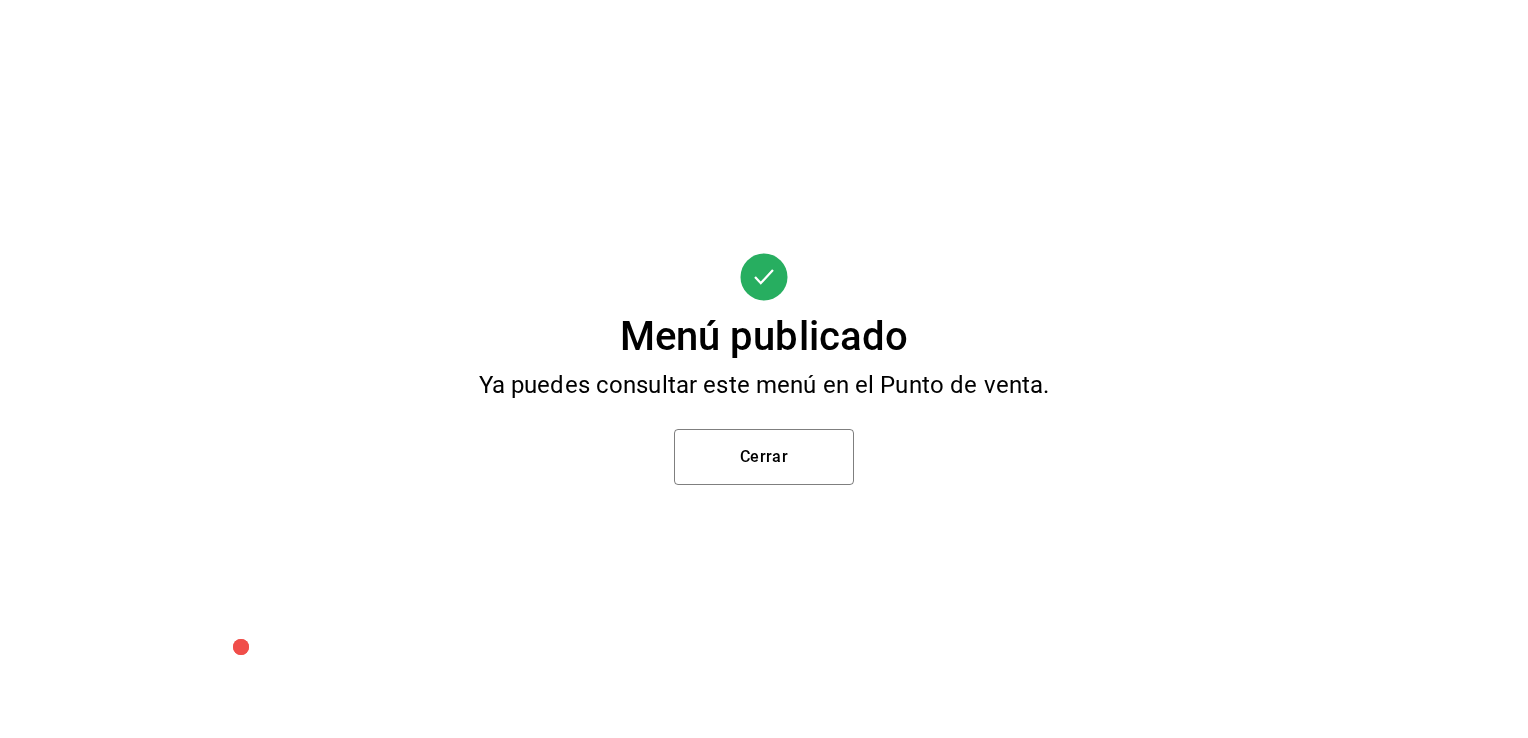 click on "Menú publicado Ya puedes consultar este menú en el Punto de venta. Cerrar" at bounding box center (764, 369) 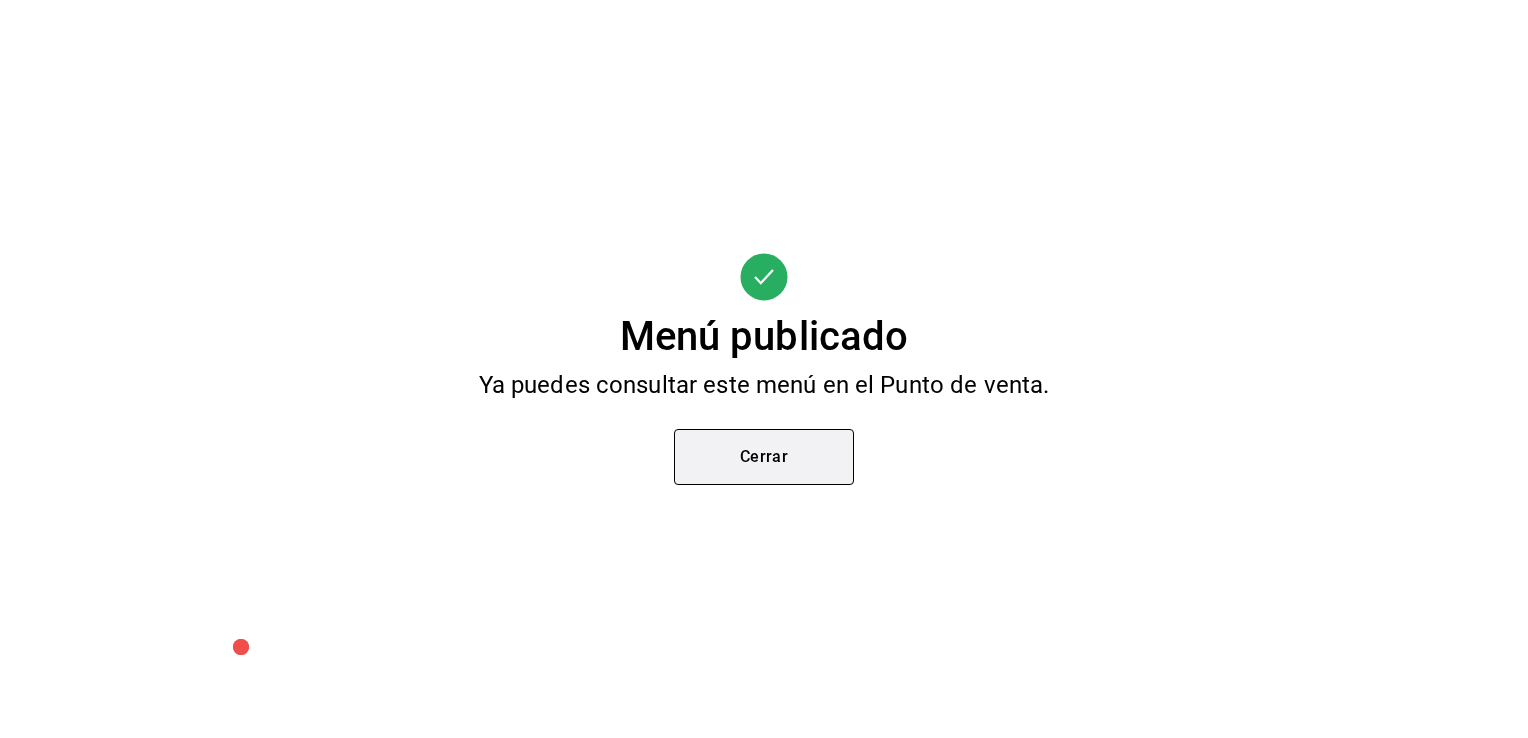 click on "Cerrar" at bounding box center (764, 457) 